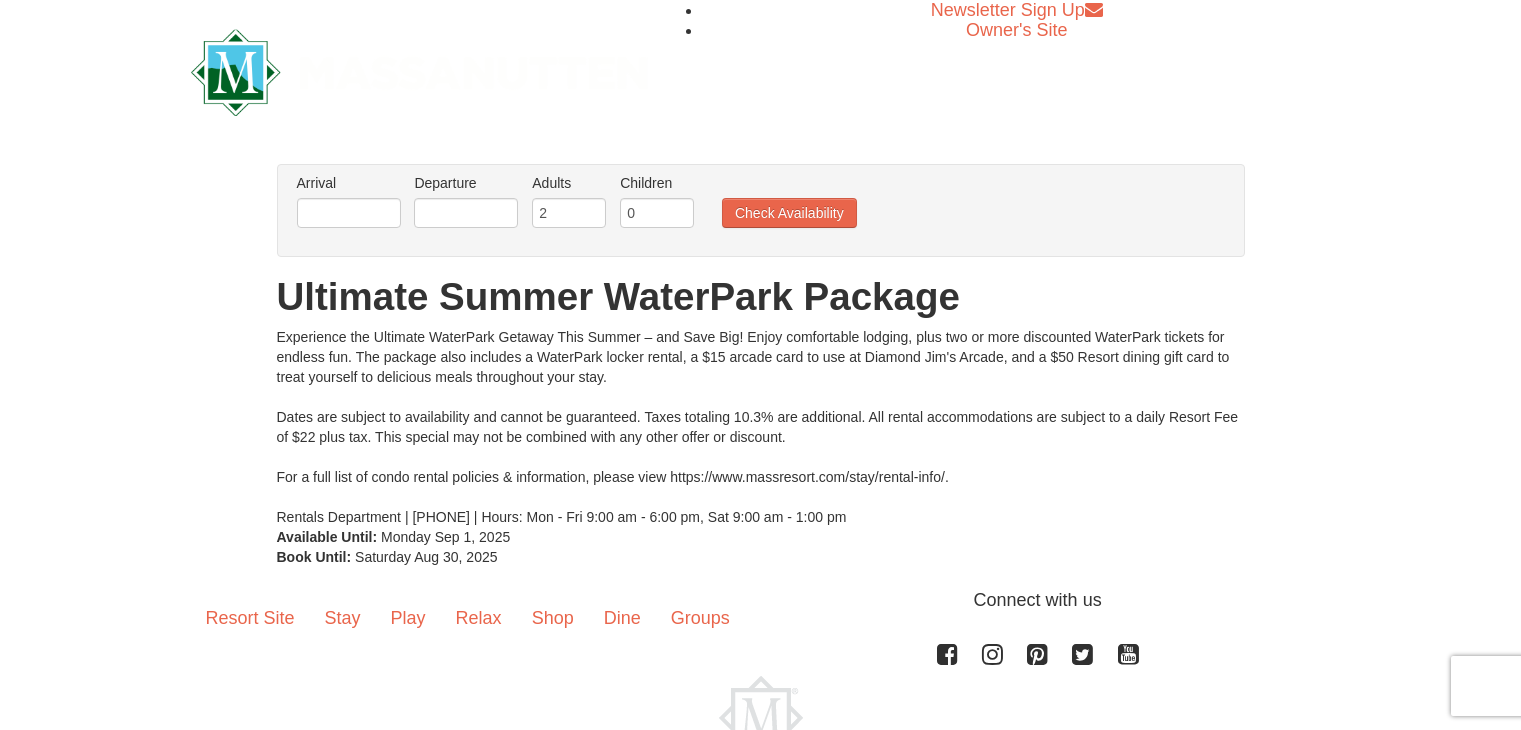 scroll, scrollTop: 0, scrollLeft: 0, axis: both 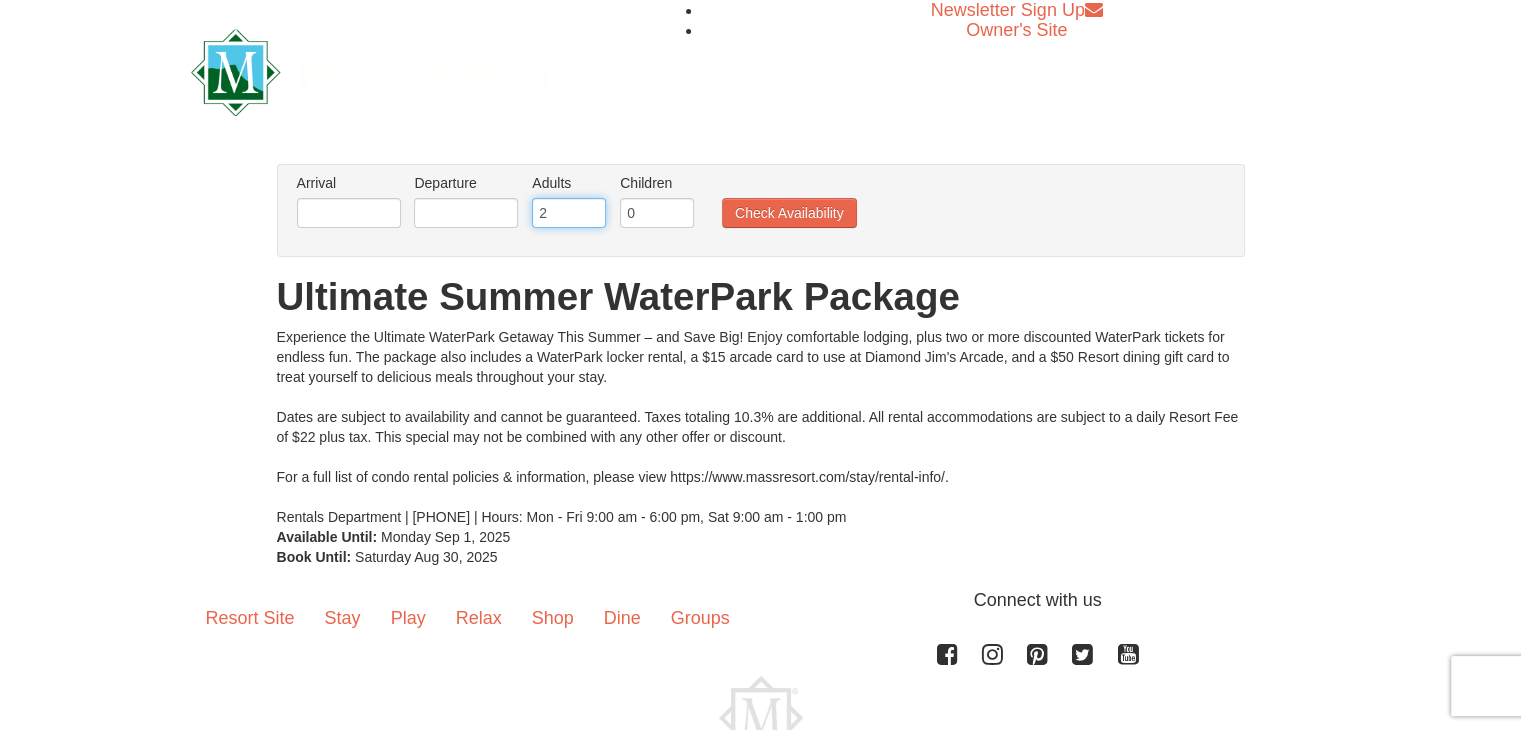 click on "2" at bounding box center (569, 213) 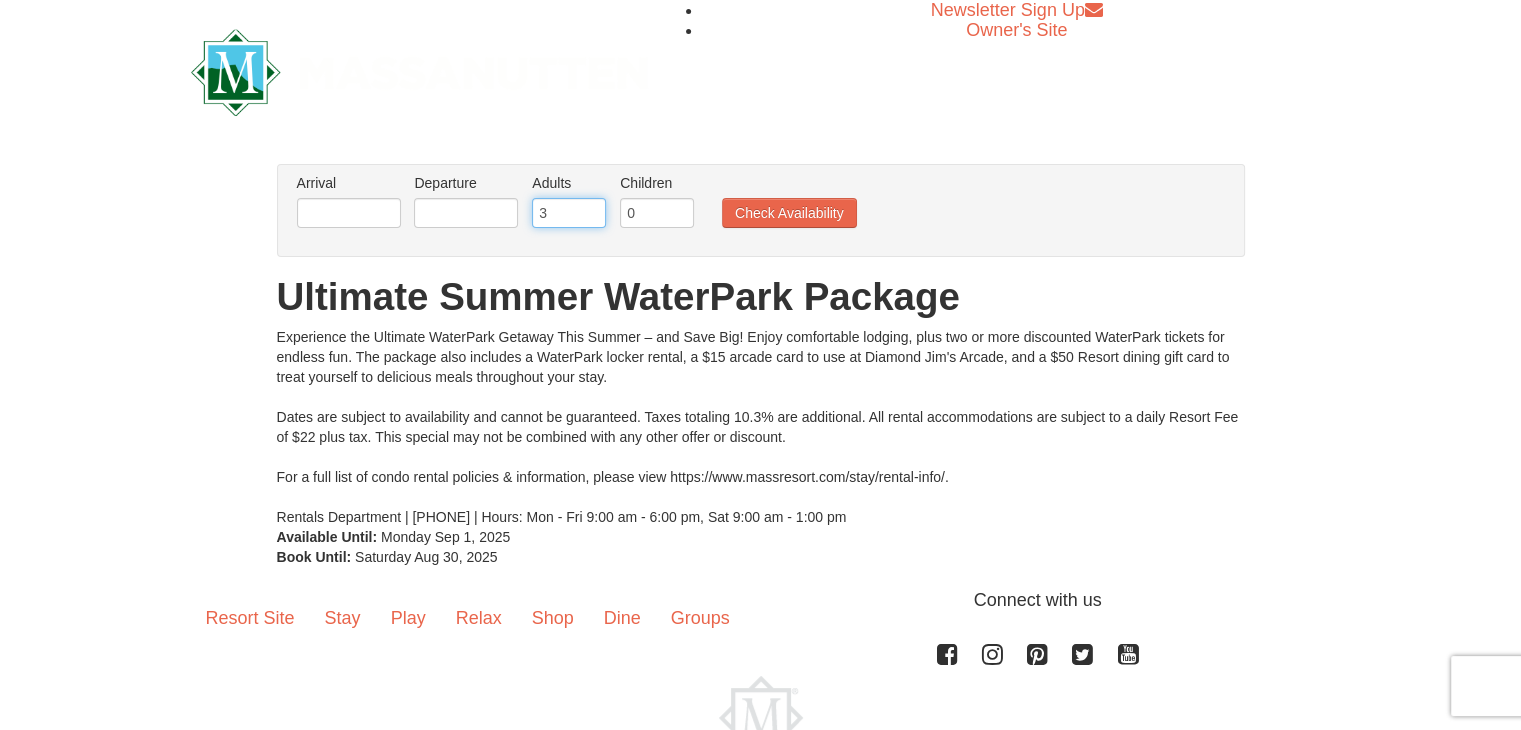 click on "3" at bounding box center [569, 213] 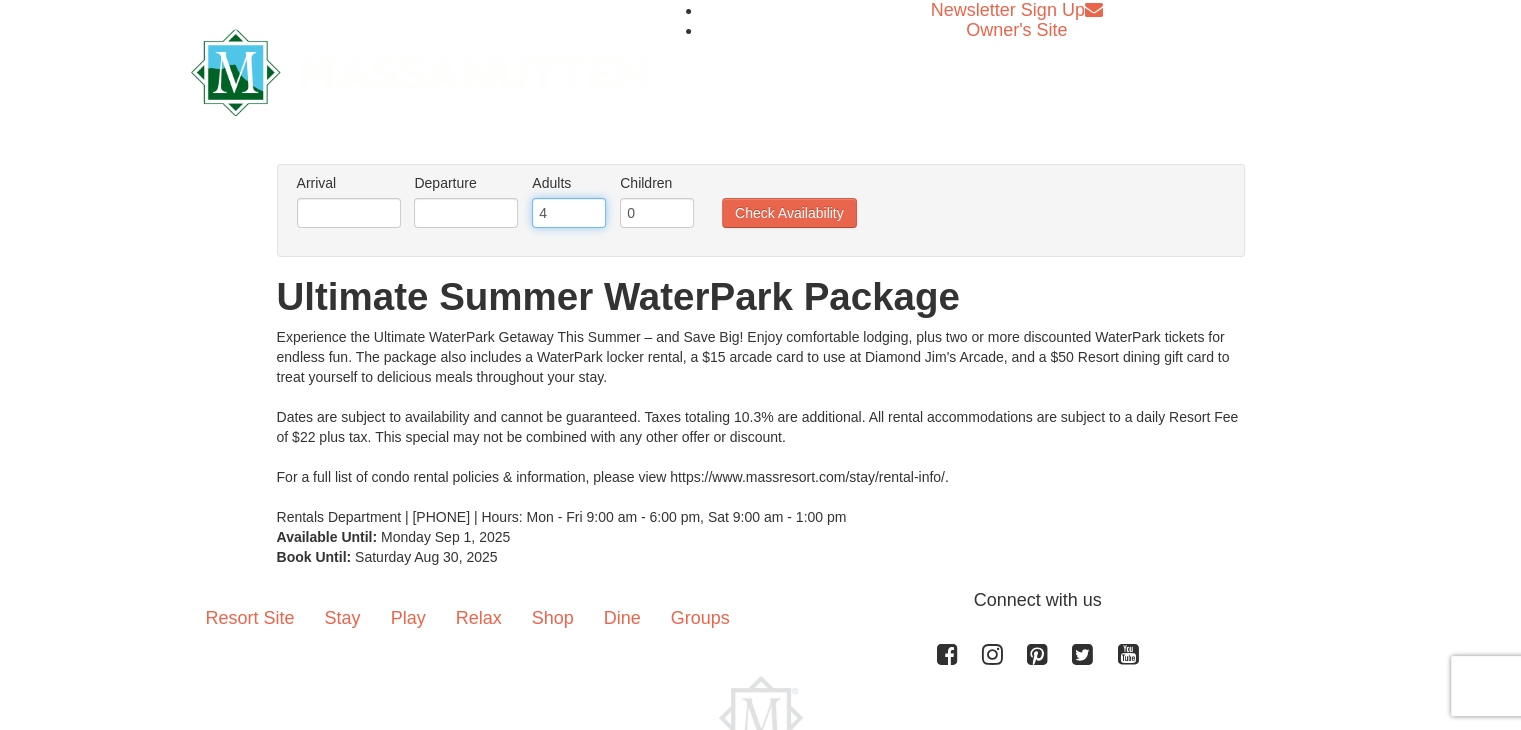 type on "4" 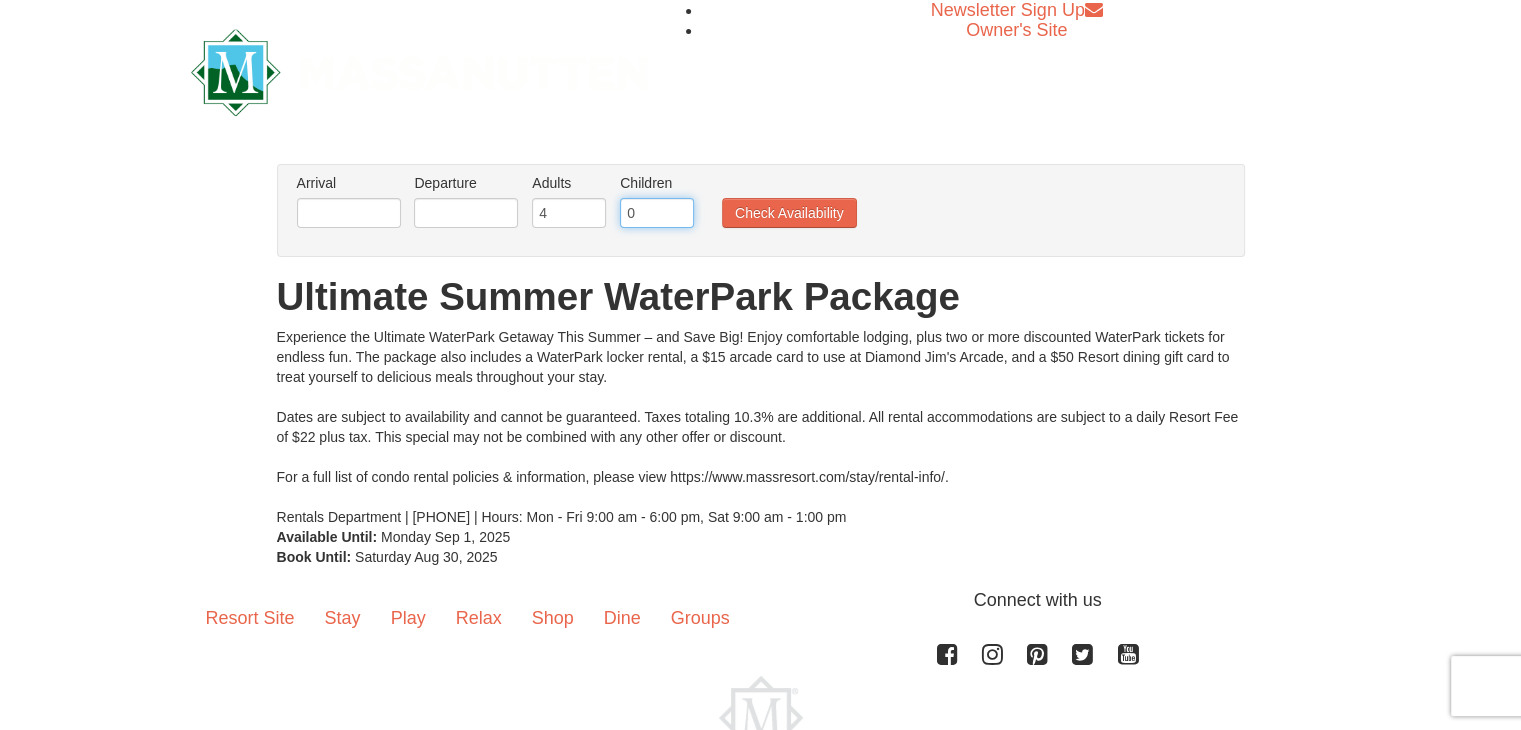 click on "0" at bounding box center [657, 213] 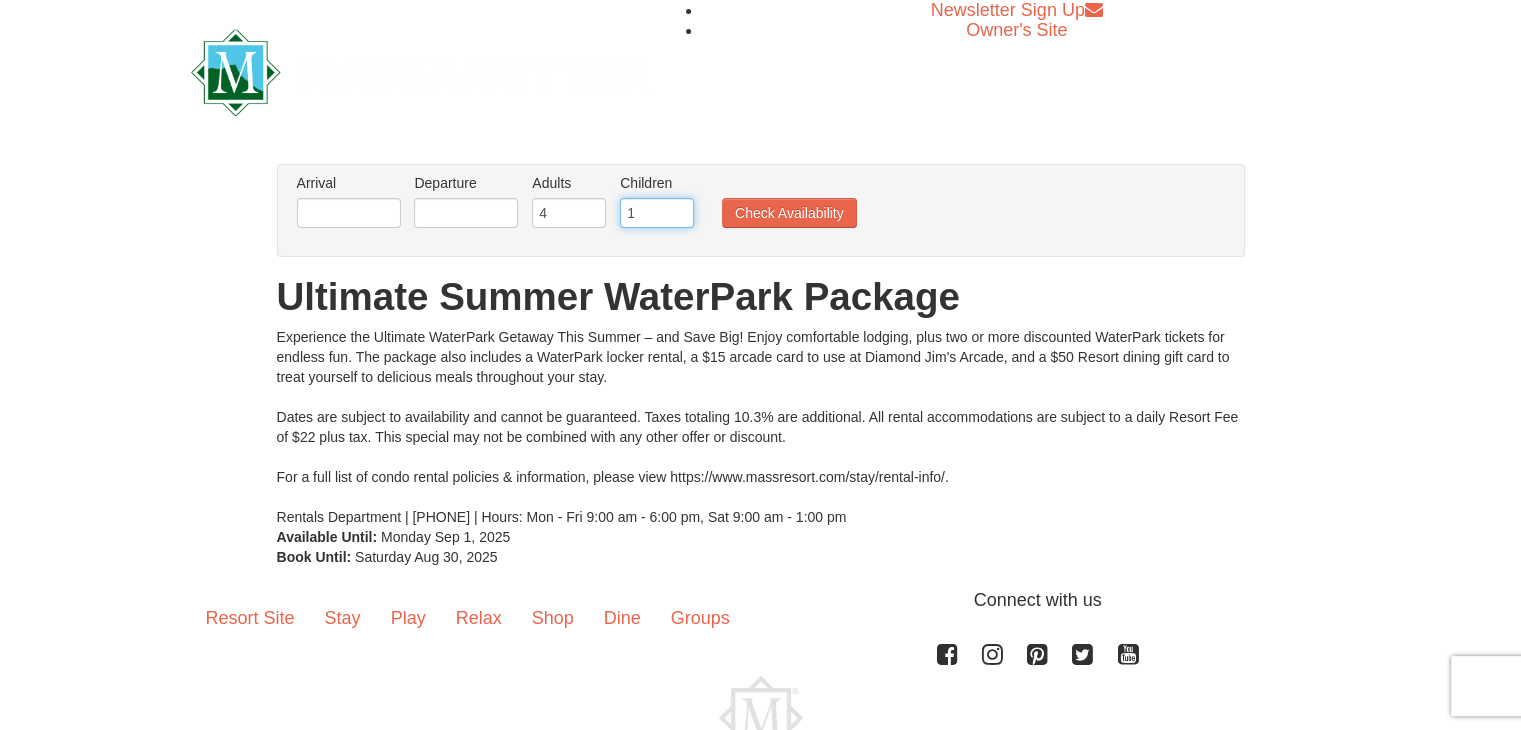 click on "1" at bounding box center (657, 213) 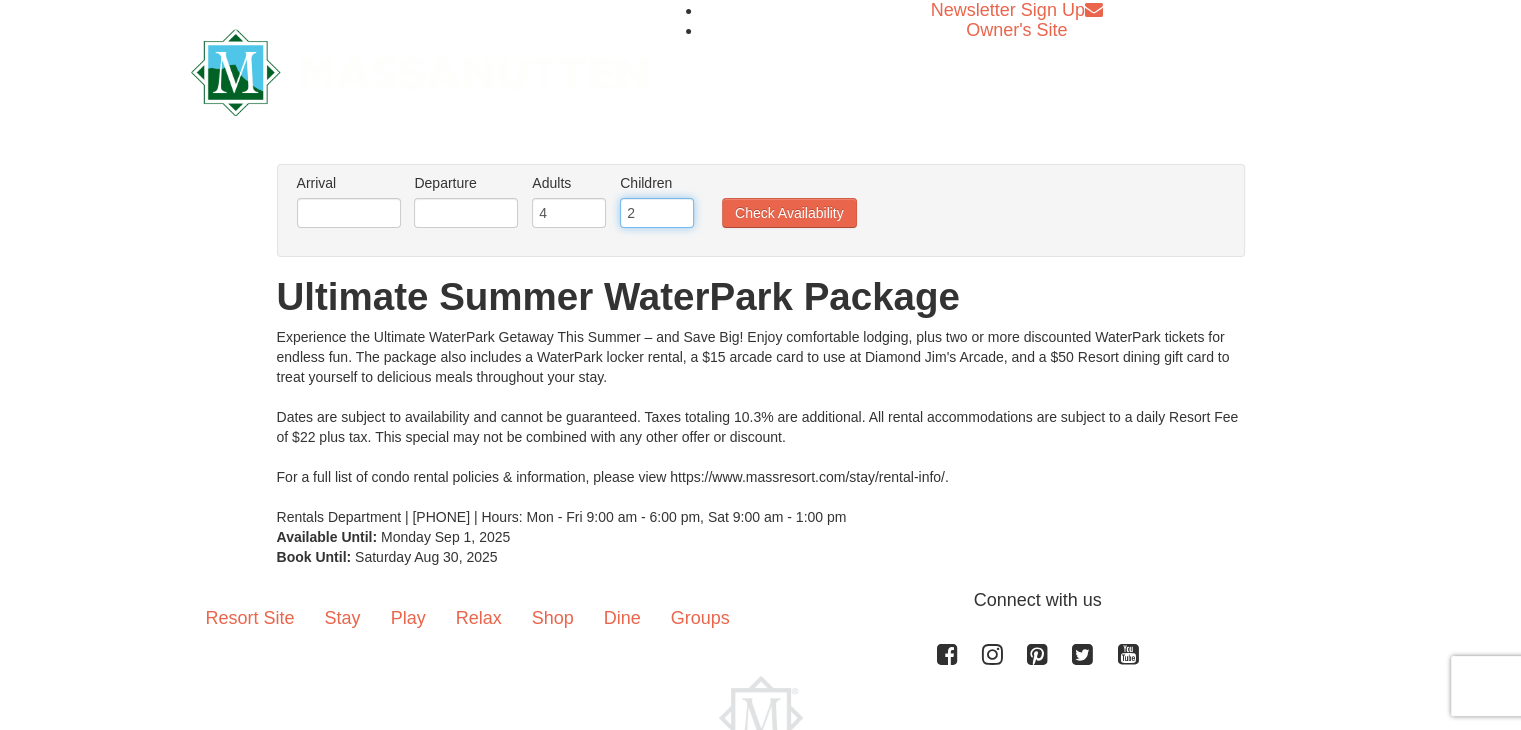click on "2" at bounding box center [657, 213] 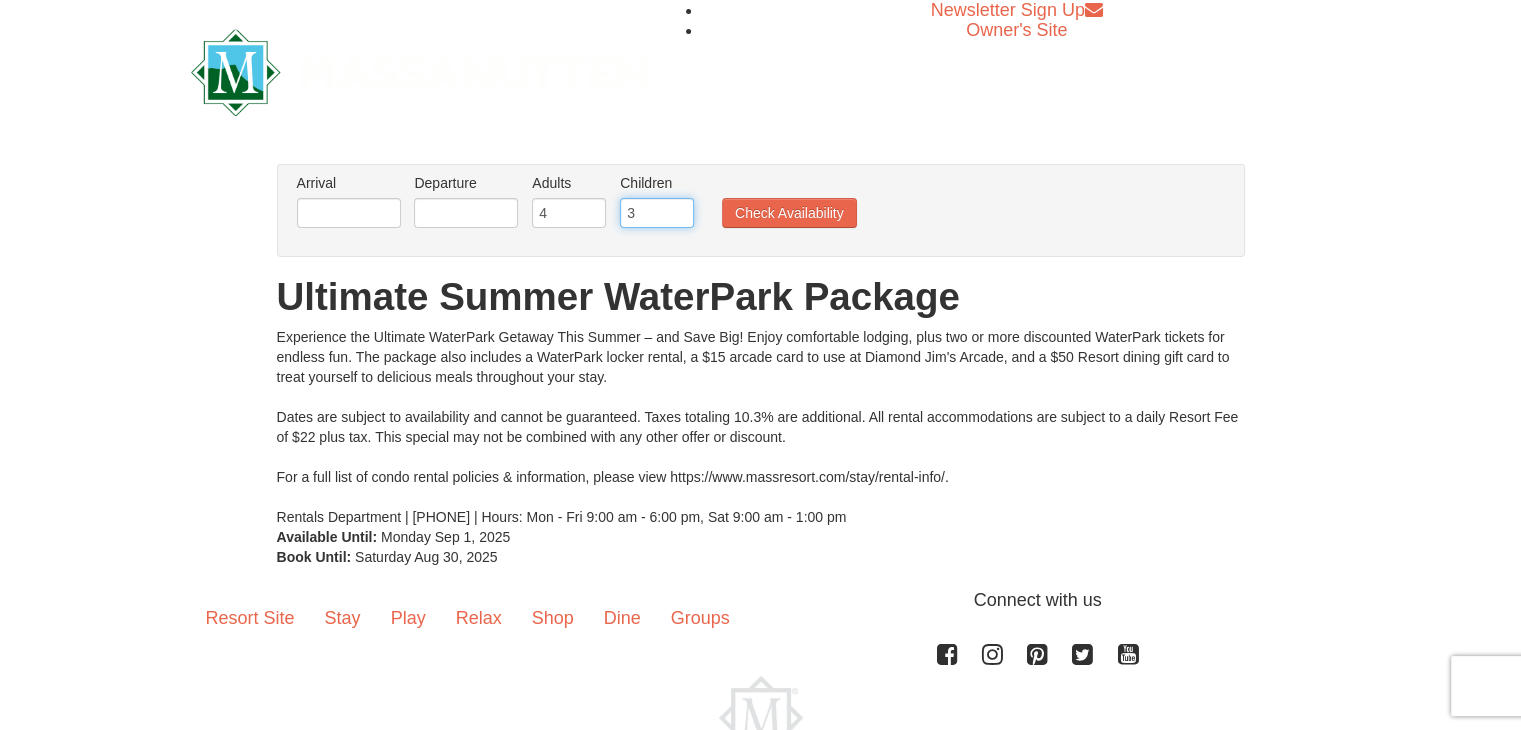 click on "3" at bounding box center (657, 213) 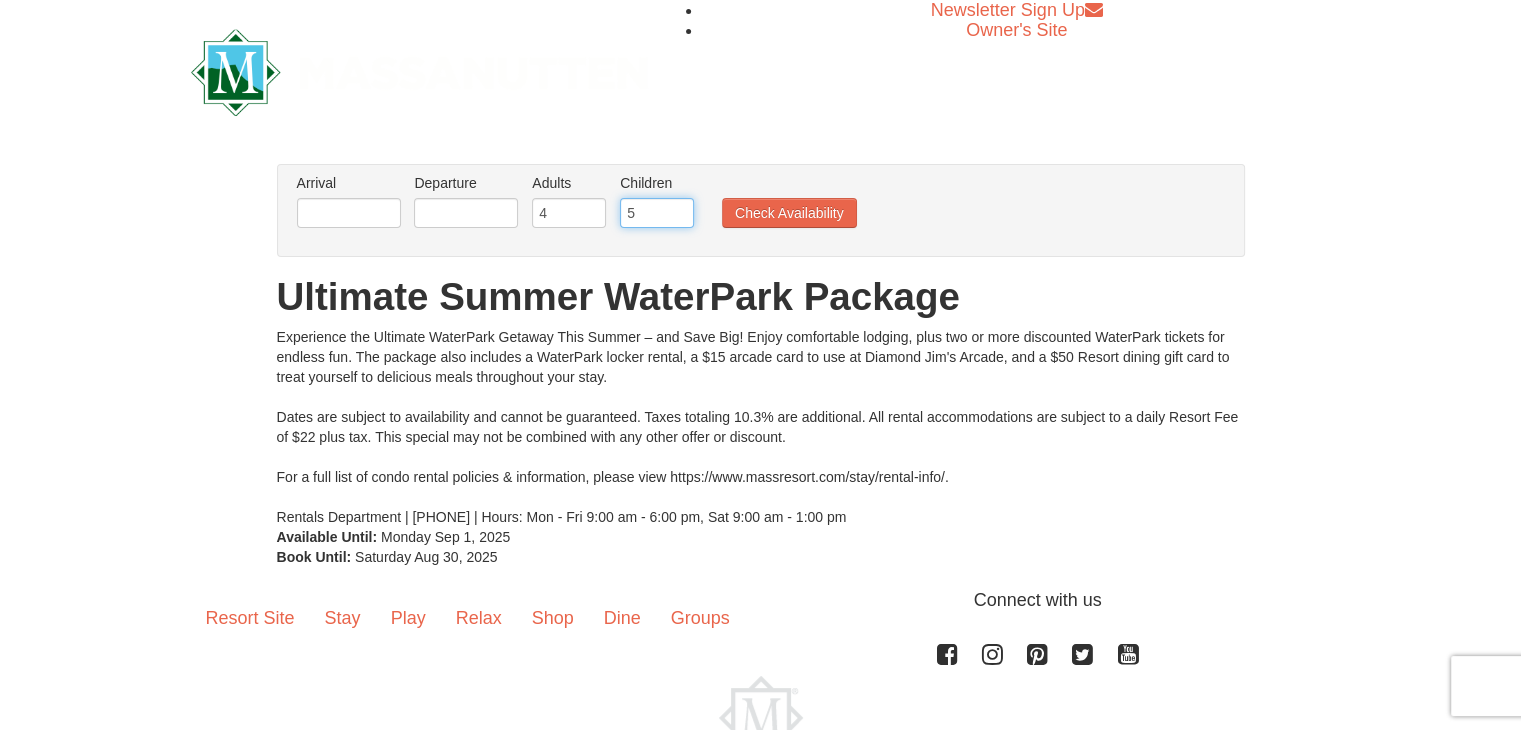 click on "5" at bounding box center (657, 213) 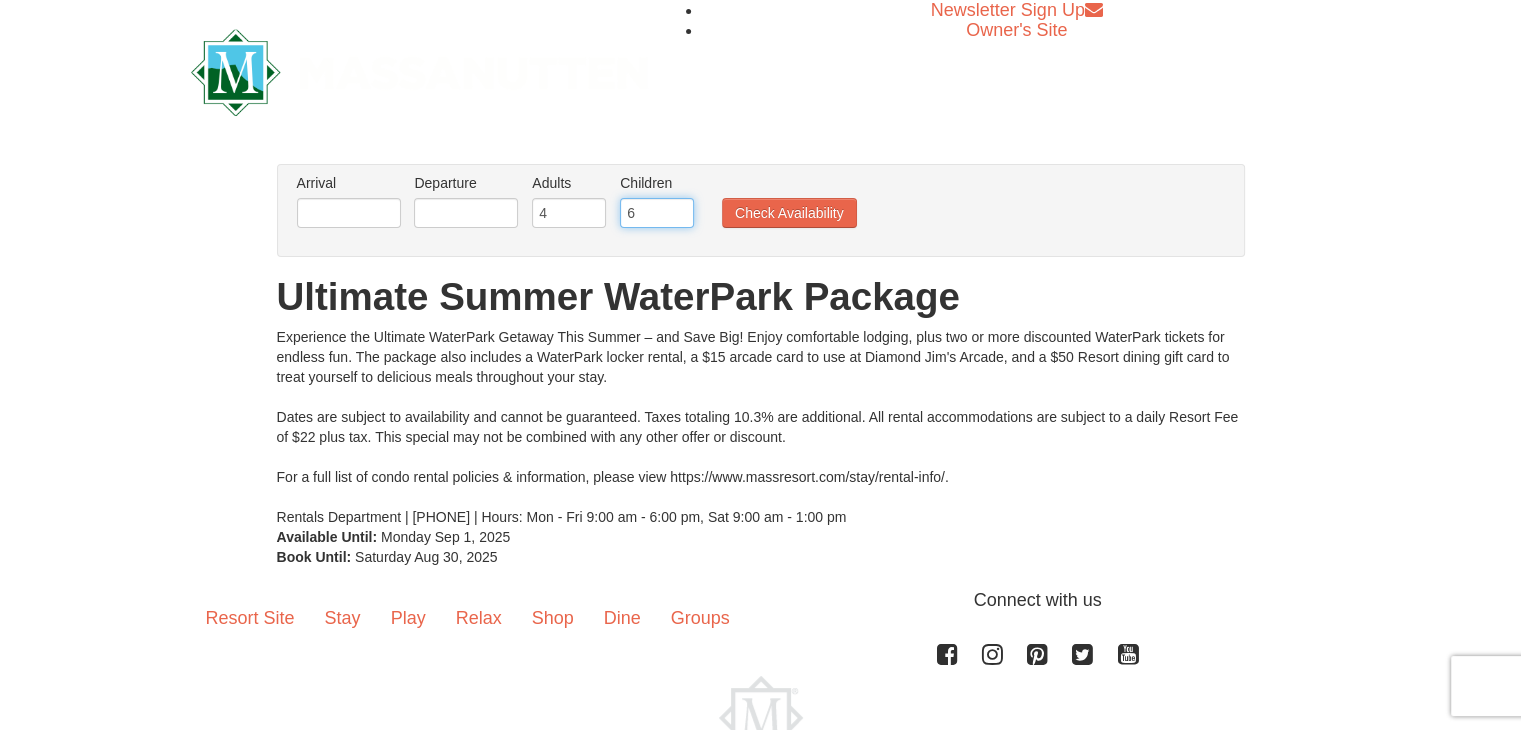 click on "6" at bounding box center (657, 213) 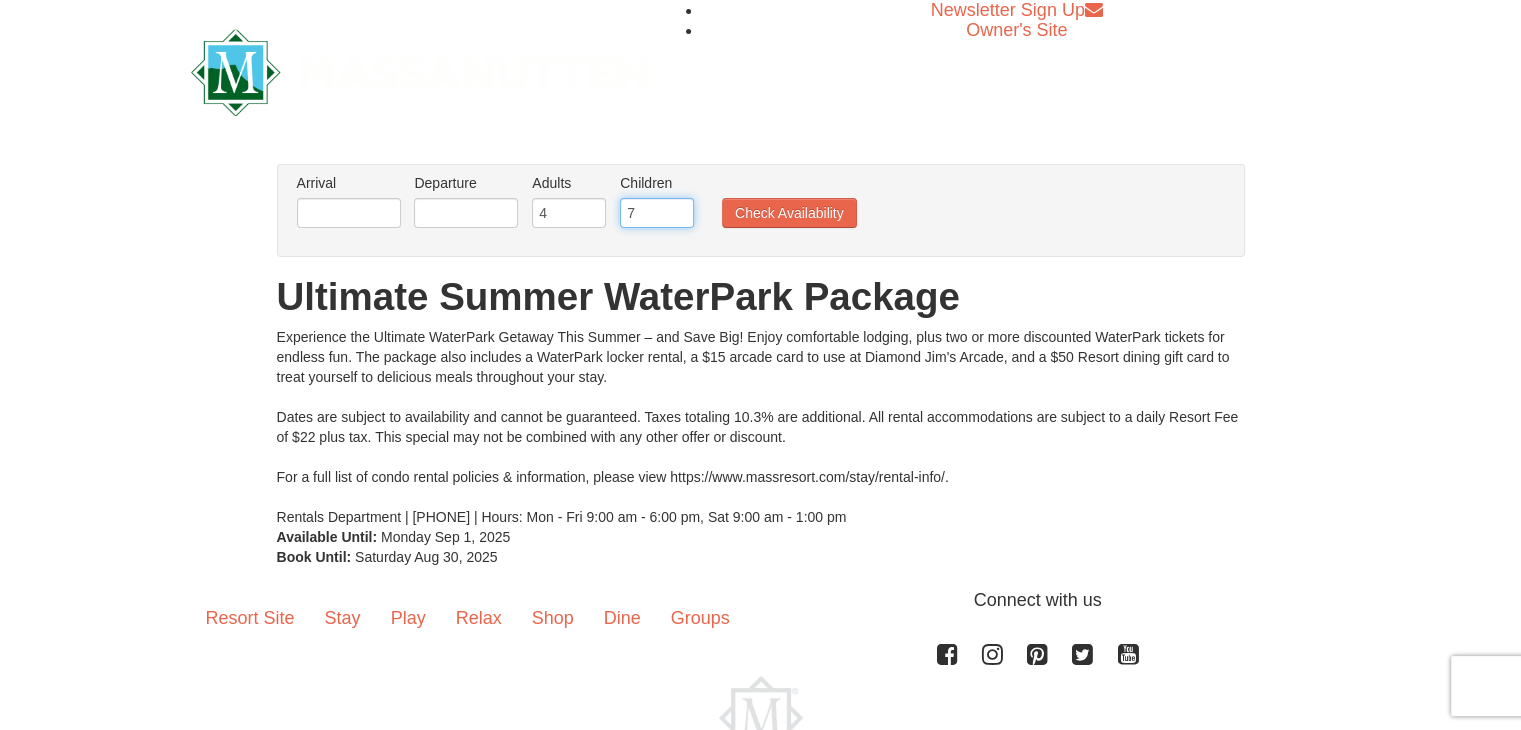 click on "7" at bounding box center [657, 213] 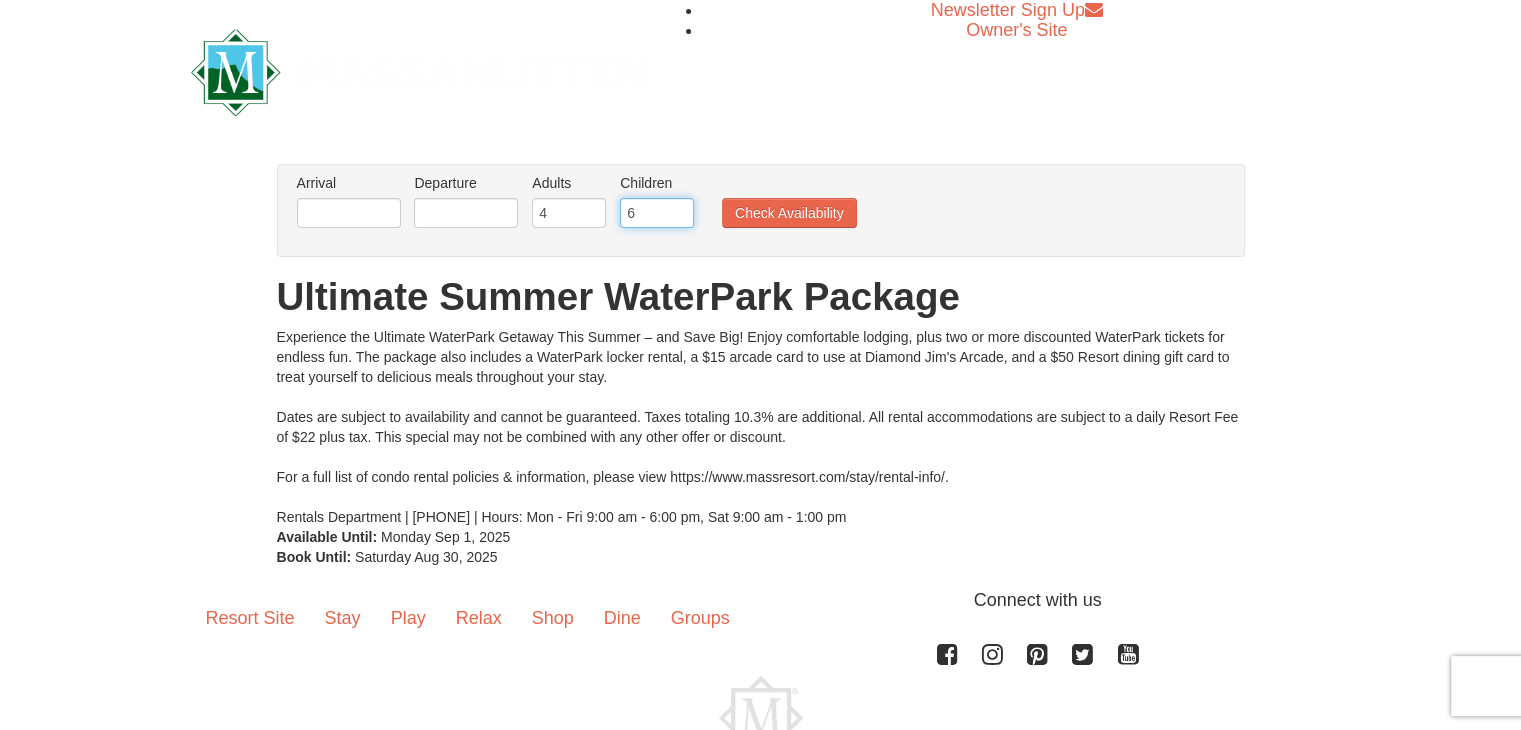 type on "6" 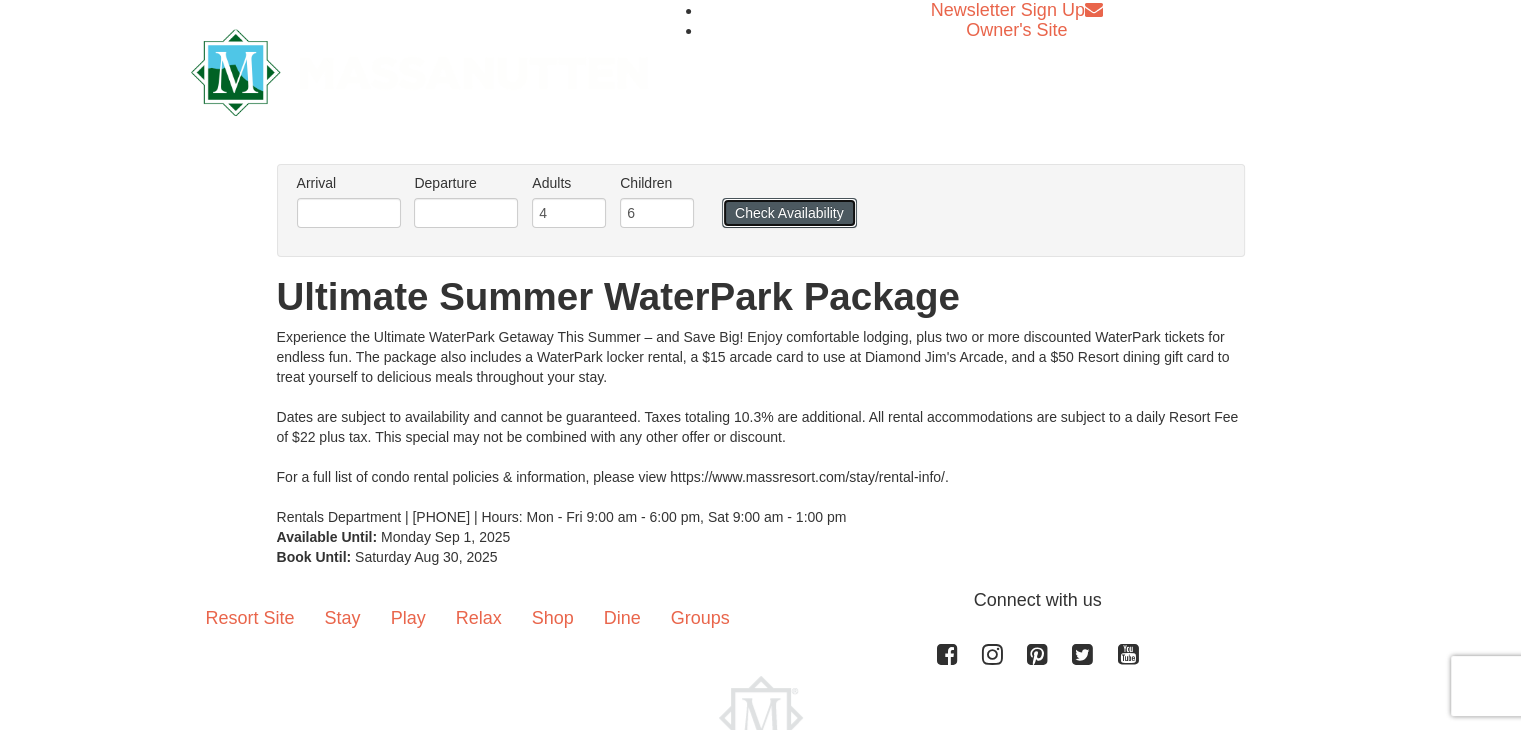 click on "Check Availability" at bounding box center (789, 213) 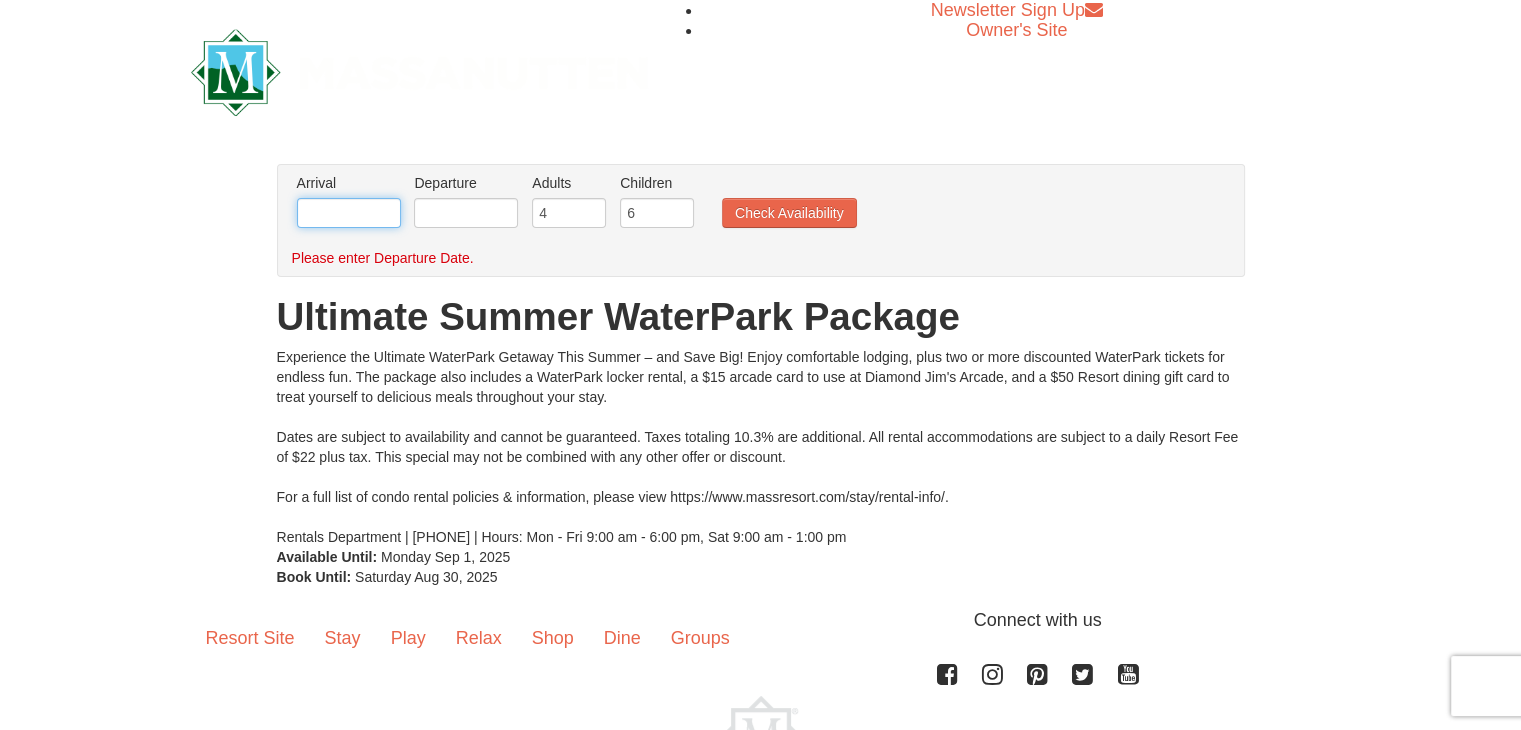click at bounding box center [349, 213] 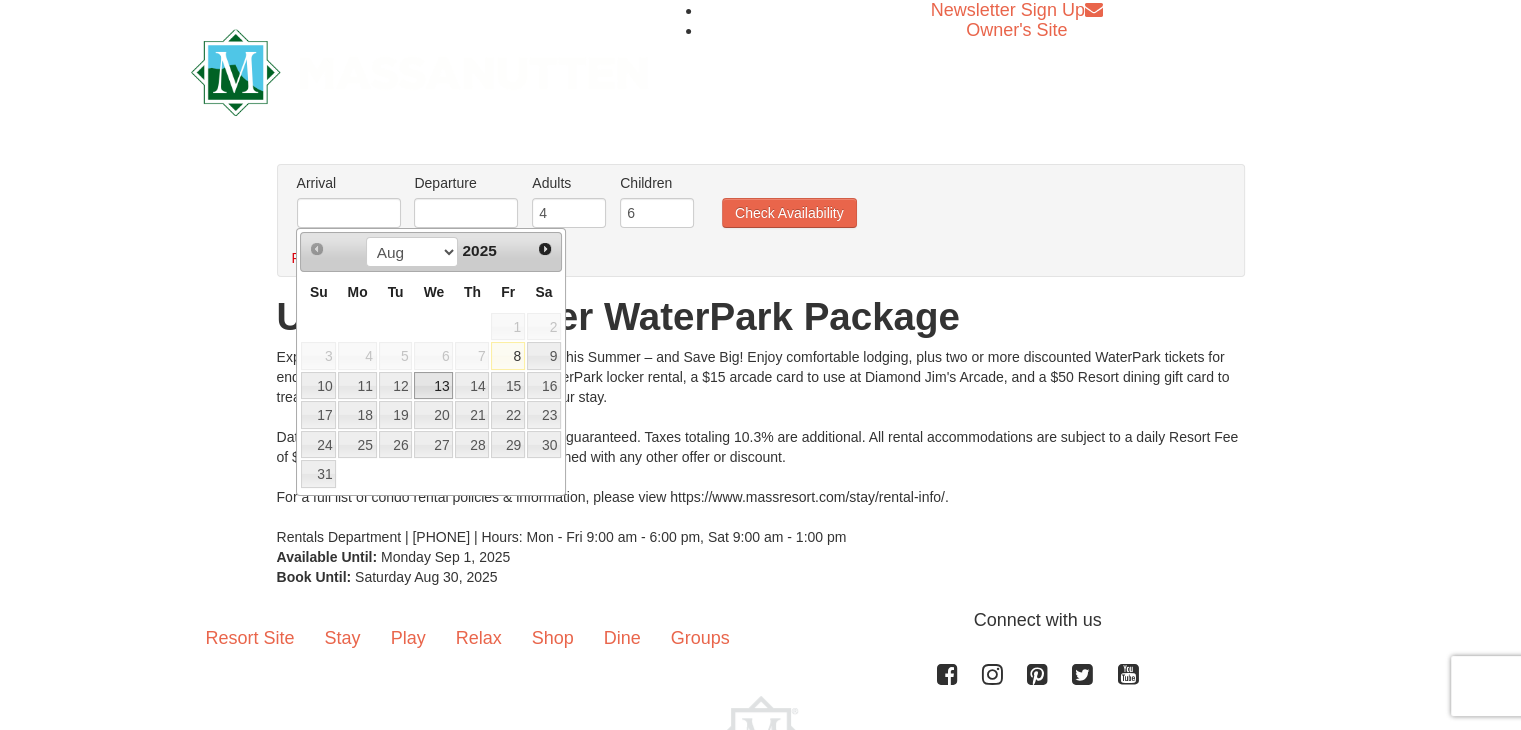 click on "13" at bounding box center (433, 386) 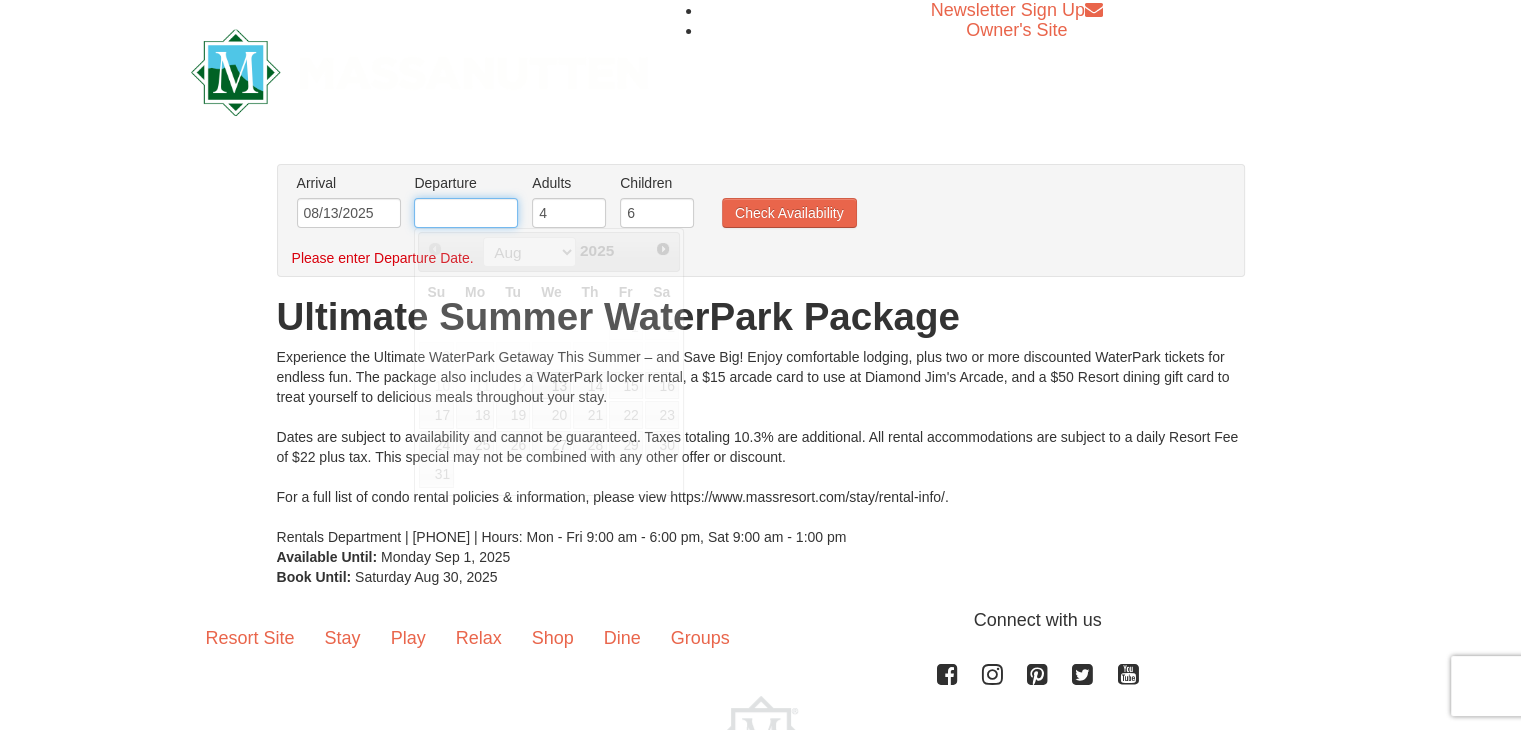 click at bounding box center [466, 213] 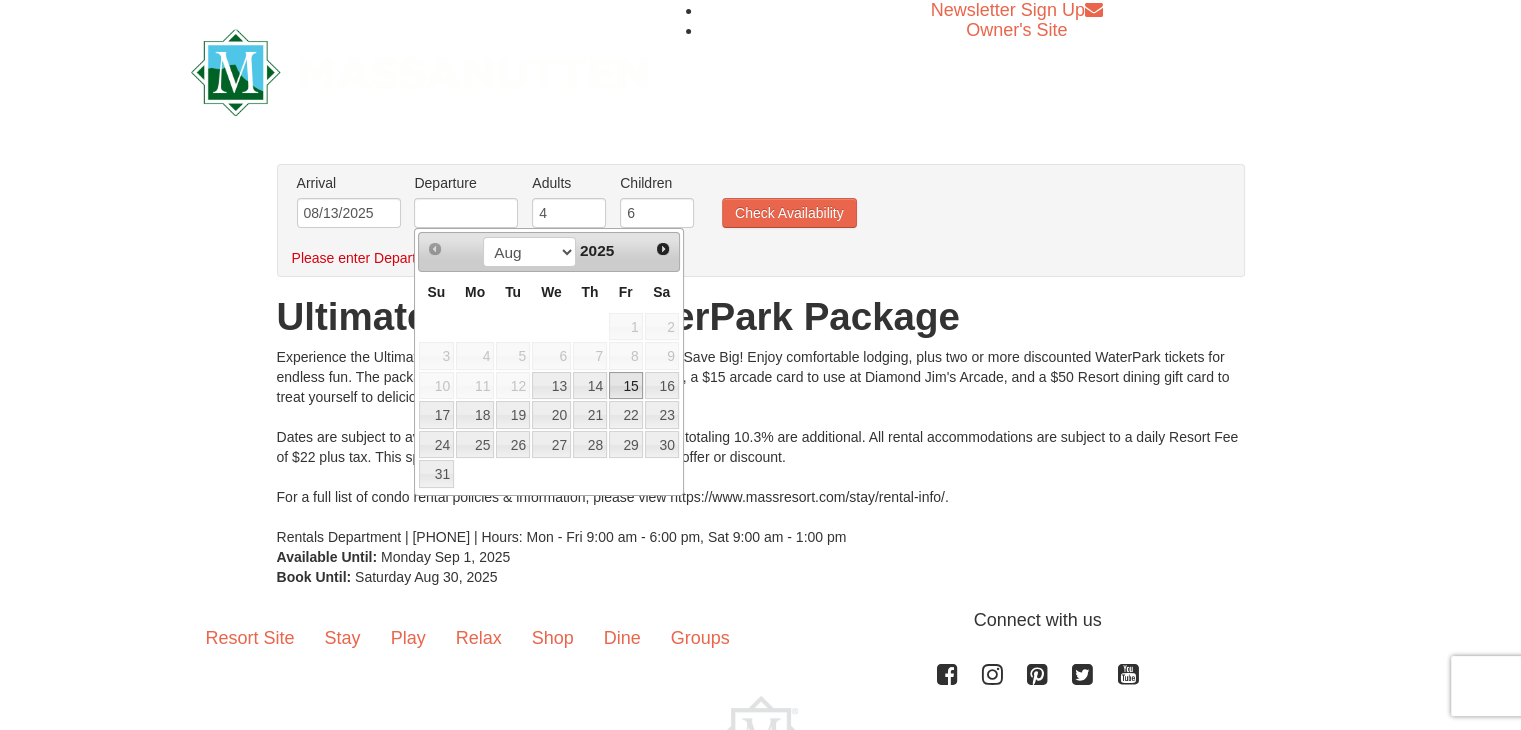 click on "15" at bounding box center [626, 386] 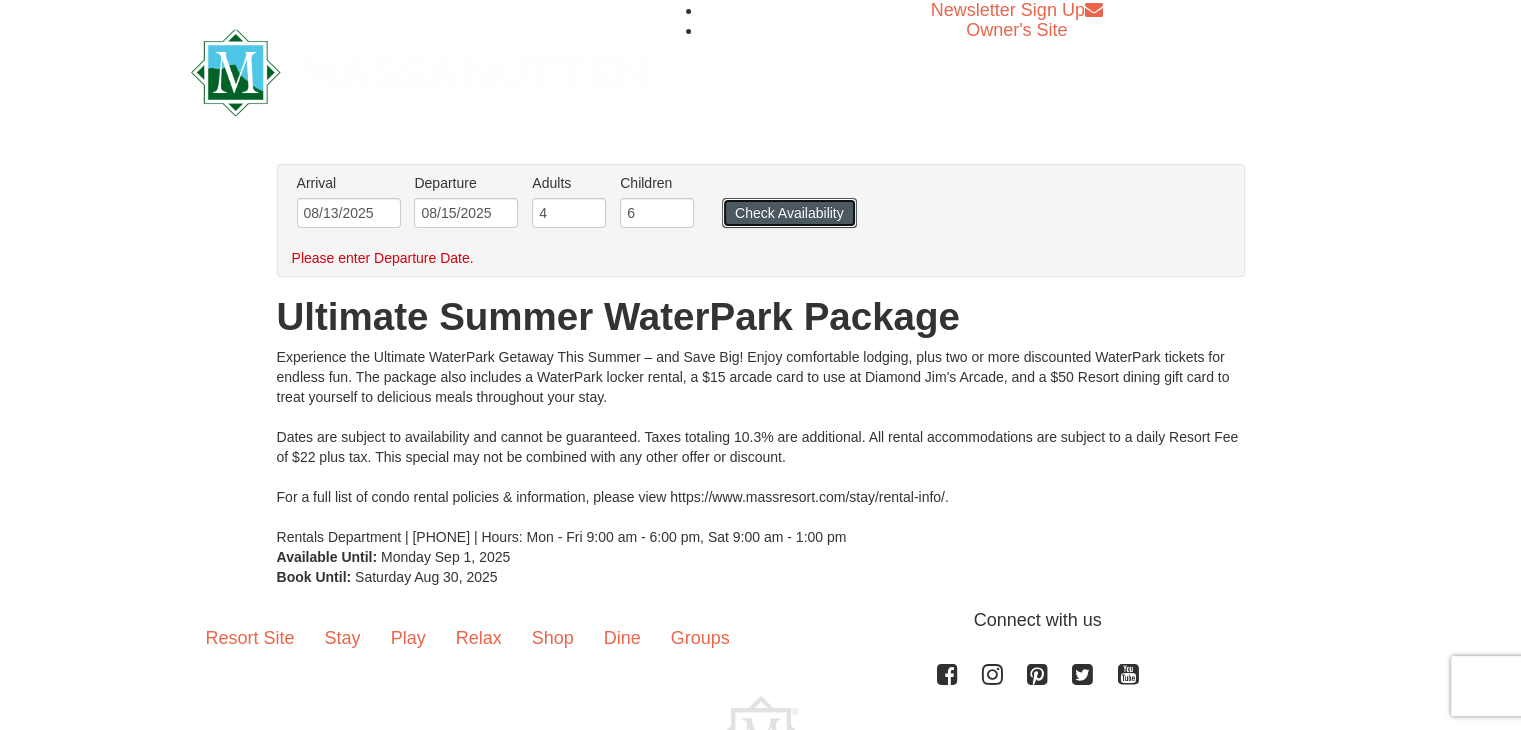 click on "Check Availability" at bounding box center (789, 213) 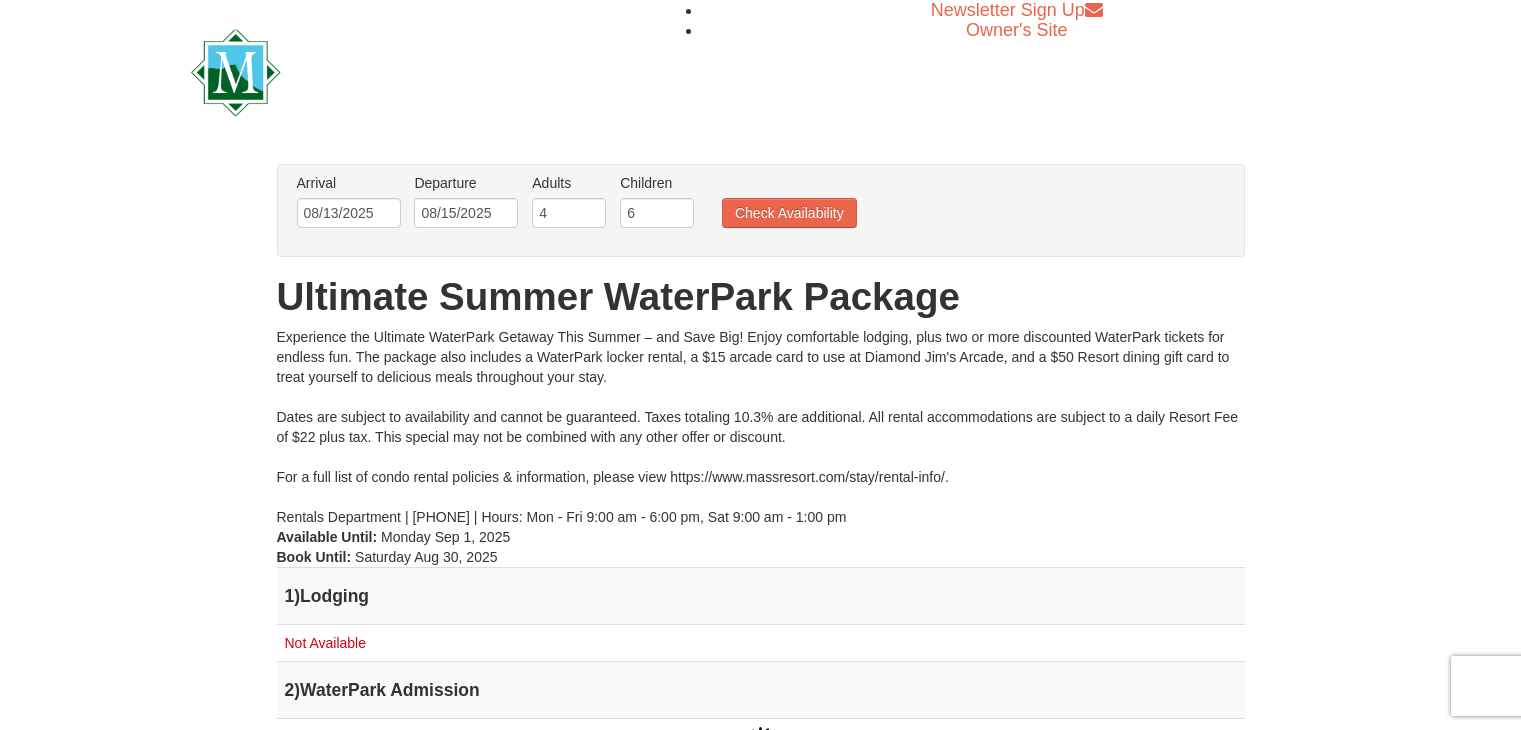 scroll, scrollTop: 0, scrollLeft: 0, axis: both 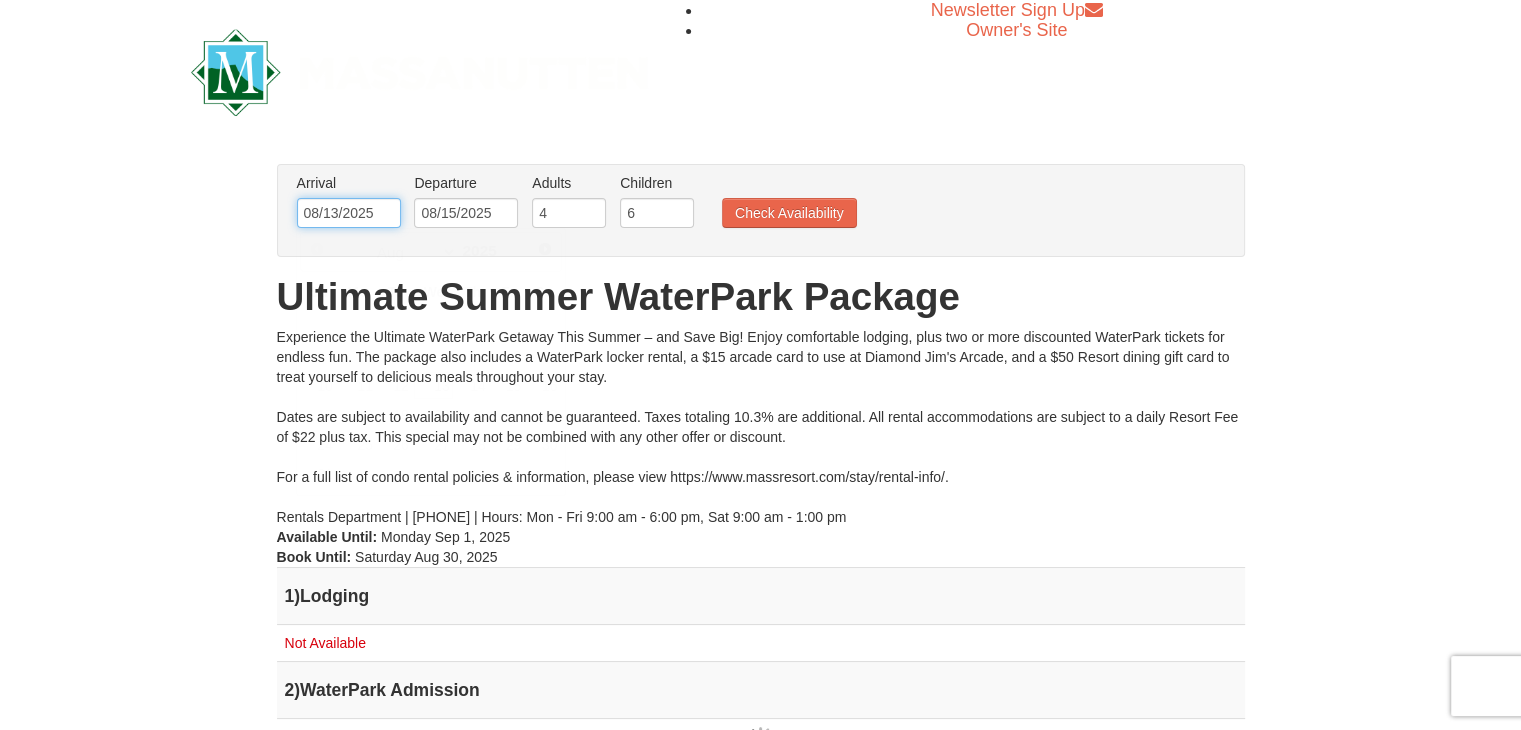 click on "08/13/2025" at bounding box center [349, 213] 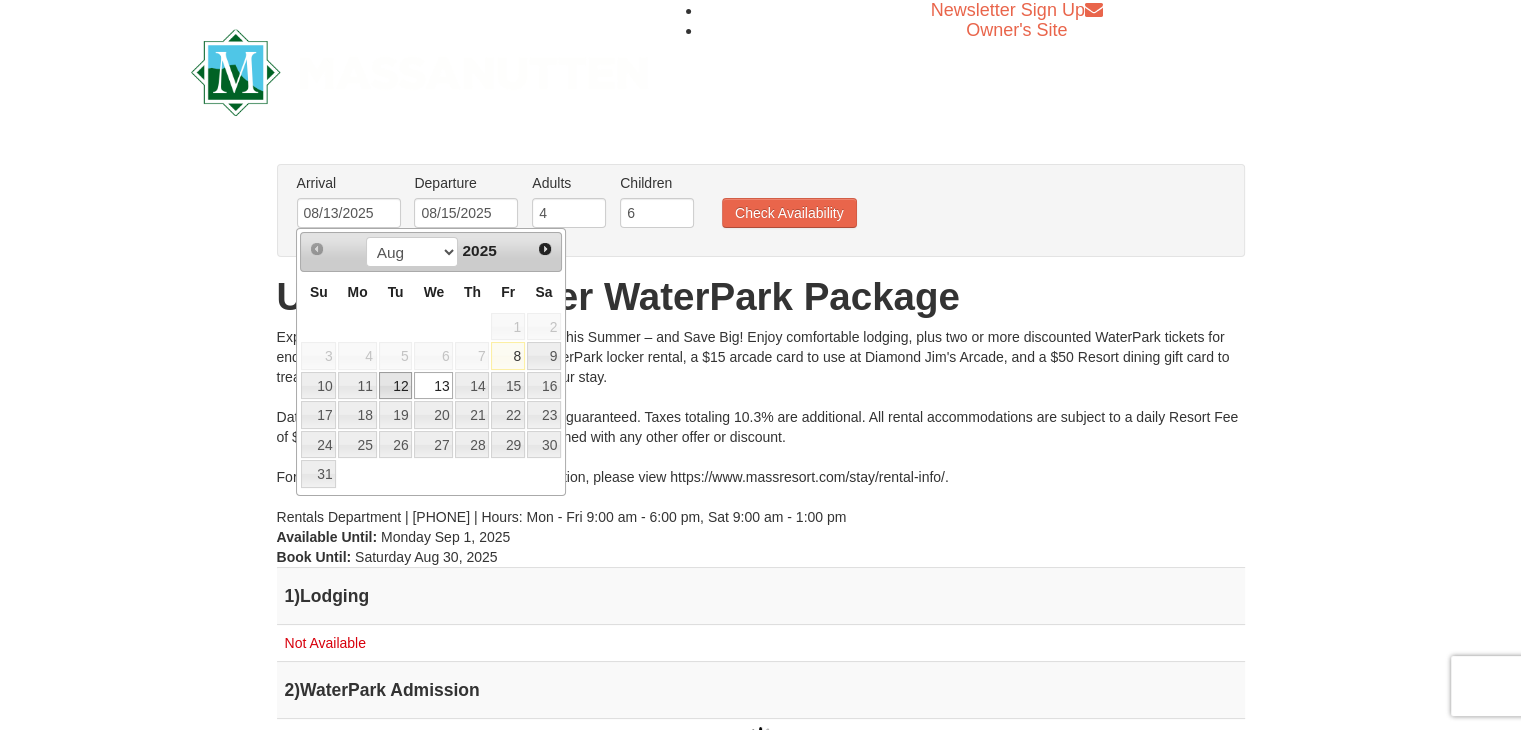 click on "12" at bounding box center [396, 386] 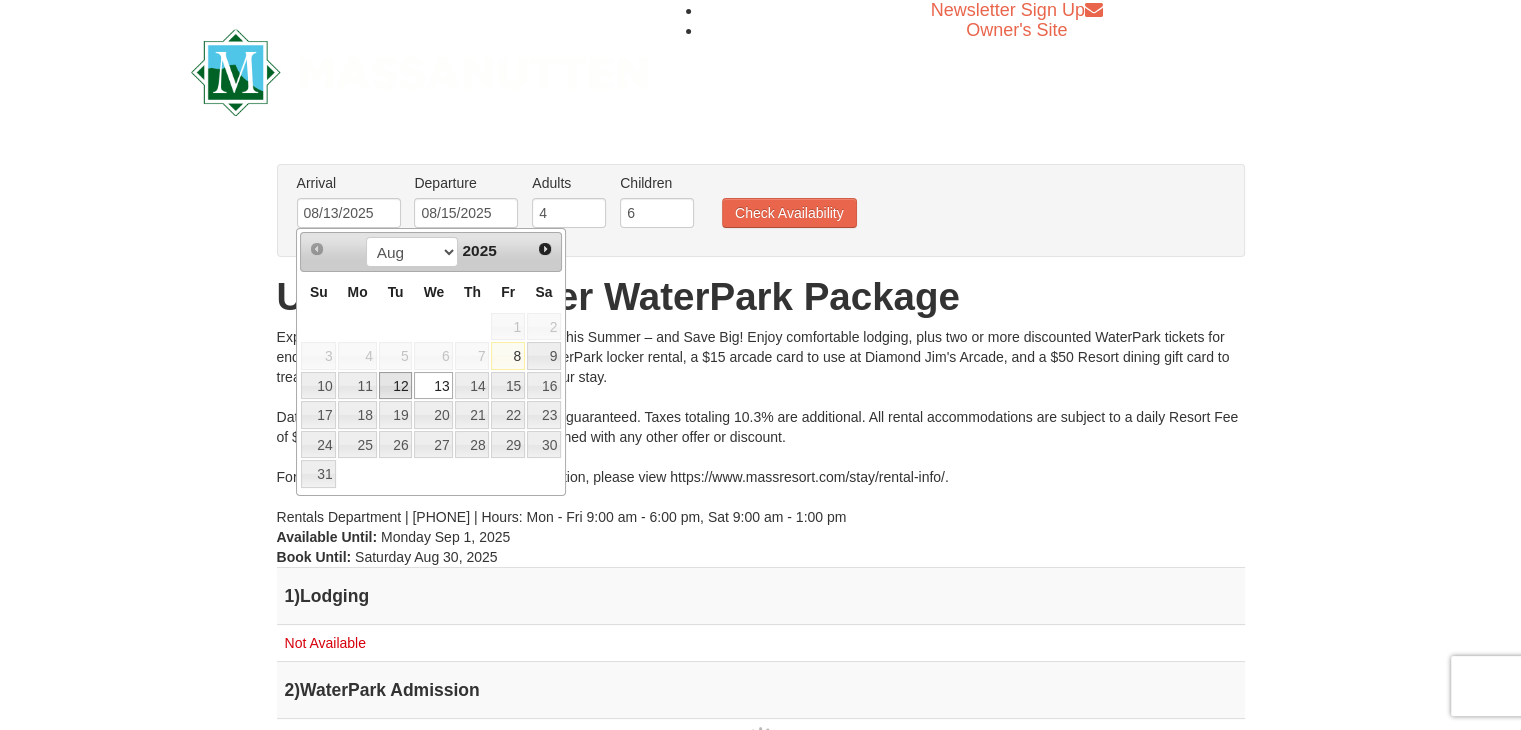 type on "08/12/2025" 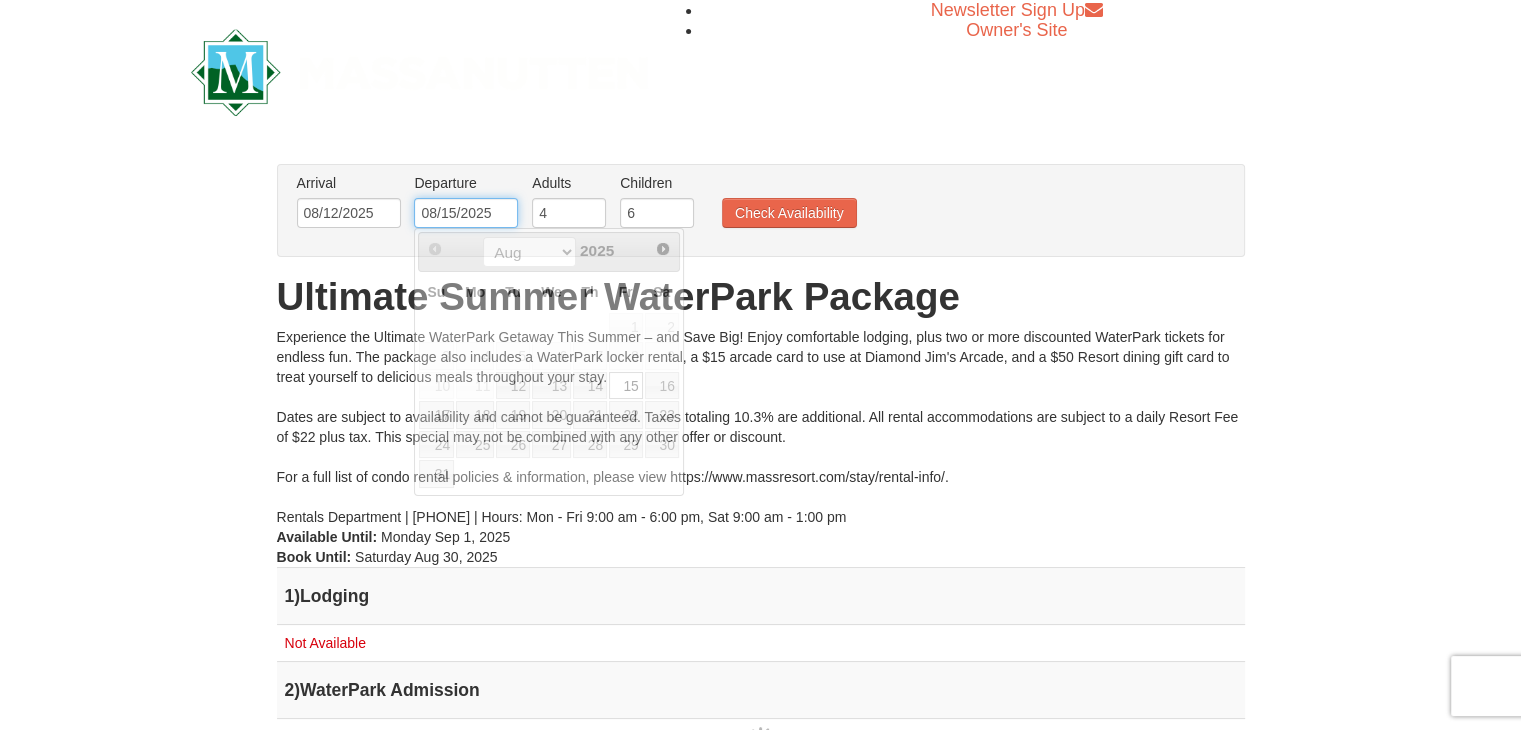 click on "08/15/2025" at bounding box center [466, 213] 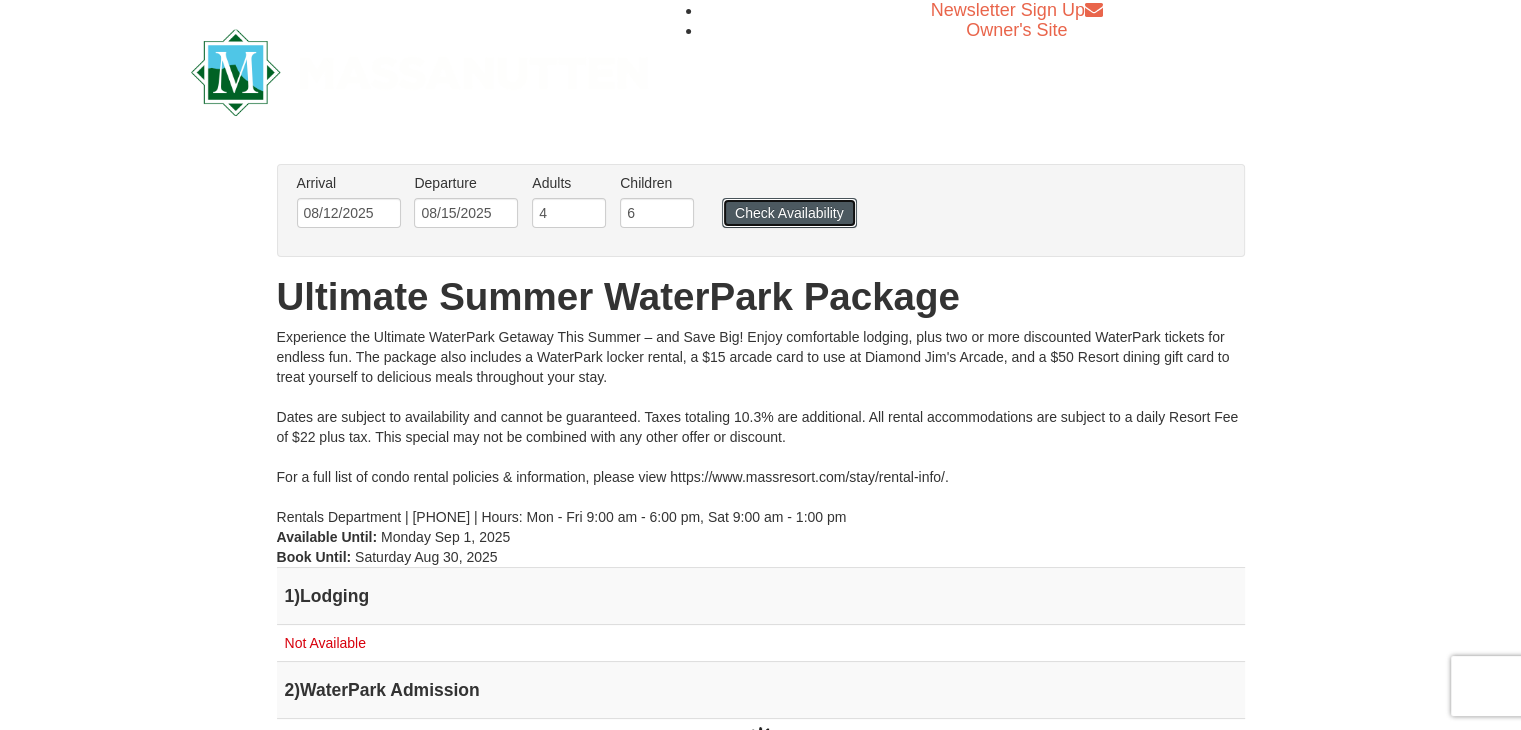 click on "Check Availability" at bounding box center [789, 213] 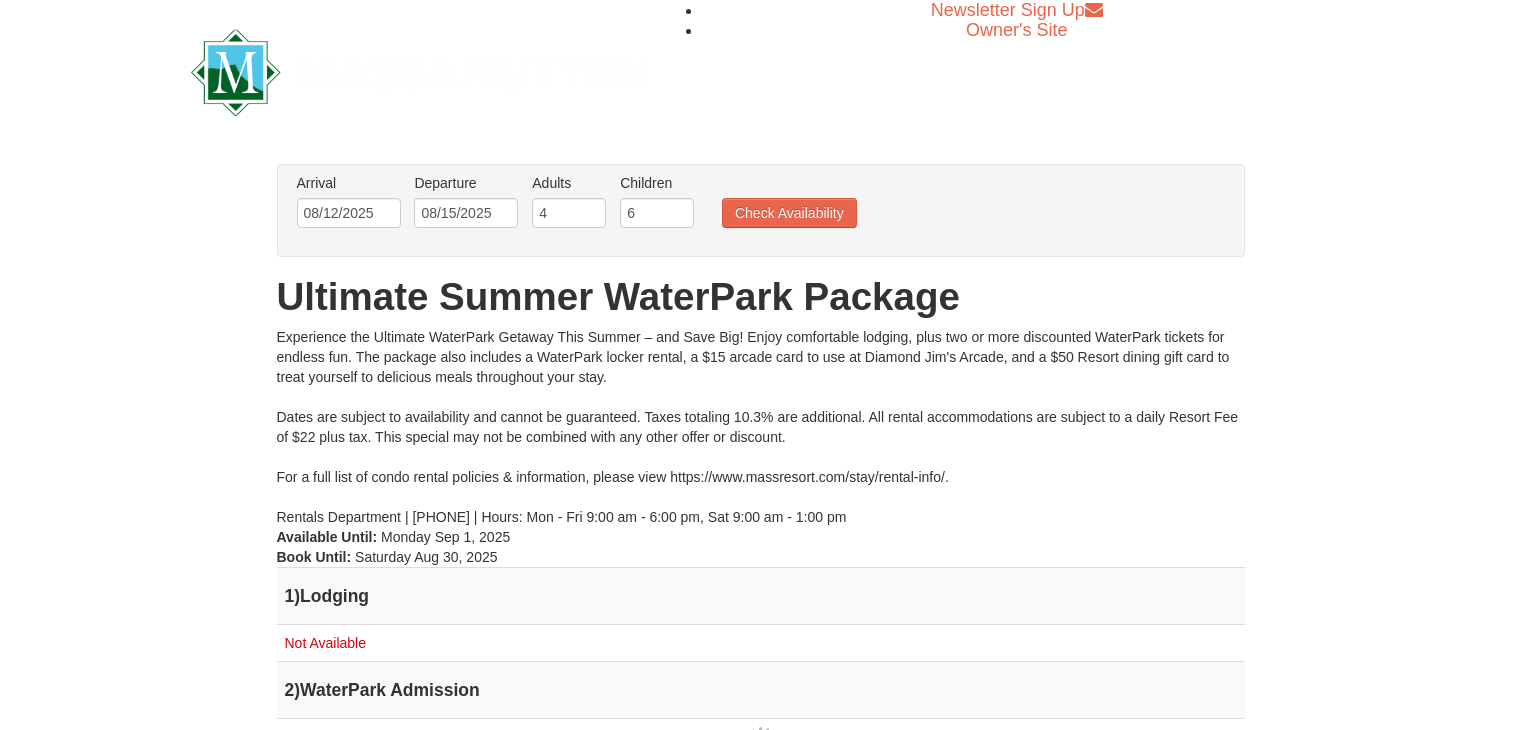 scroll, scrollTop: 0, scrollLeft: 0, axis: both 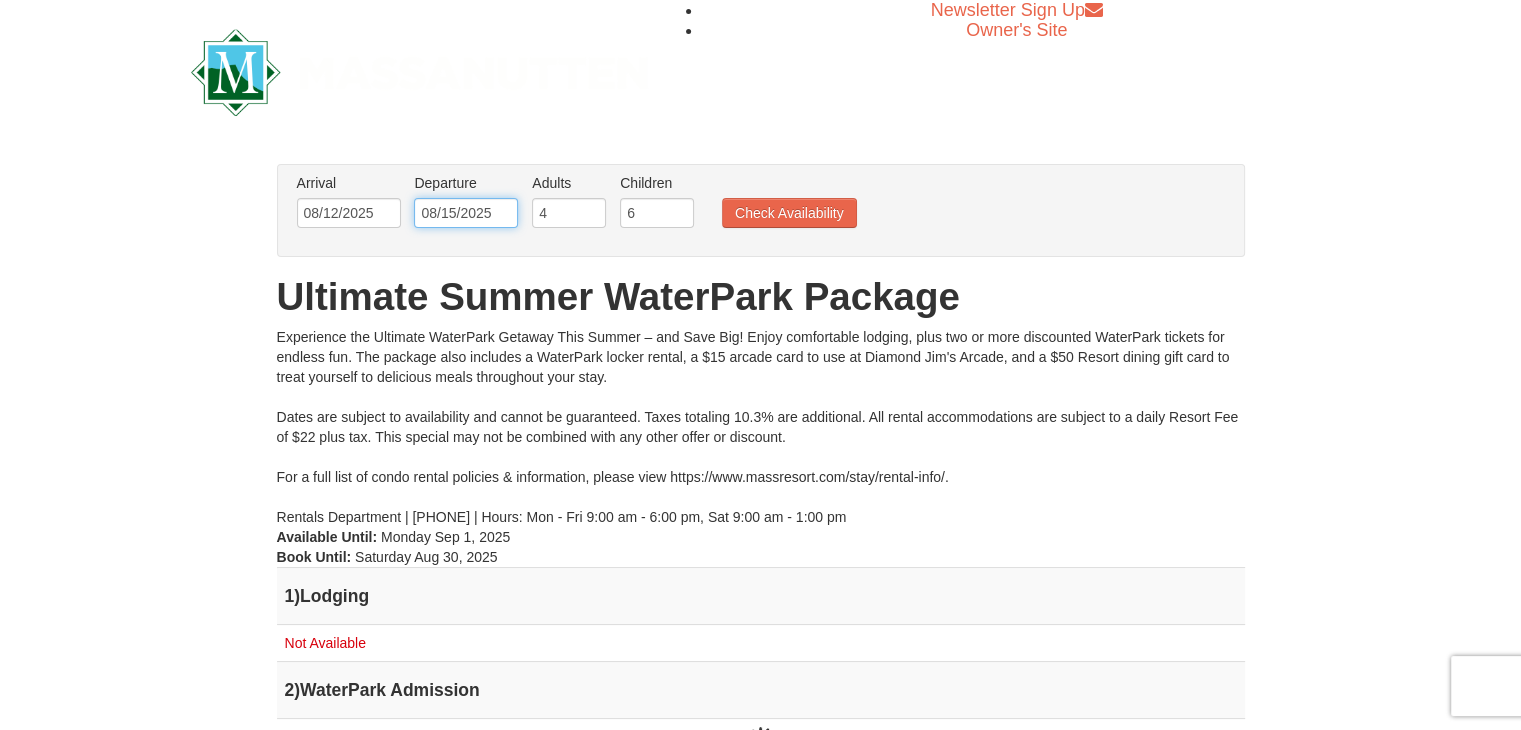 click on "08/15/2025" at bounding box center [466, 213] 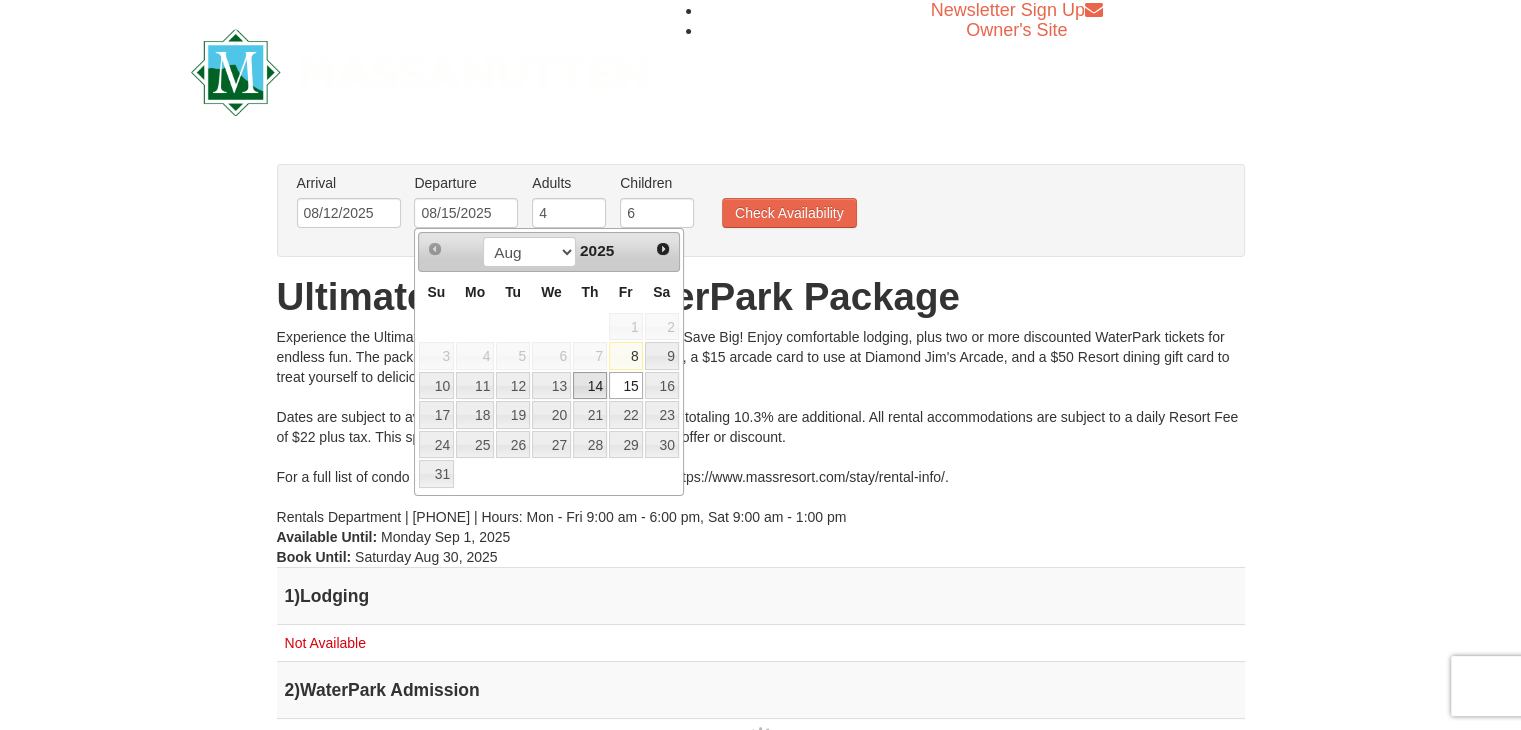 click on "14" at bounding box center (590, 386) 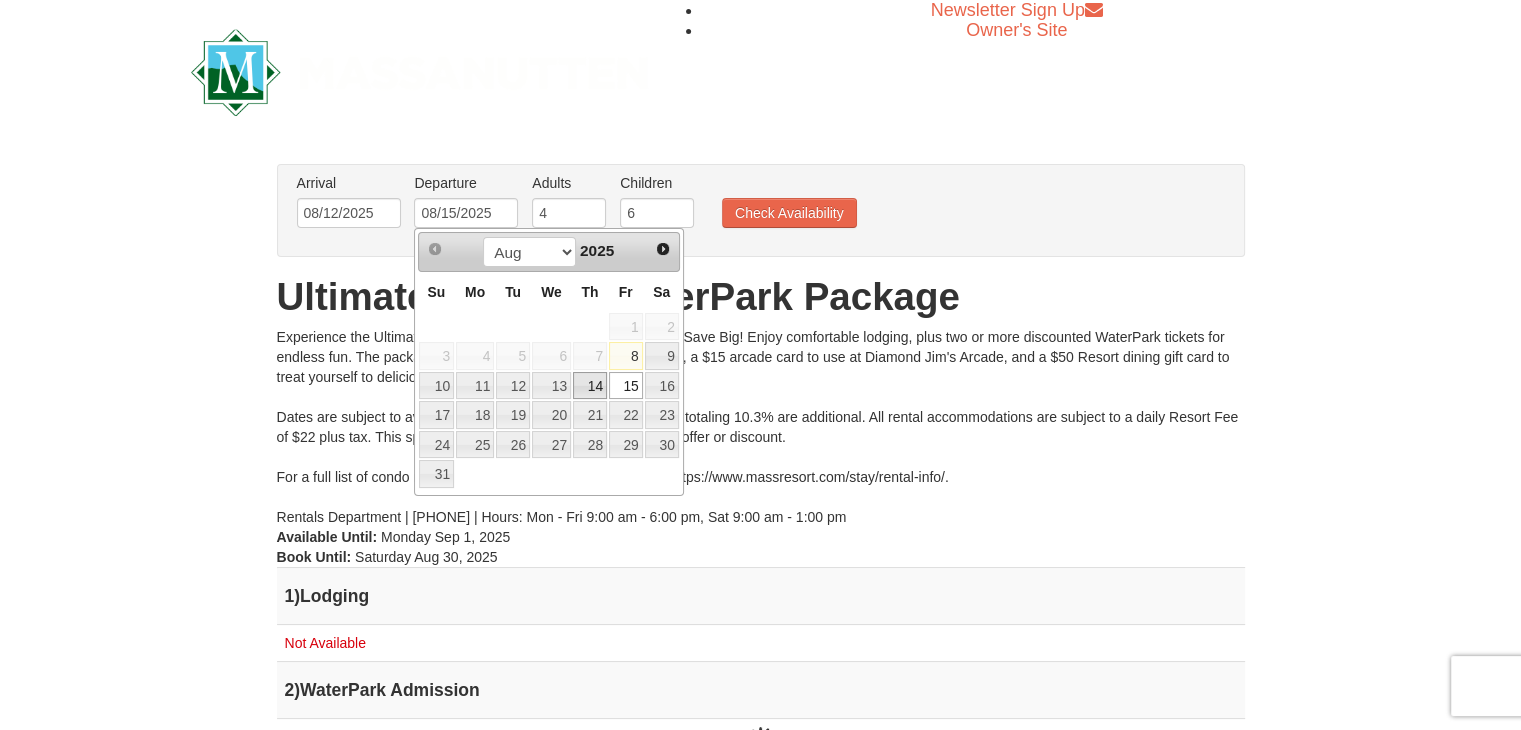 type on "08/14/2025" 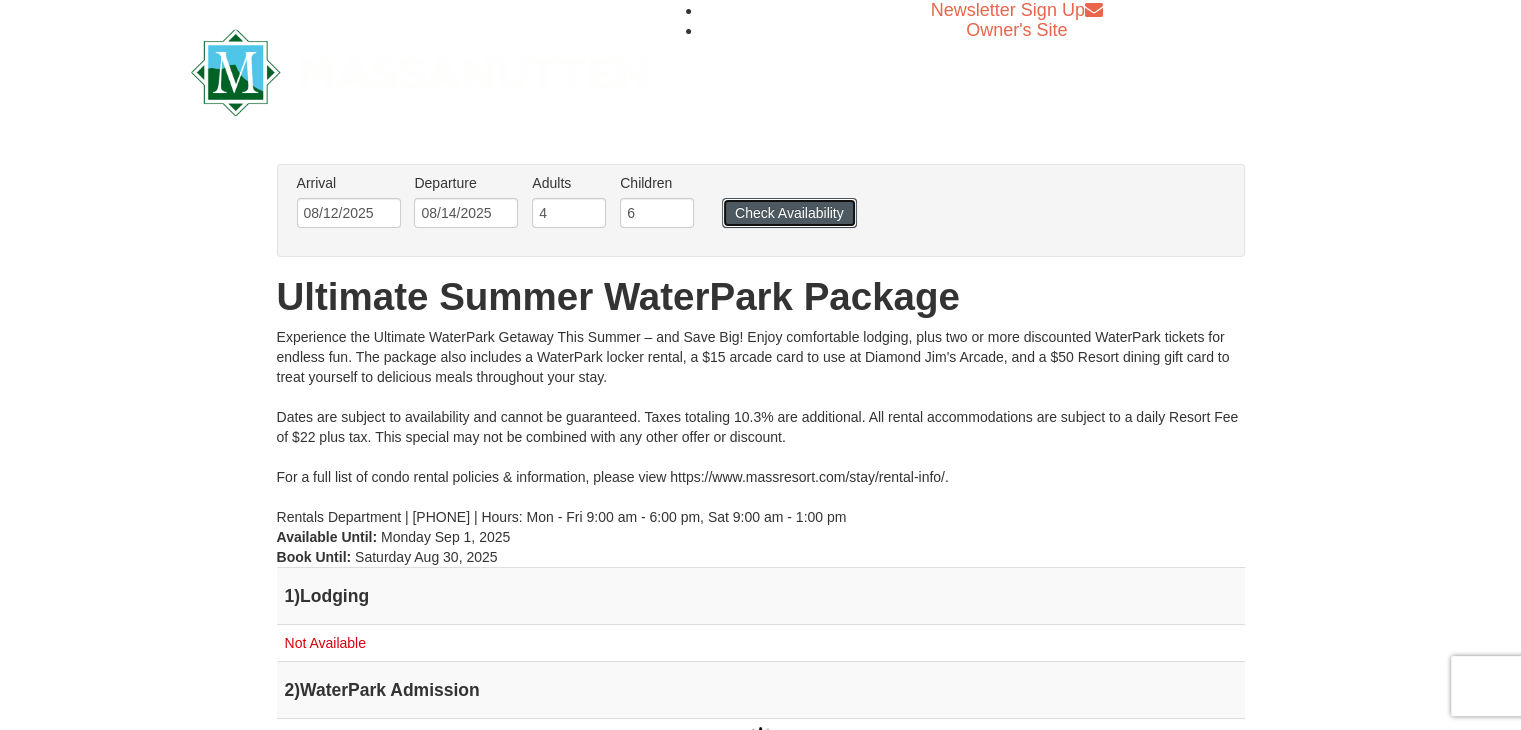 click on "Check Availability" at bounding box center [789, 213] 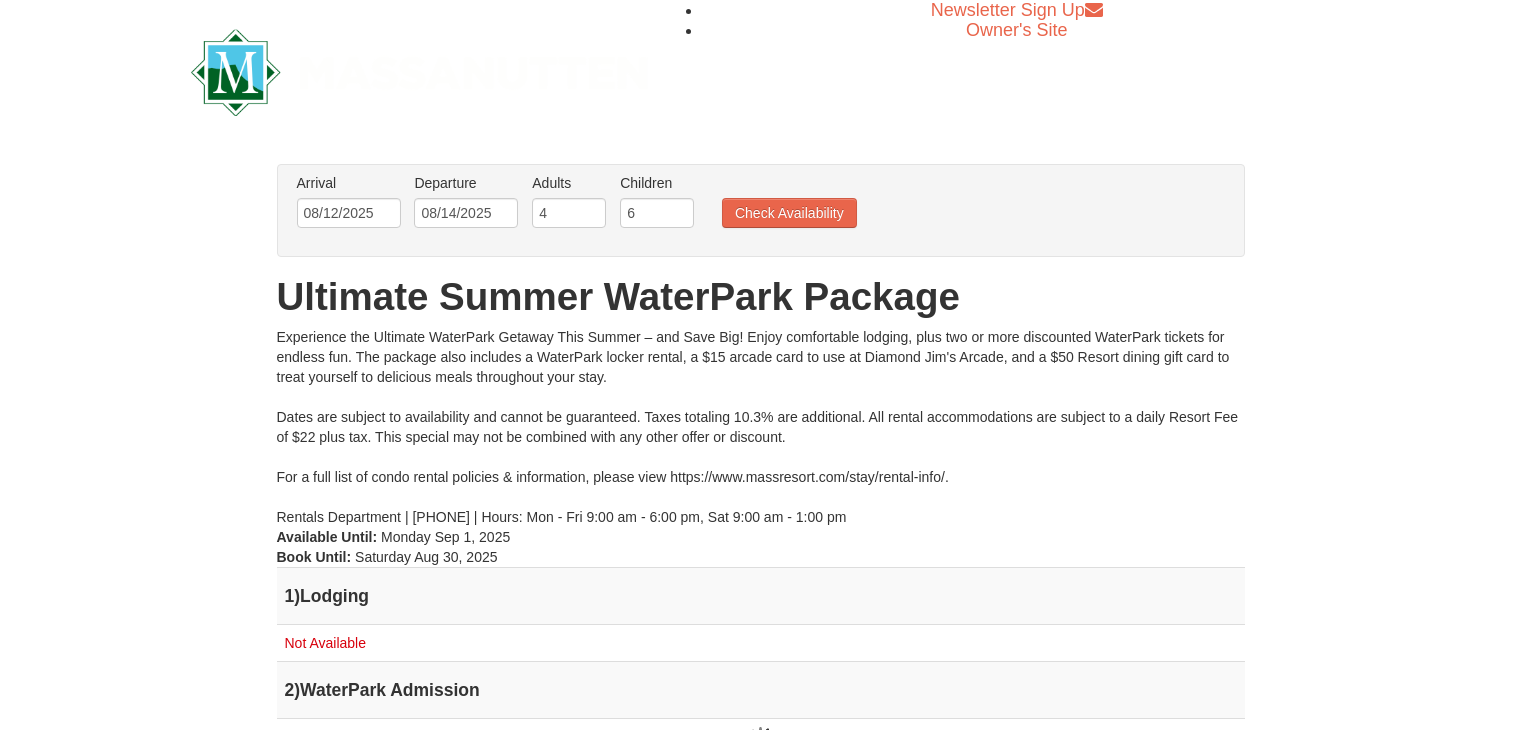 scroll, scrollTop: 0, scrollLeft: 0, axis: both 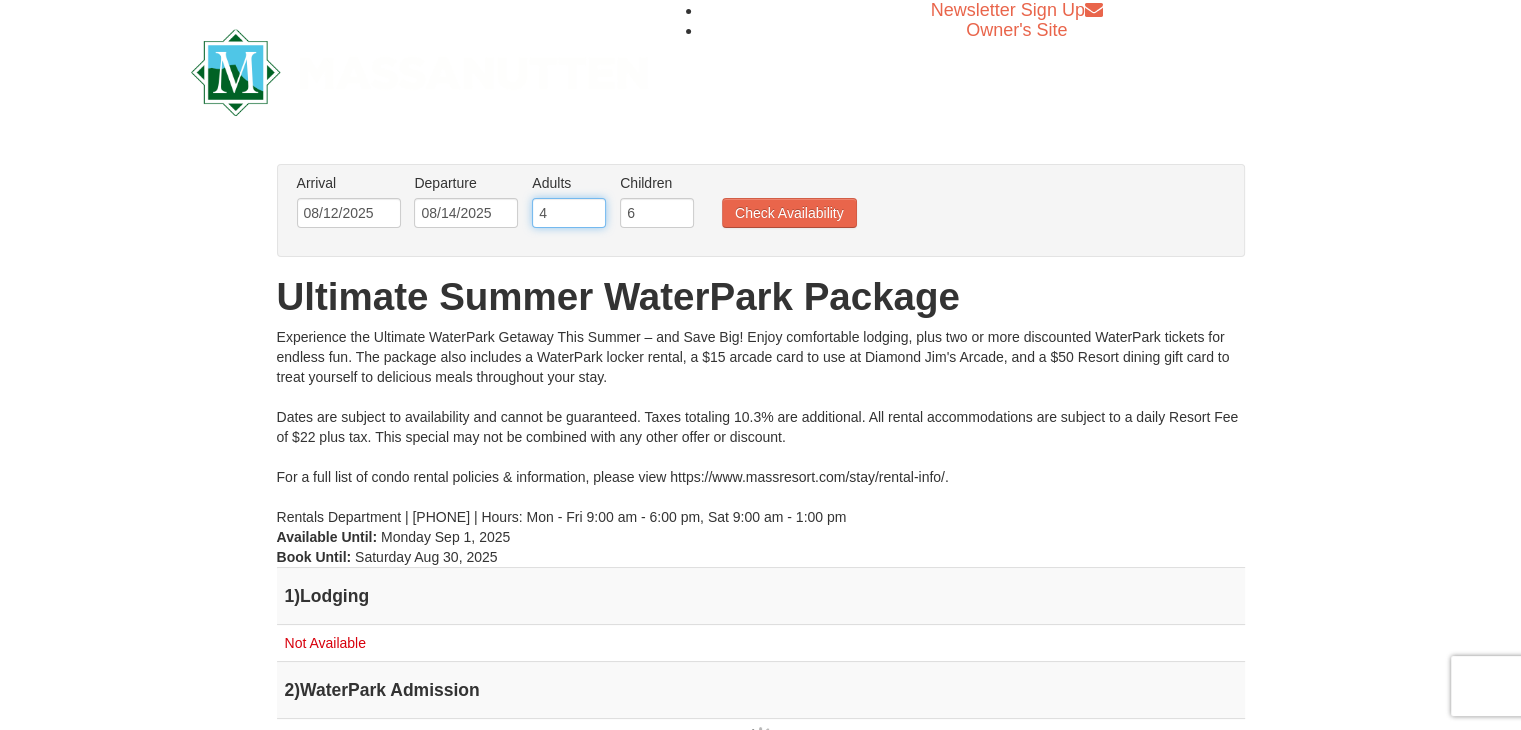 click on "4" at bounding box center (569, 213) 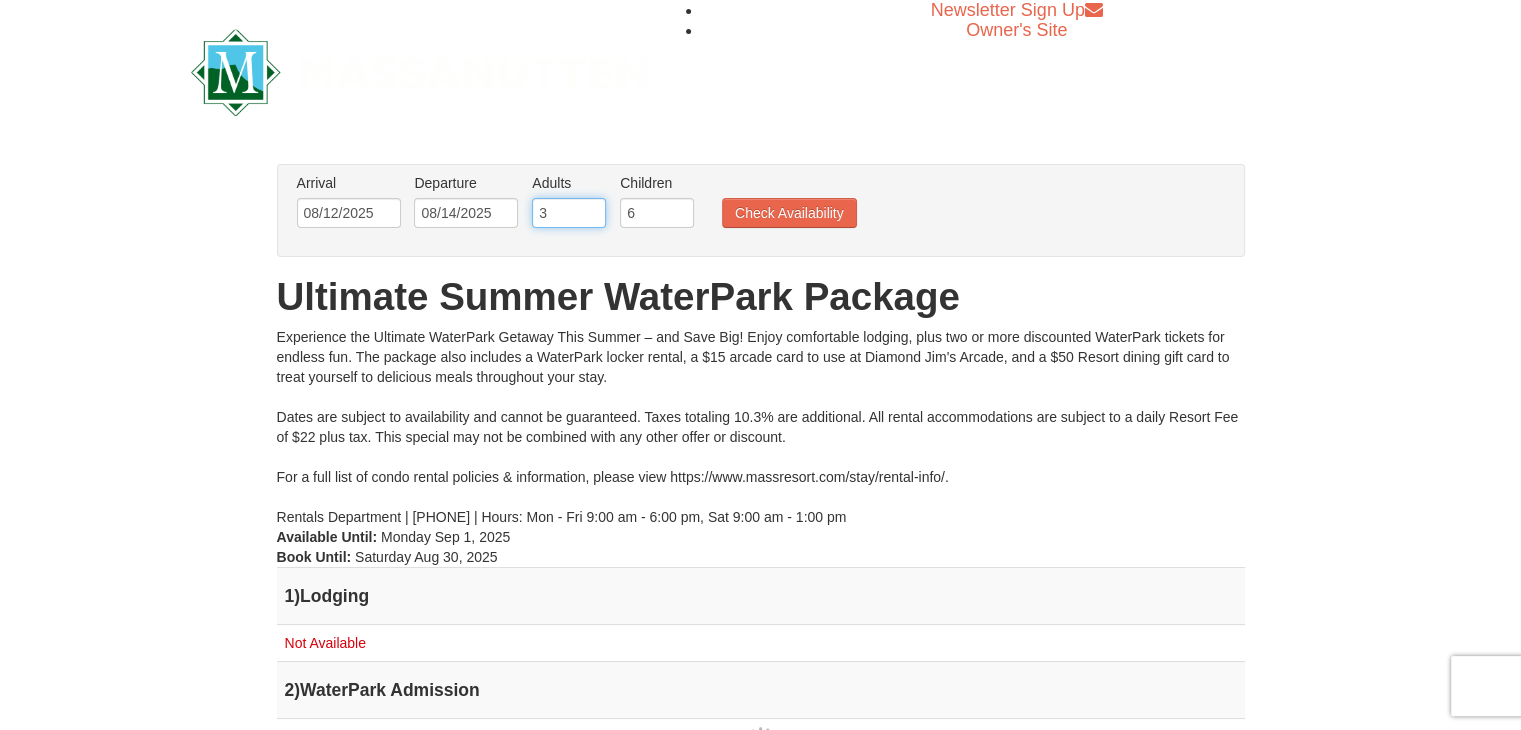 click on "3" at bounding box center [569, 213] 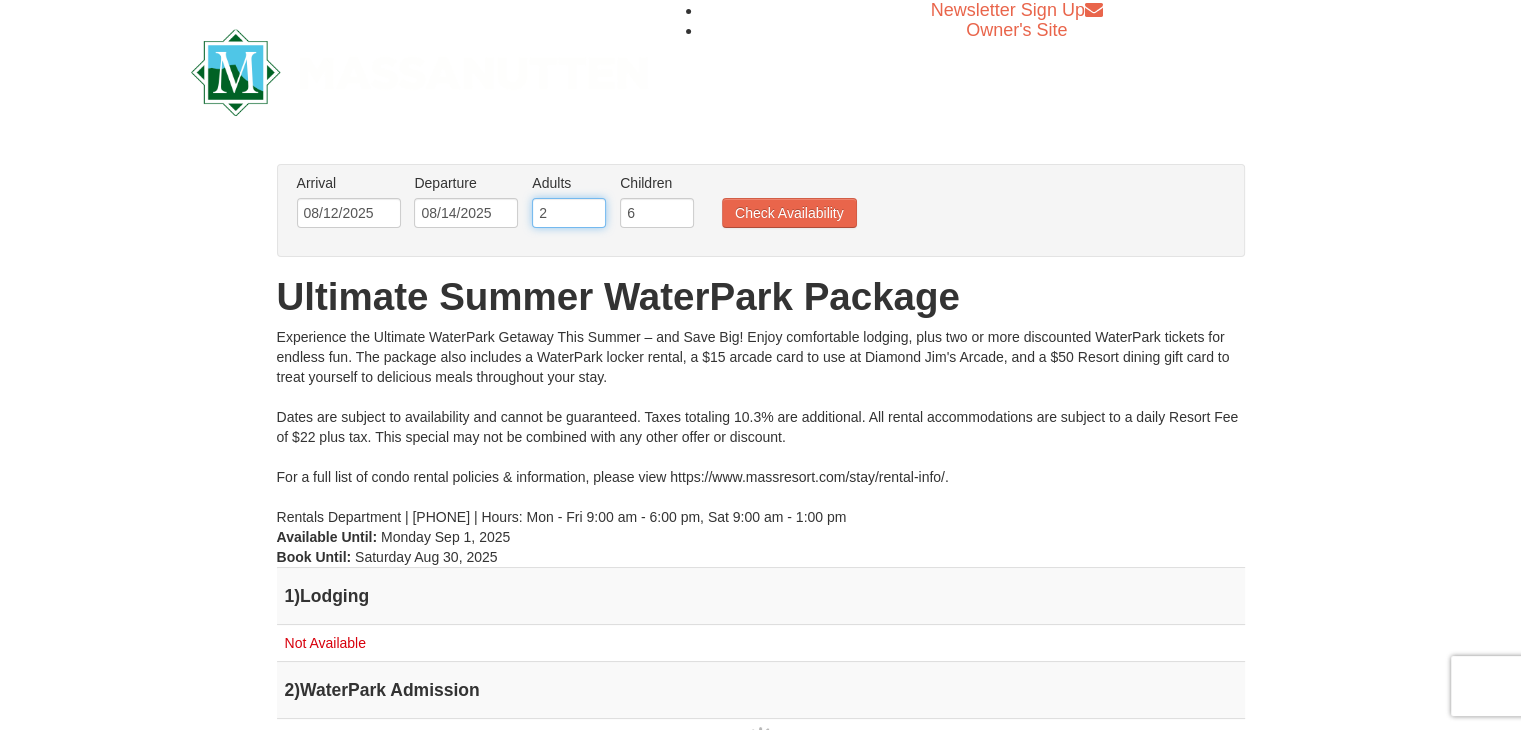 type on "2" 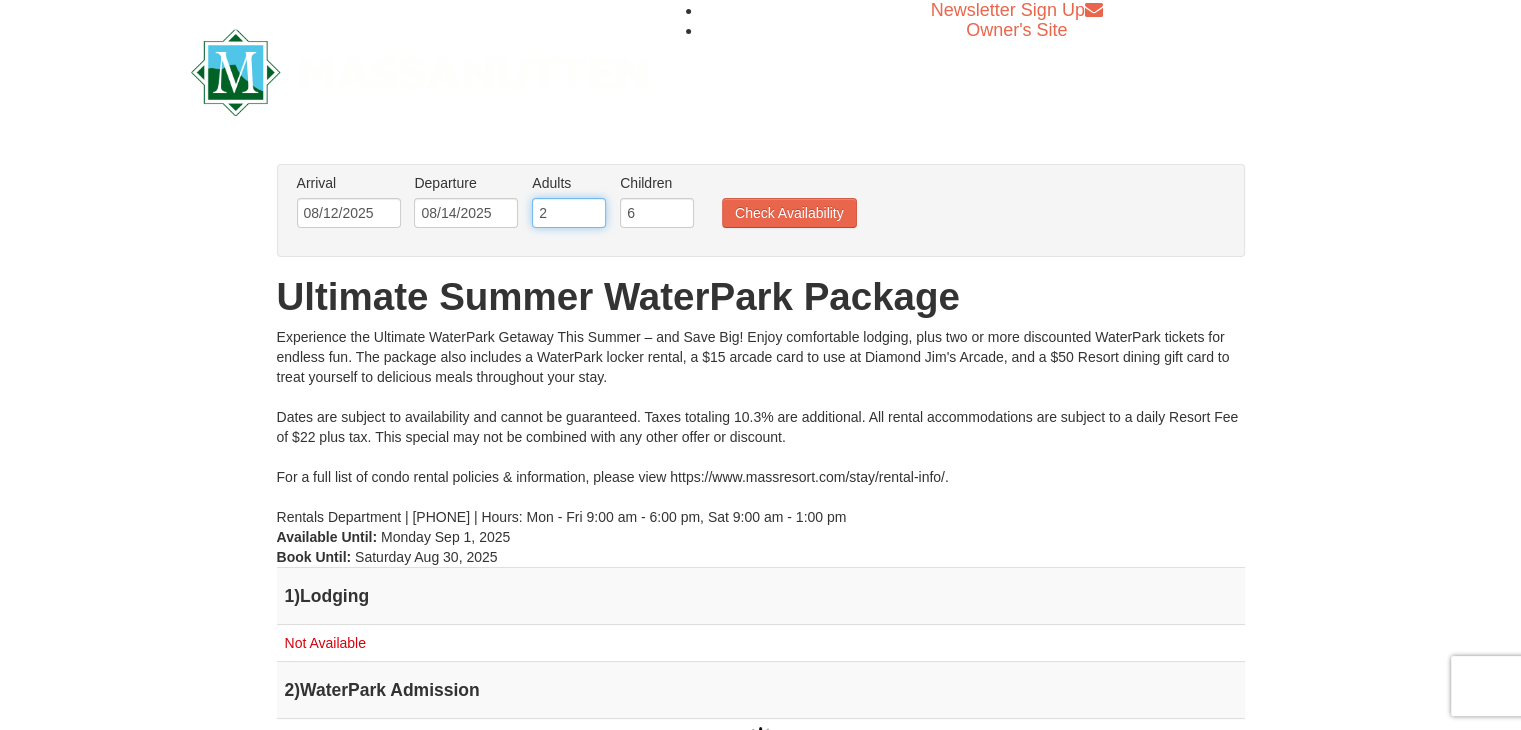 click on "2" at bounding box center (569, 213) 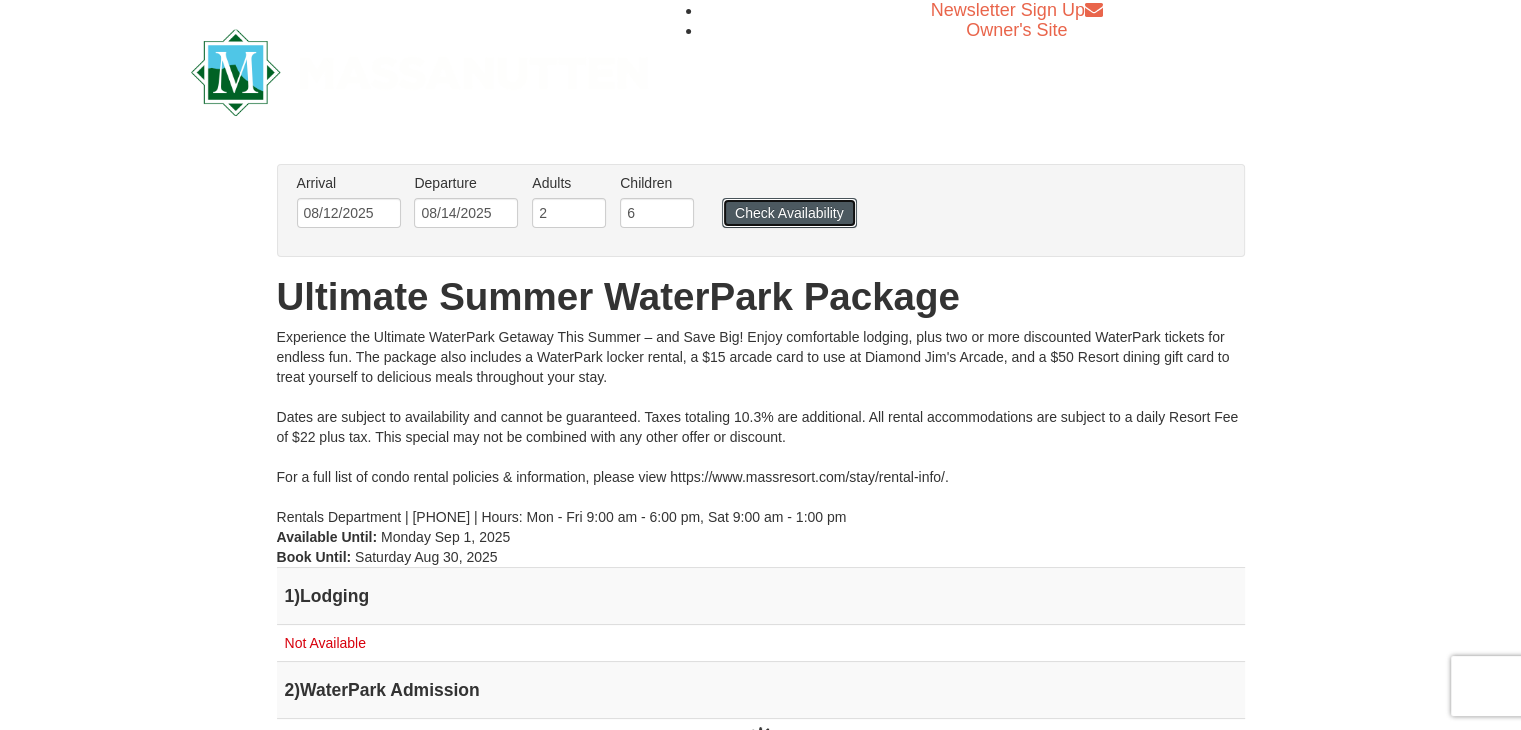 click on "Check Availability" at bounding box center (789, 213) 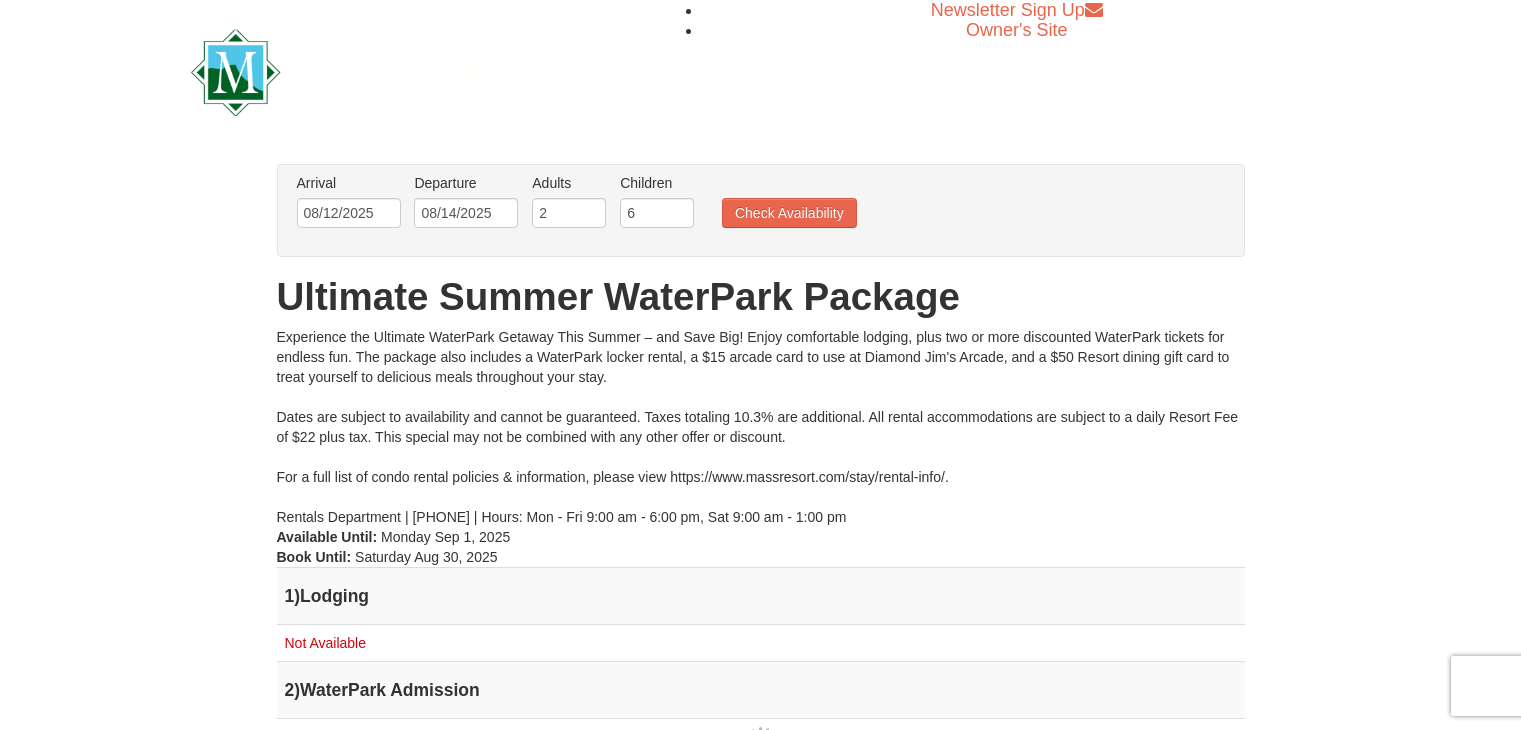scroll, scrollTop: 0, scrollLeft: 0, axis: both 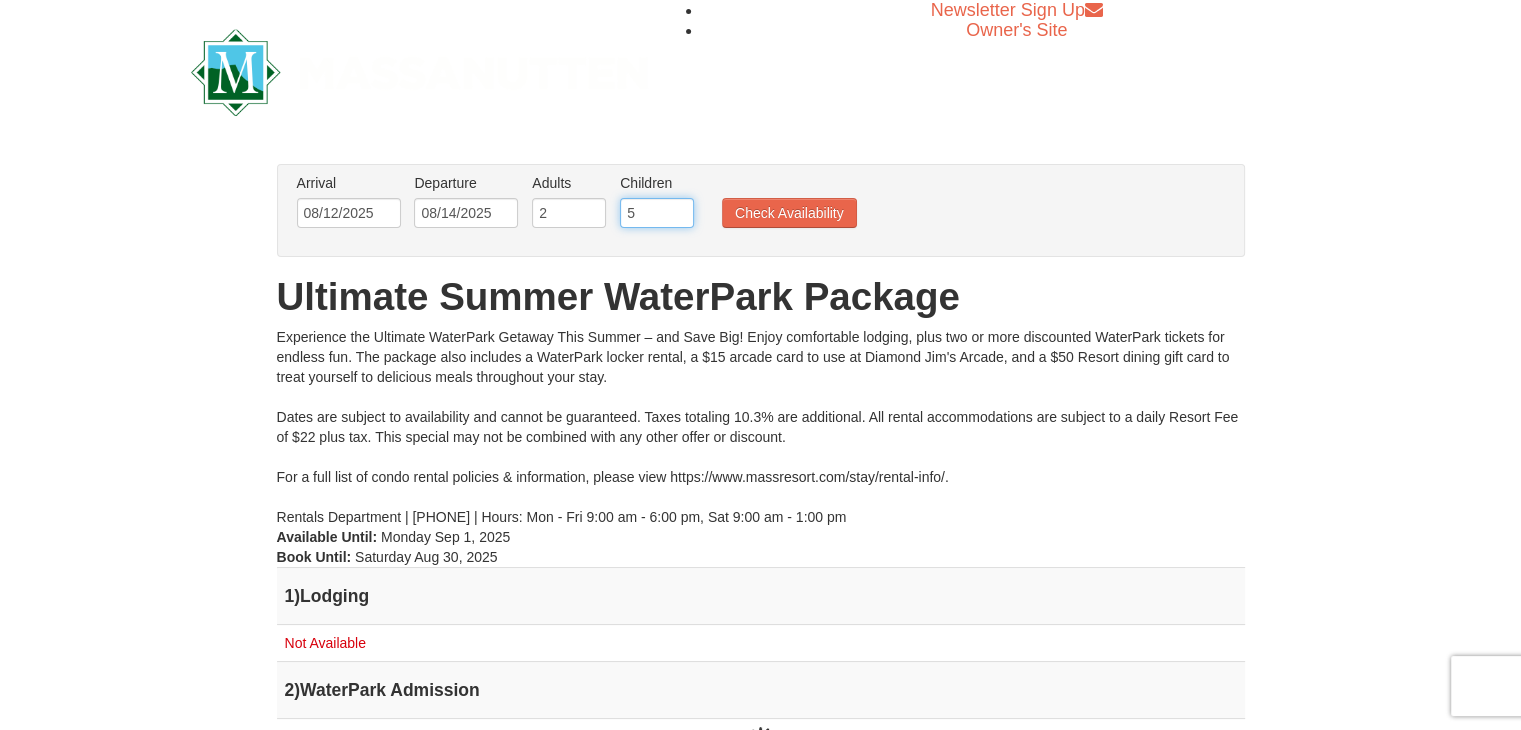 click on "5" at bounding box center (657, 213) 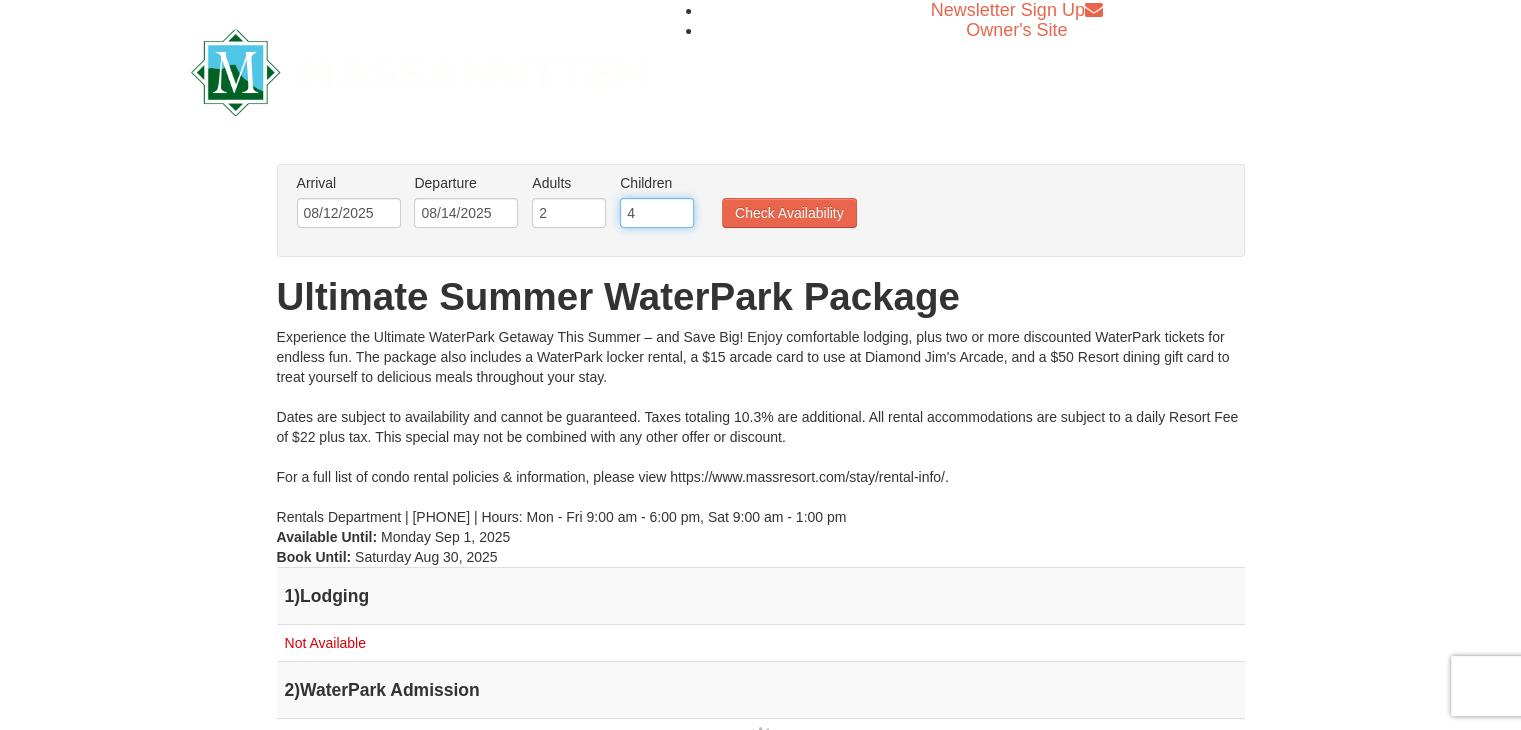 click on "4" at bounding box center (657, 213) 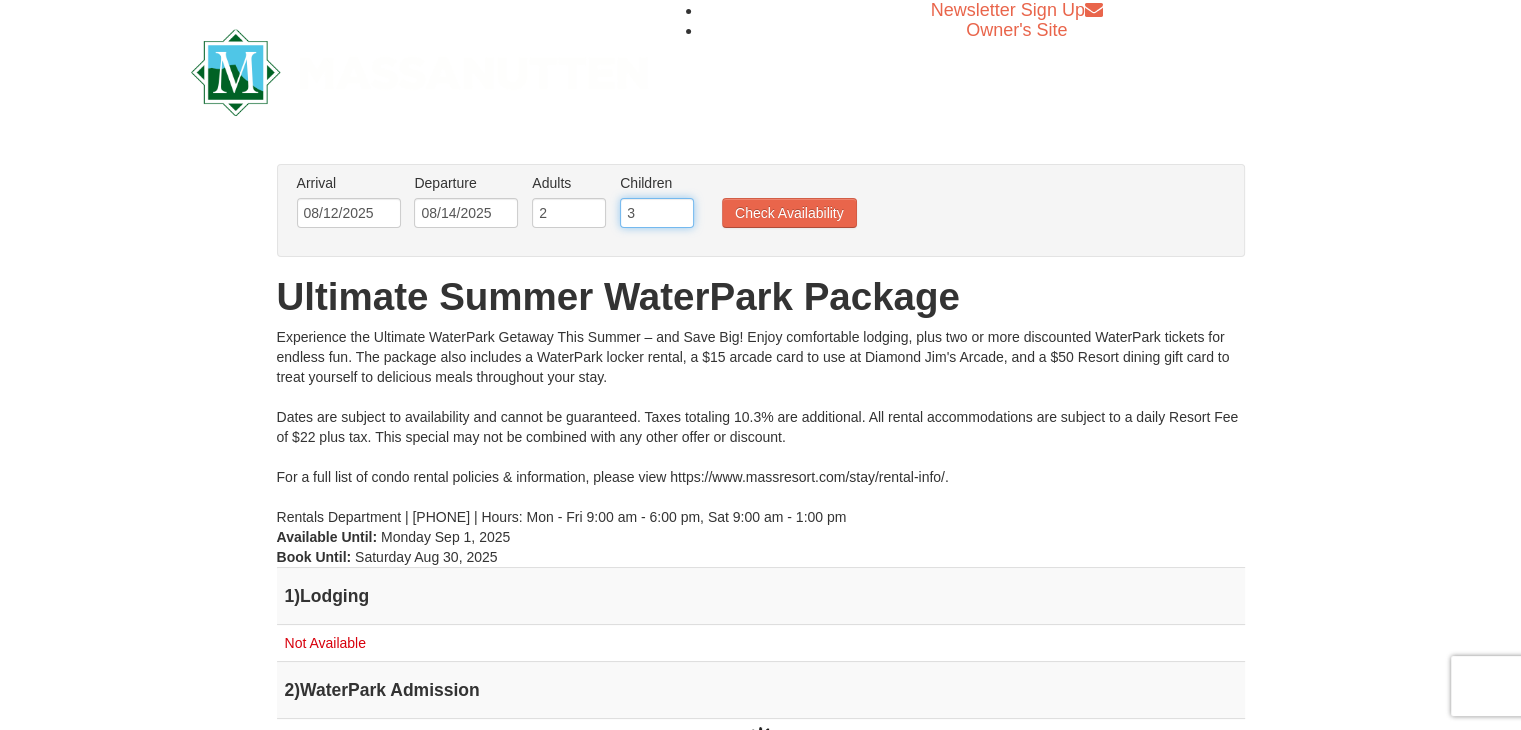 click on "3" at bounding box center (657, 213) 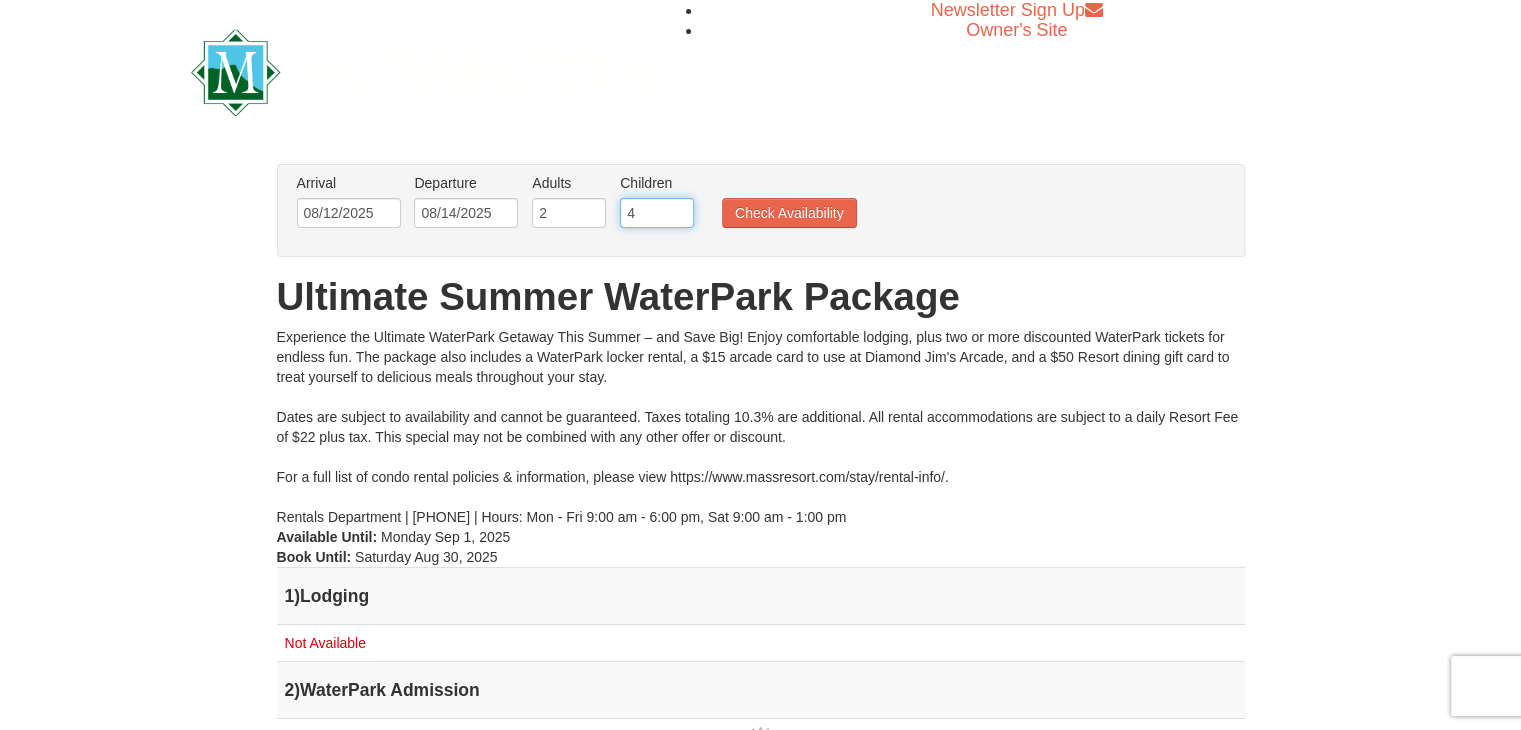 type on "4" 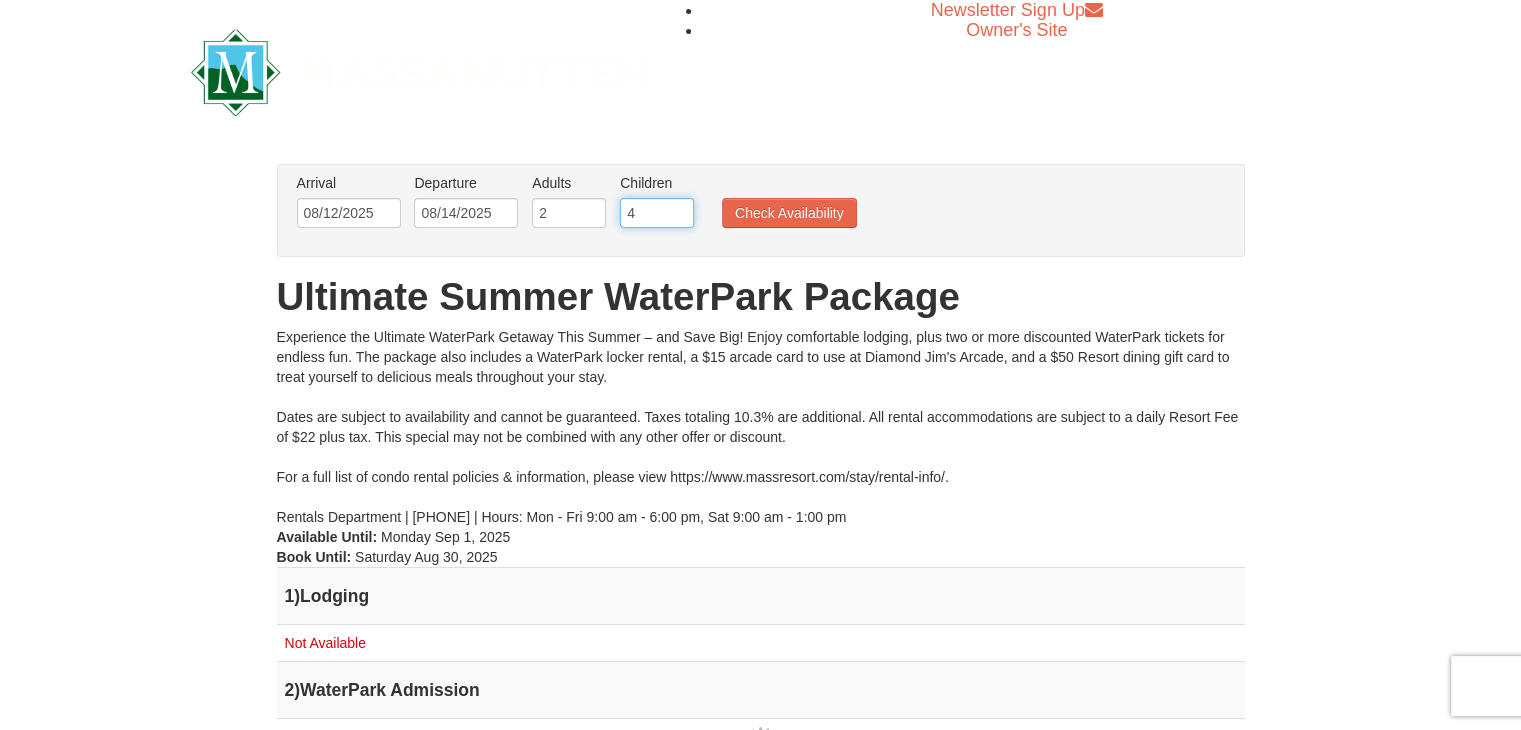click on "4" at bounding box center (657, 213) 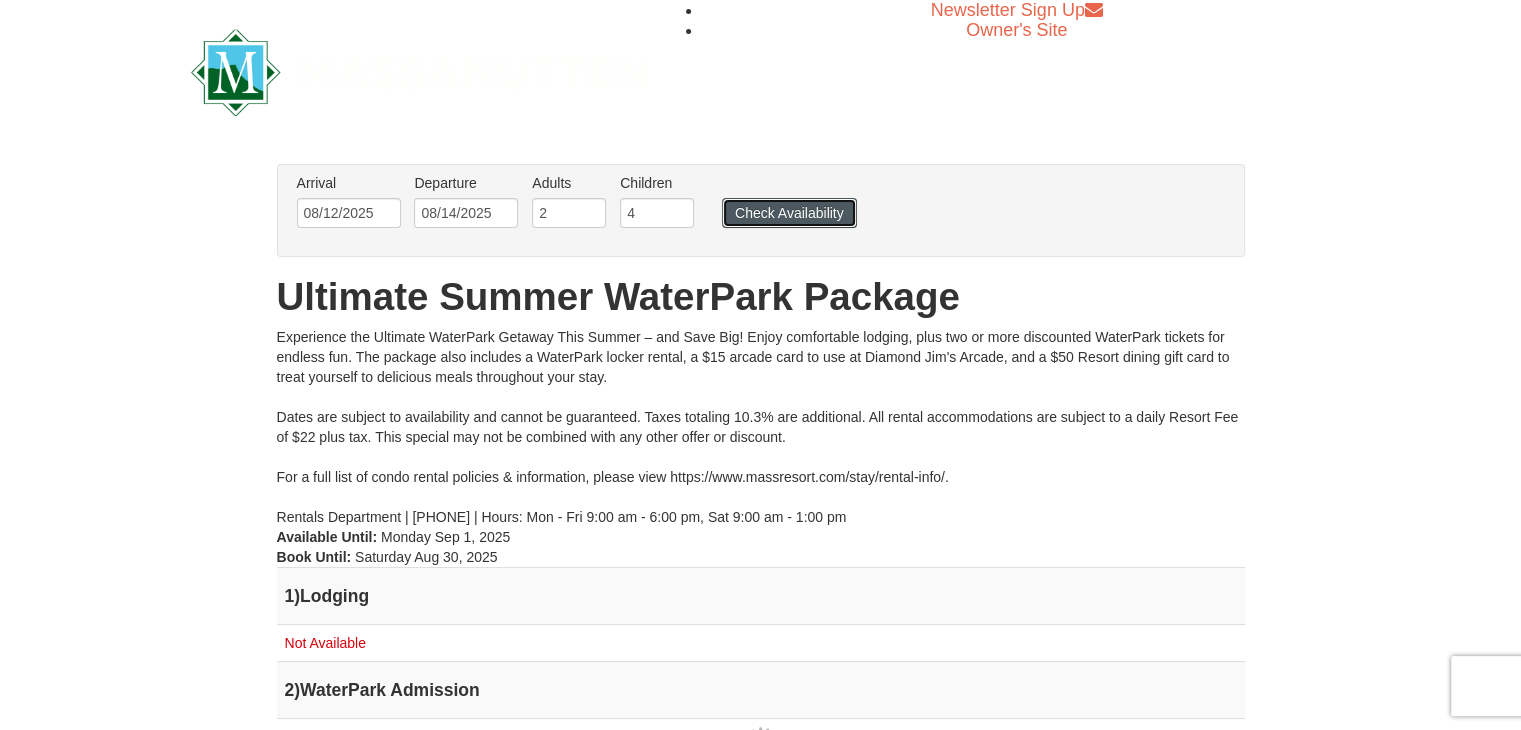 click on "Check Availability" at bounding box center [789, 213] 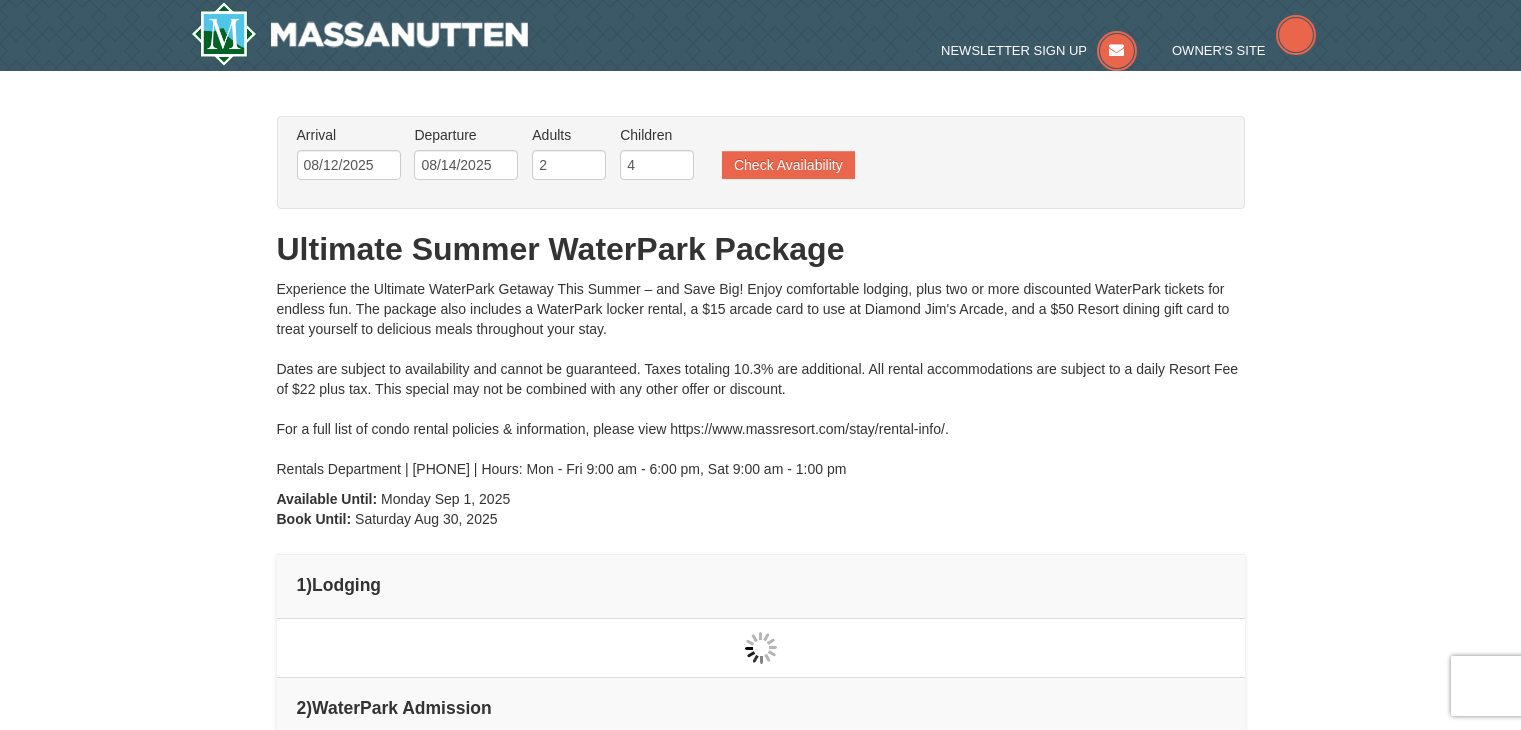 scroll, scrollTop: 0, scrollLeft: 0, axis: both 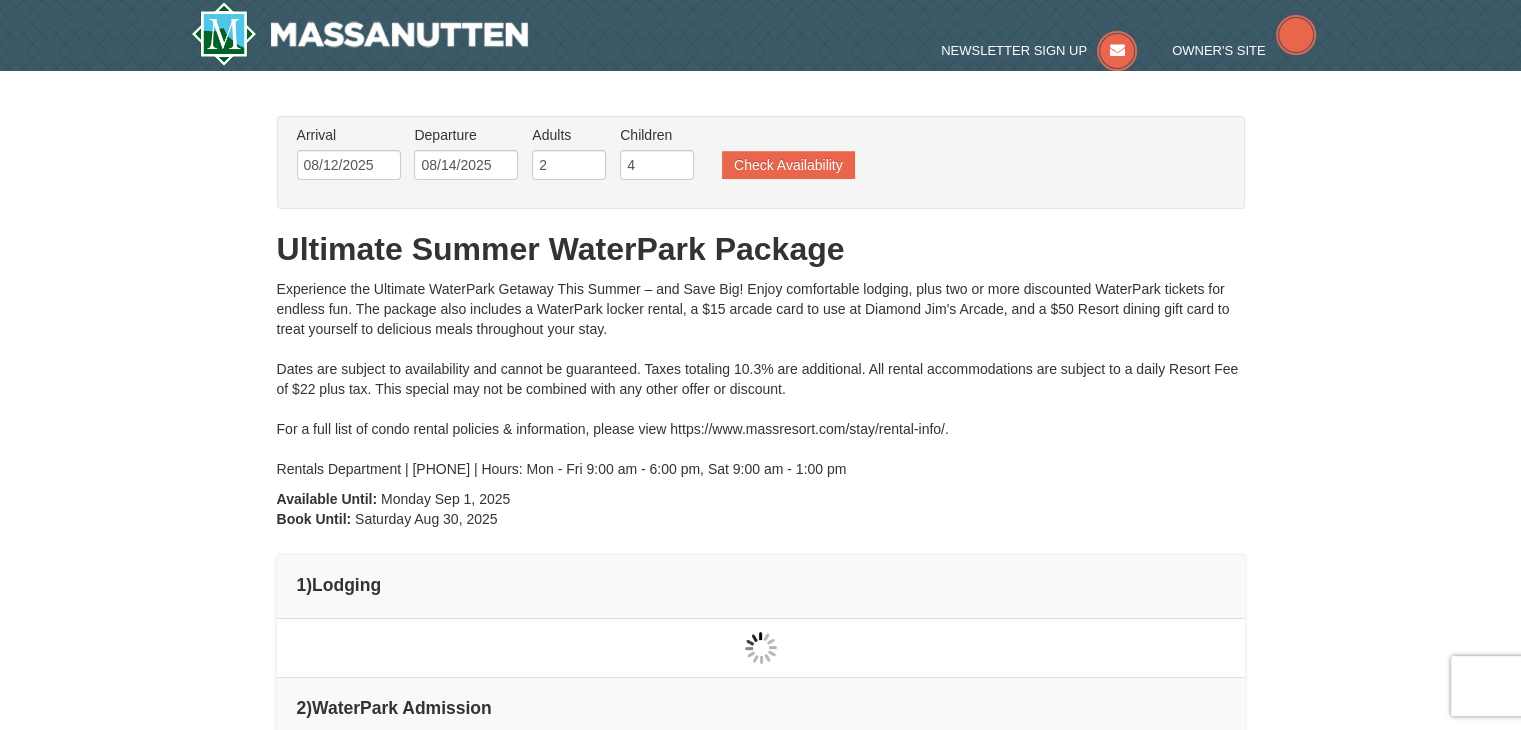type on "08/12/2025" 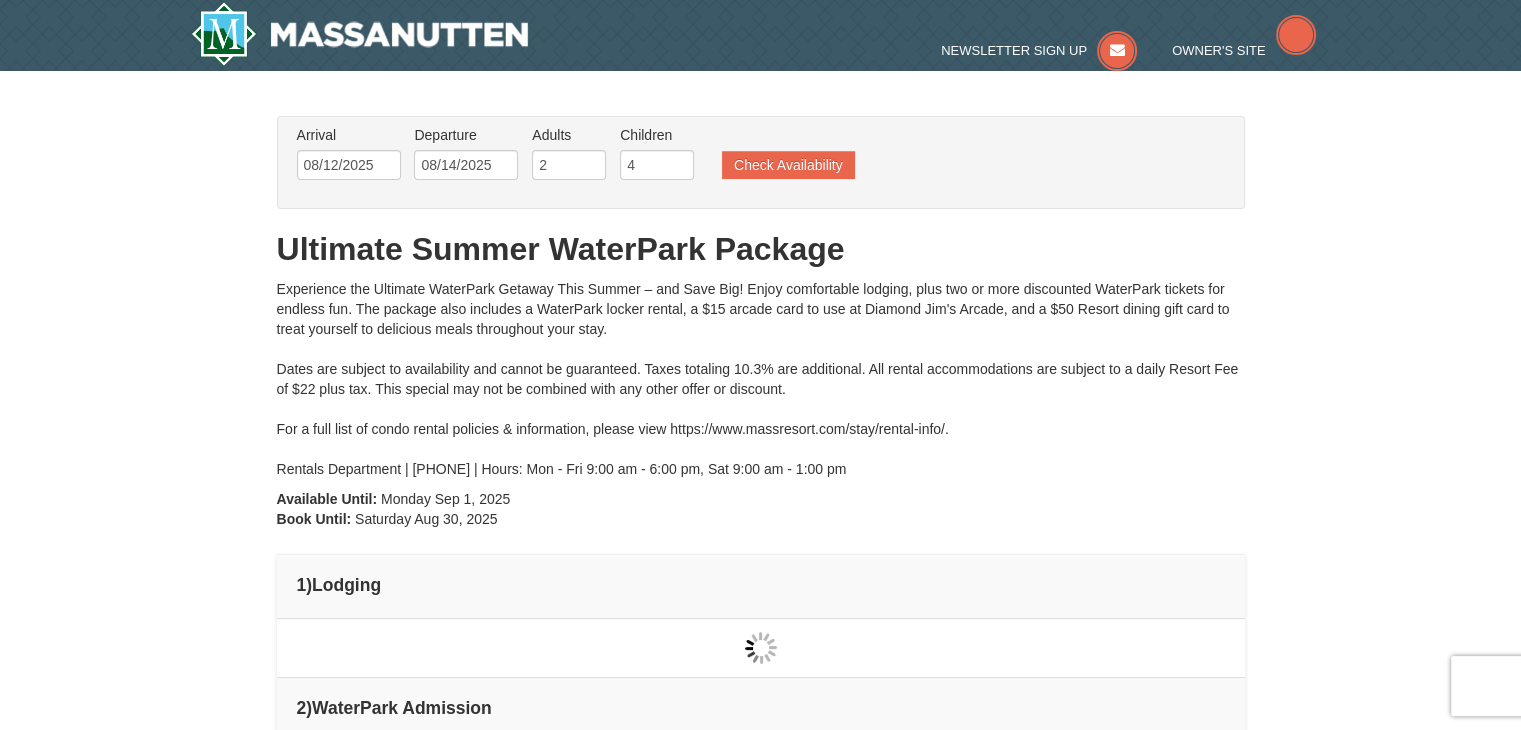 type on "08/12/2025" 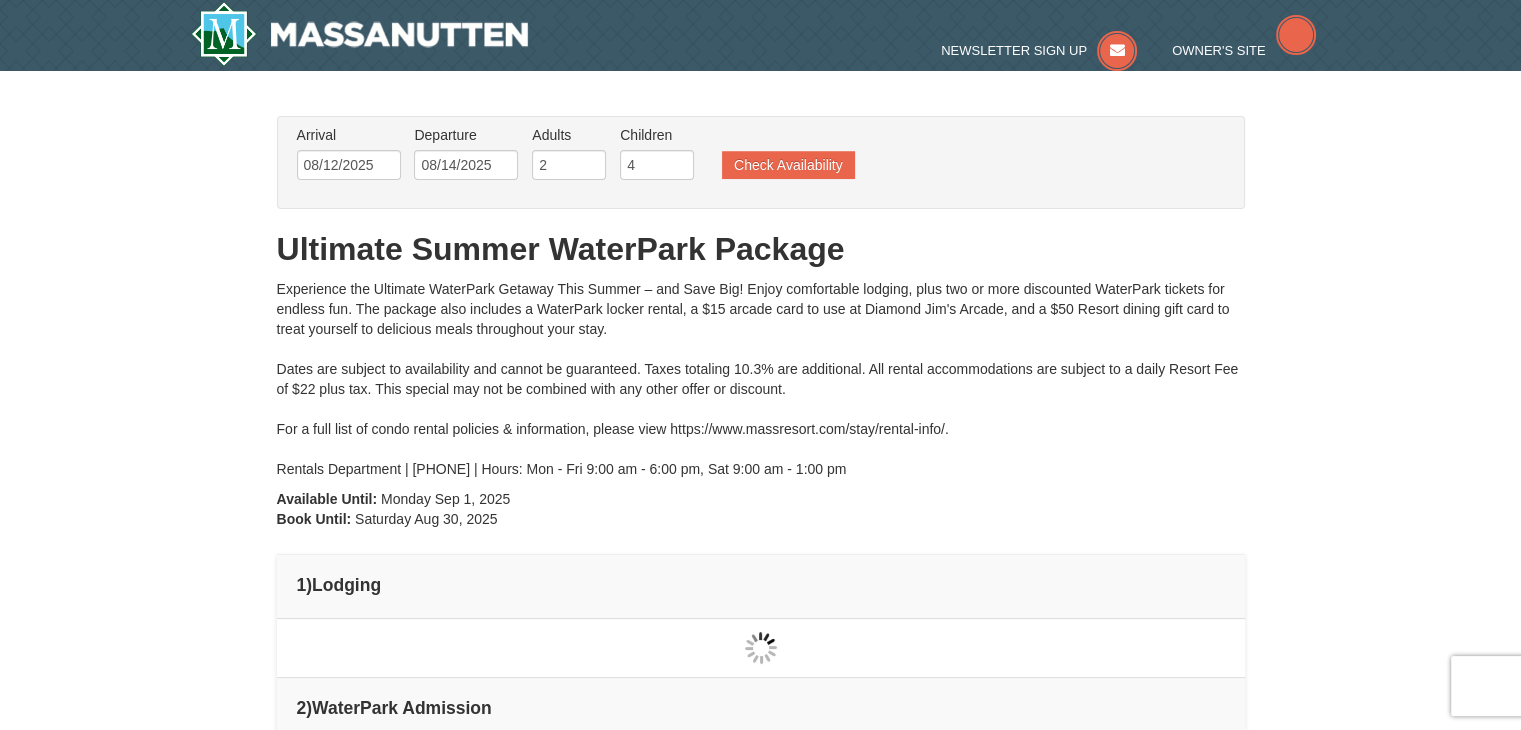 type on "08/12/2025" 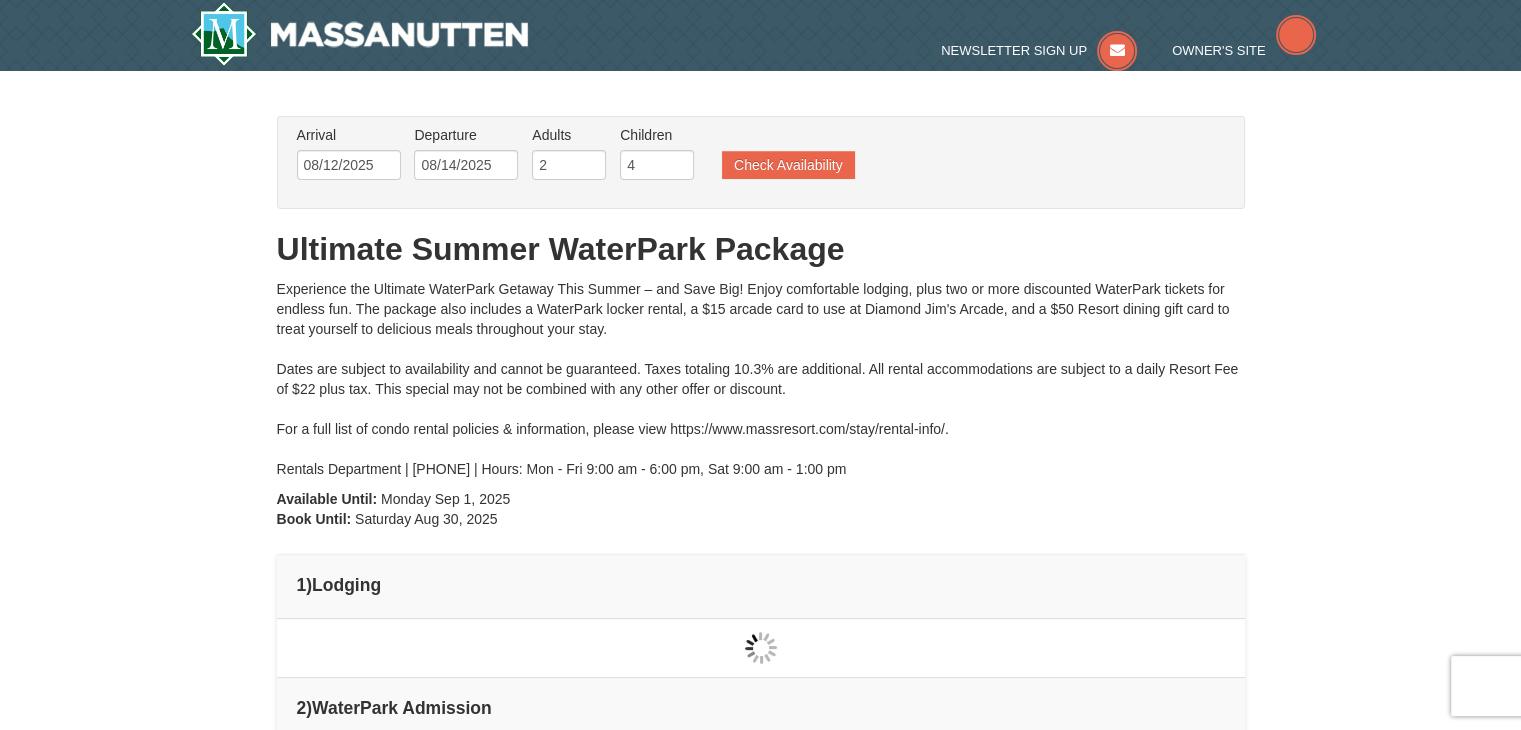 type on "08/12/2025" 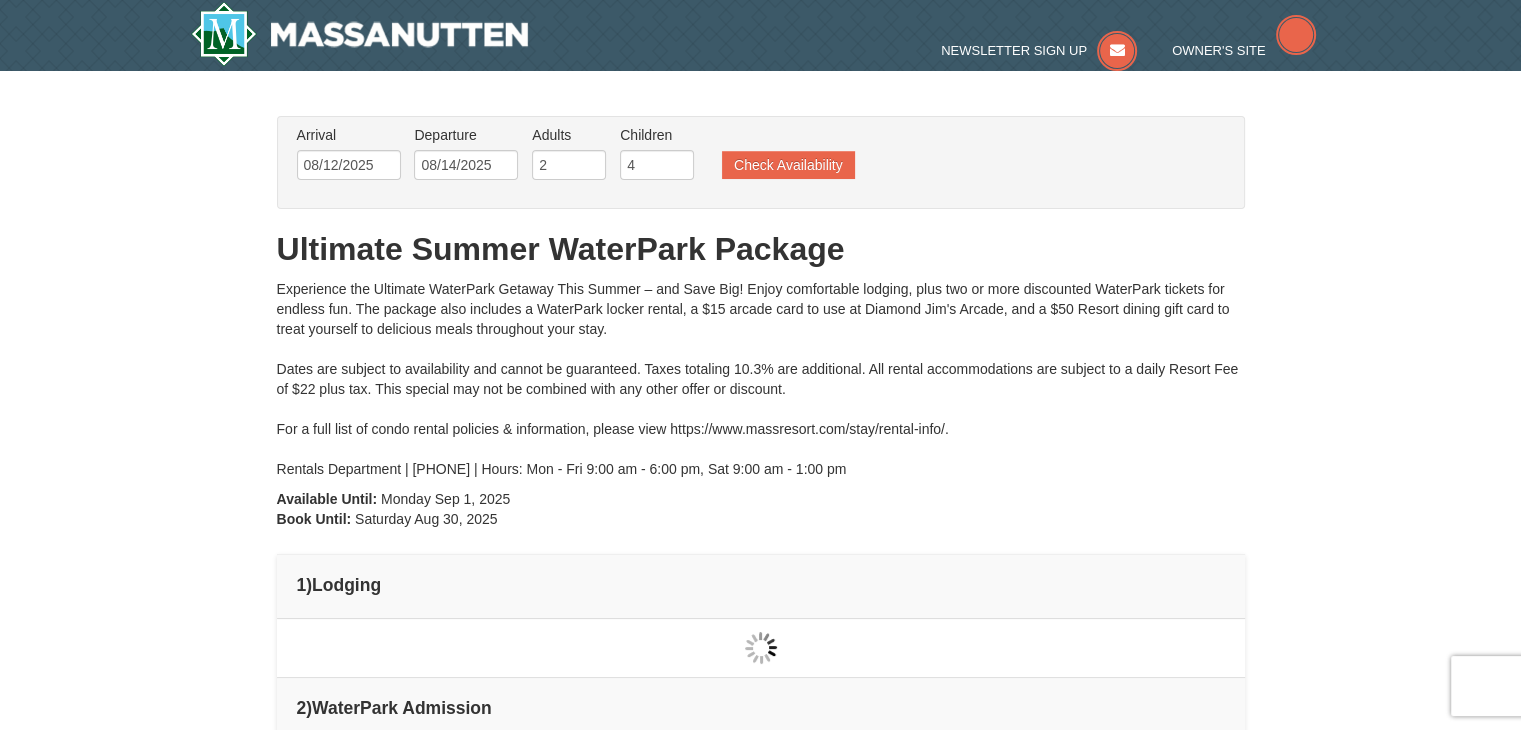 scroll, scrollTop: 0, scrollLeft: 0, axis: both 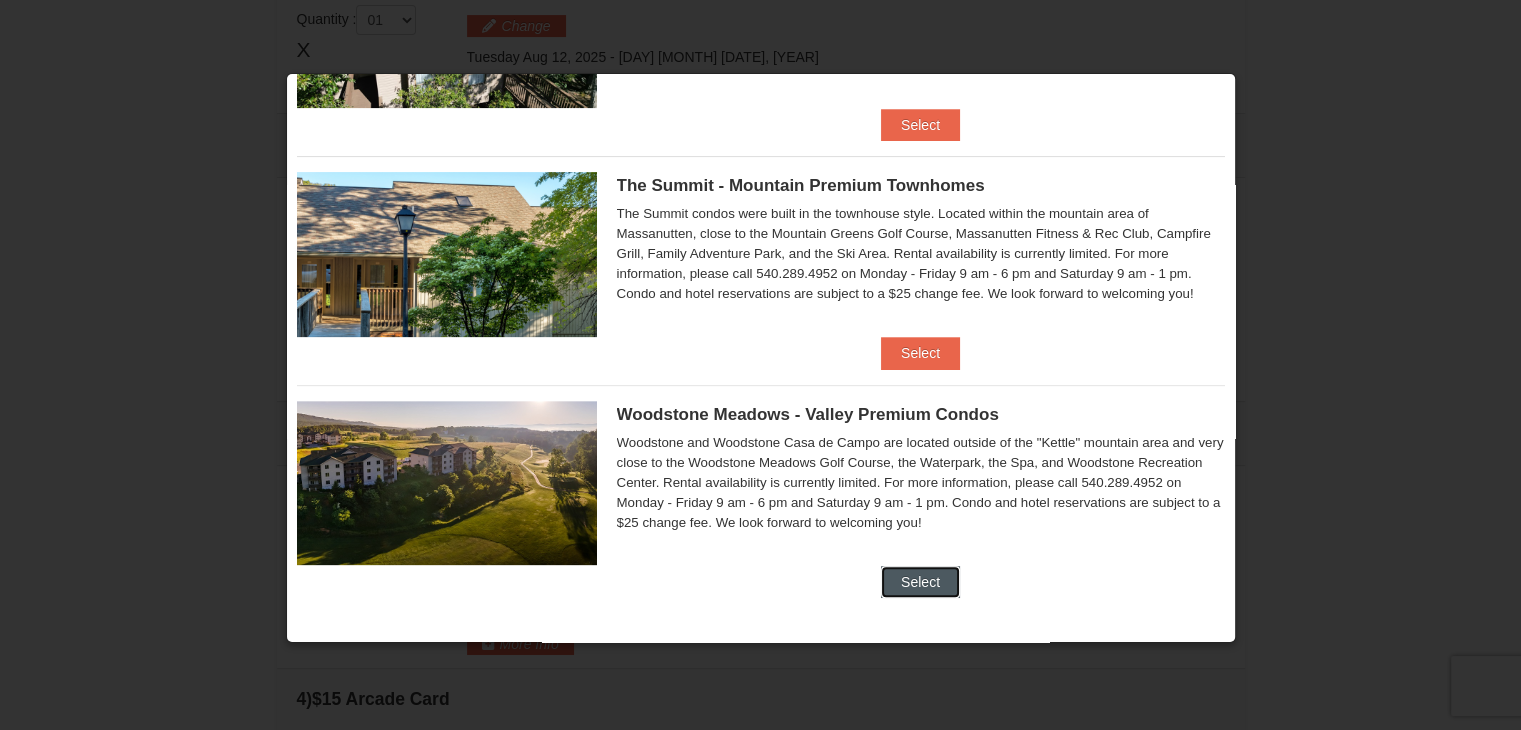 click on "Select" at bounding box center (920, 582) 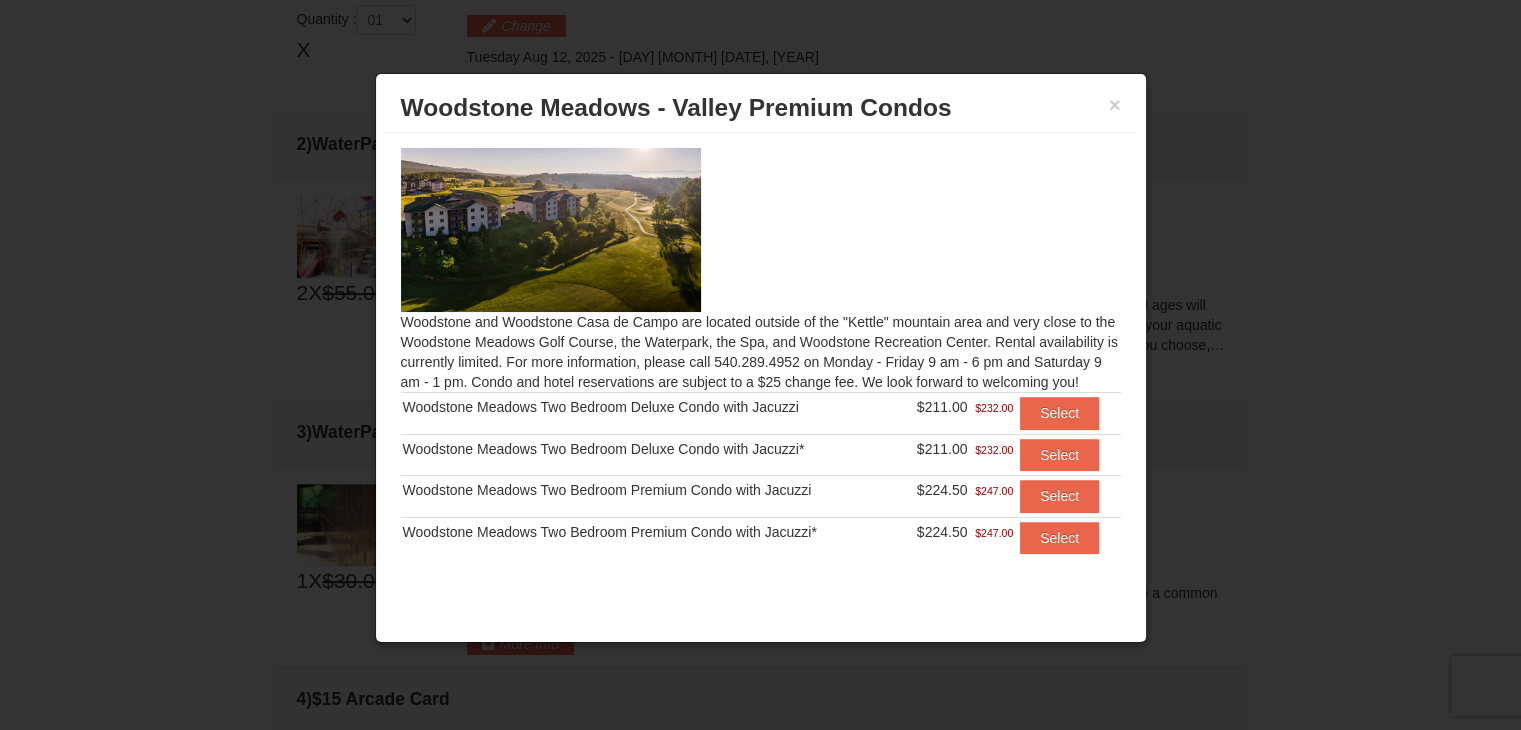 click on "Woodstone Meadows - Valley Premium Condos" at bounding box center (761, 108) 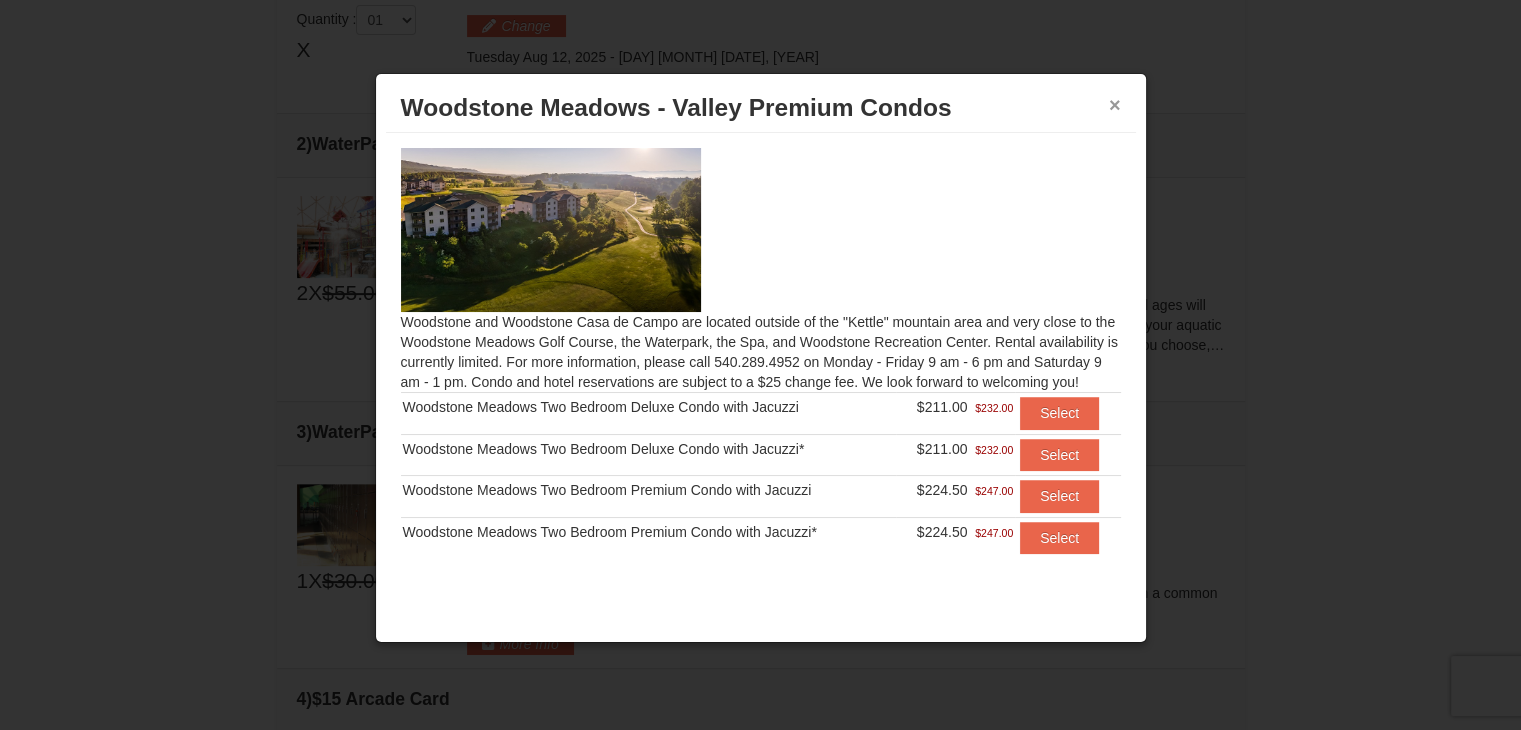 click on "×" at bounding box center (1115, 105) 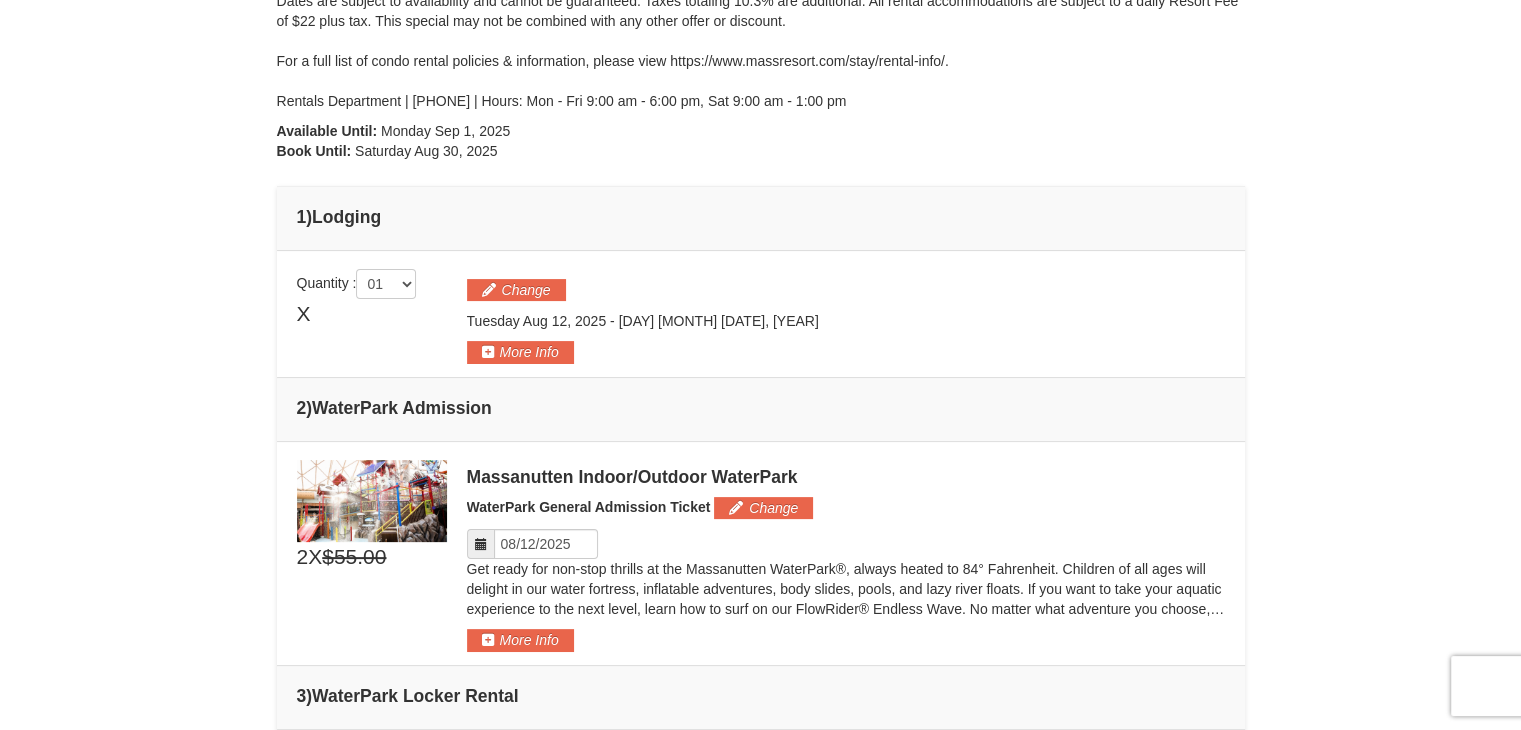 scroll, scrollTop: 400, scrollLeft: 0, axis: vertical 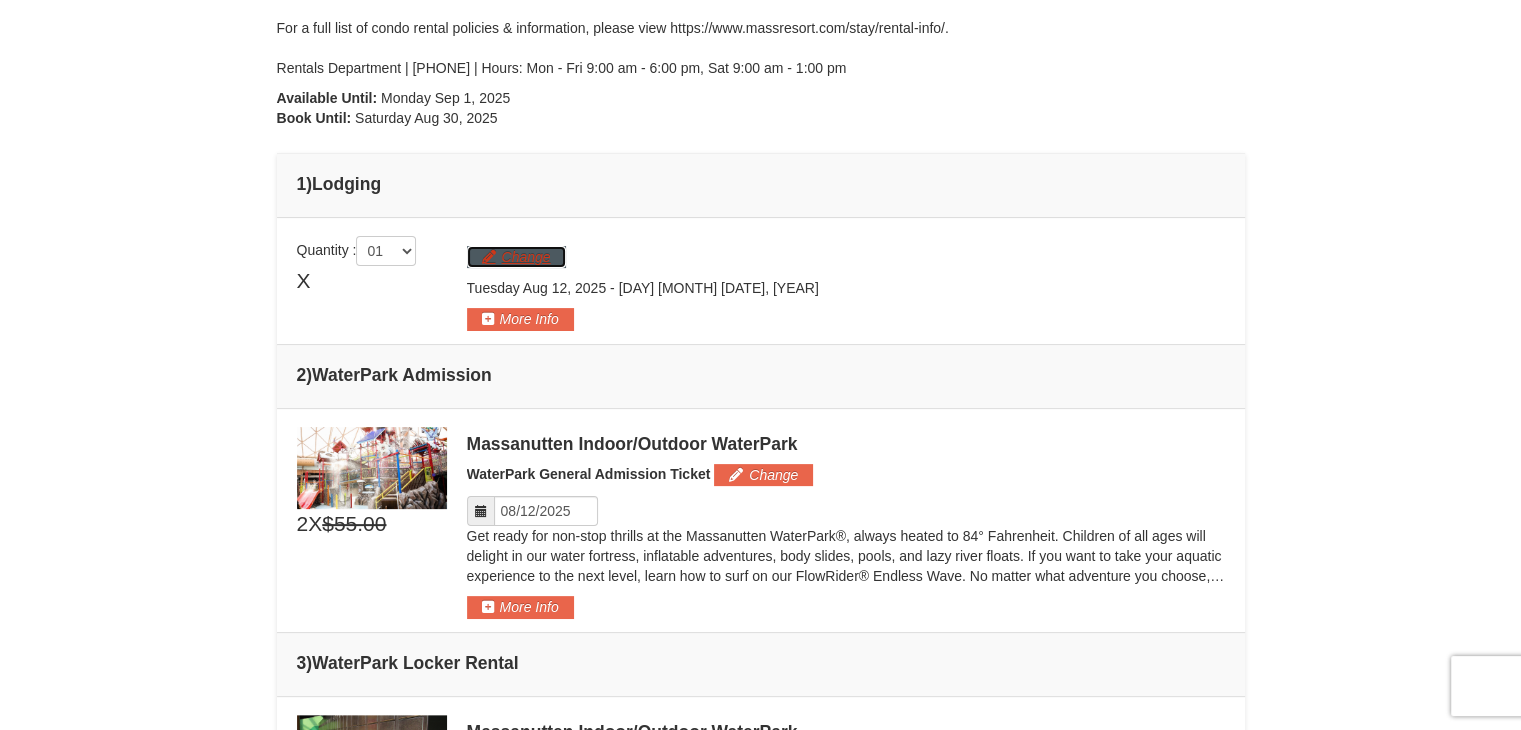 click on "Change" at bounding box center (516, 257) 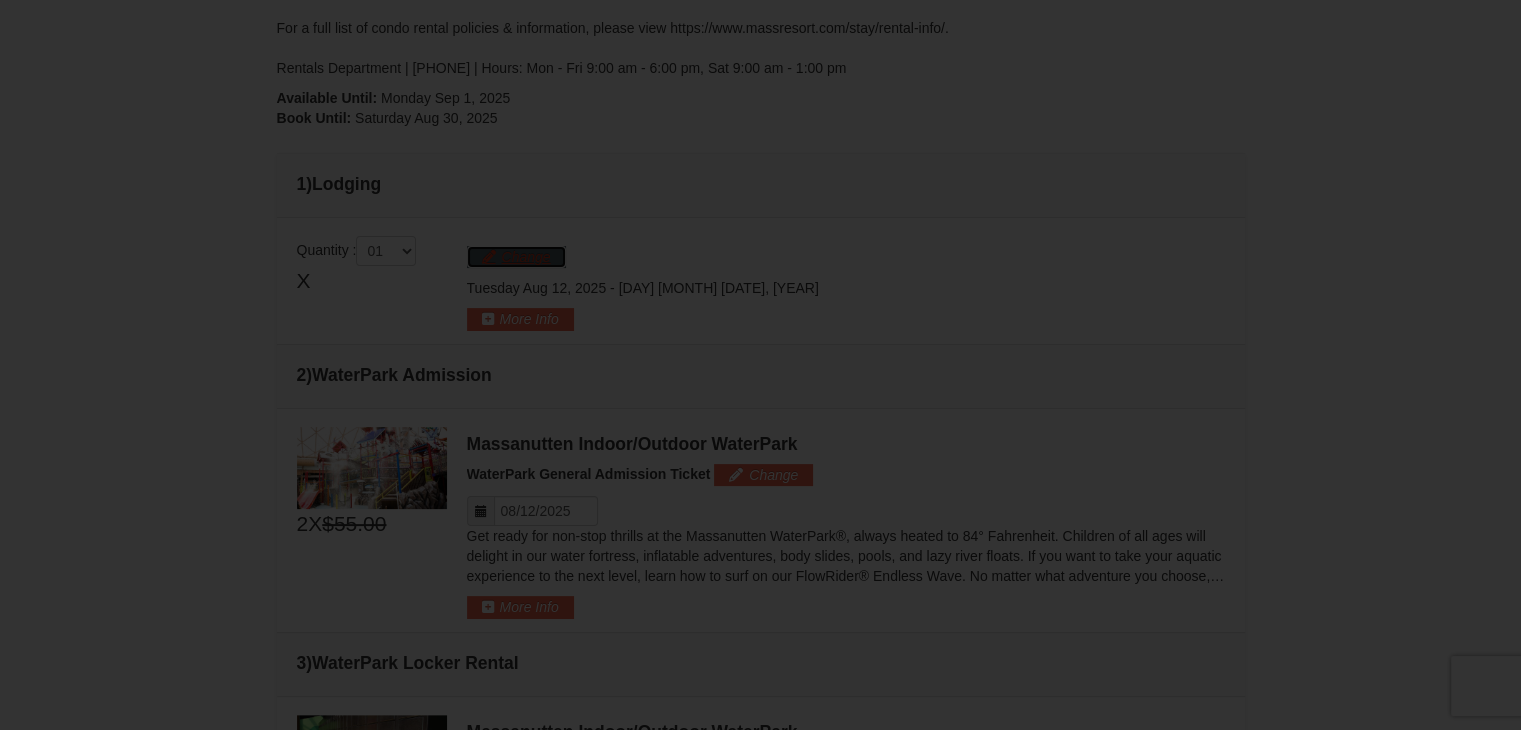 scroll, scrollTop: 452, scrollLeft: 0, axis: vertical 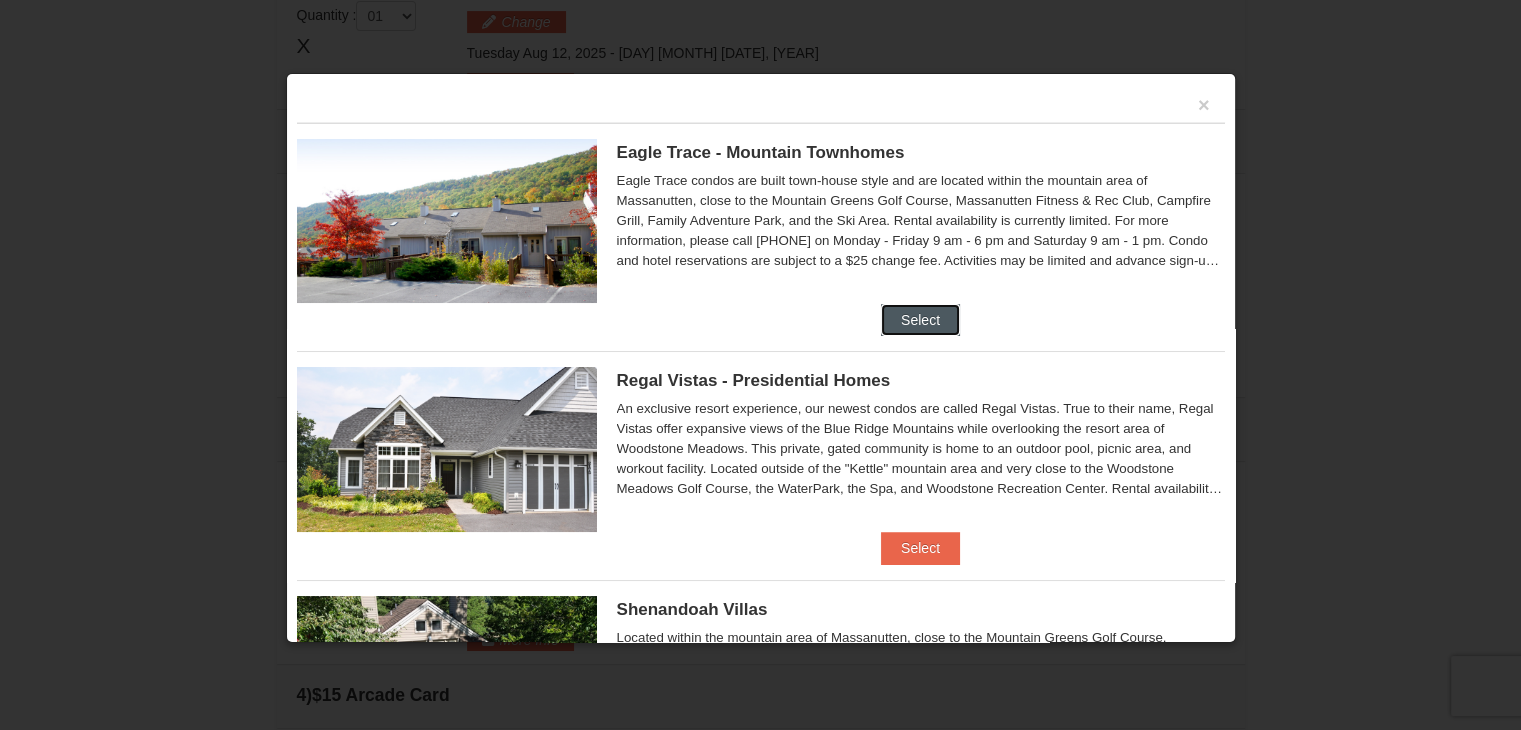 click on "Select" at bounding box center (920, 320) 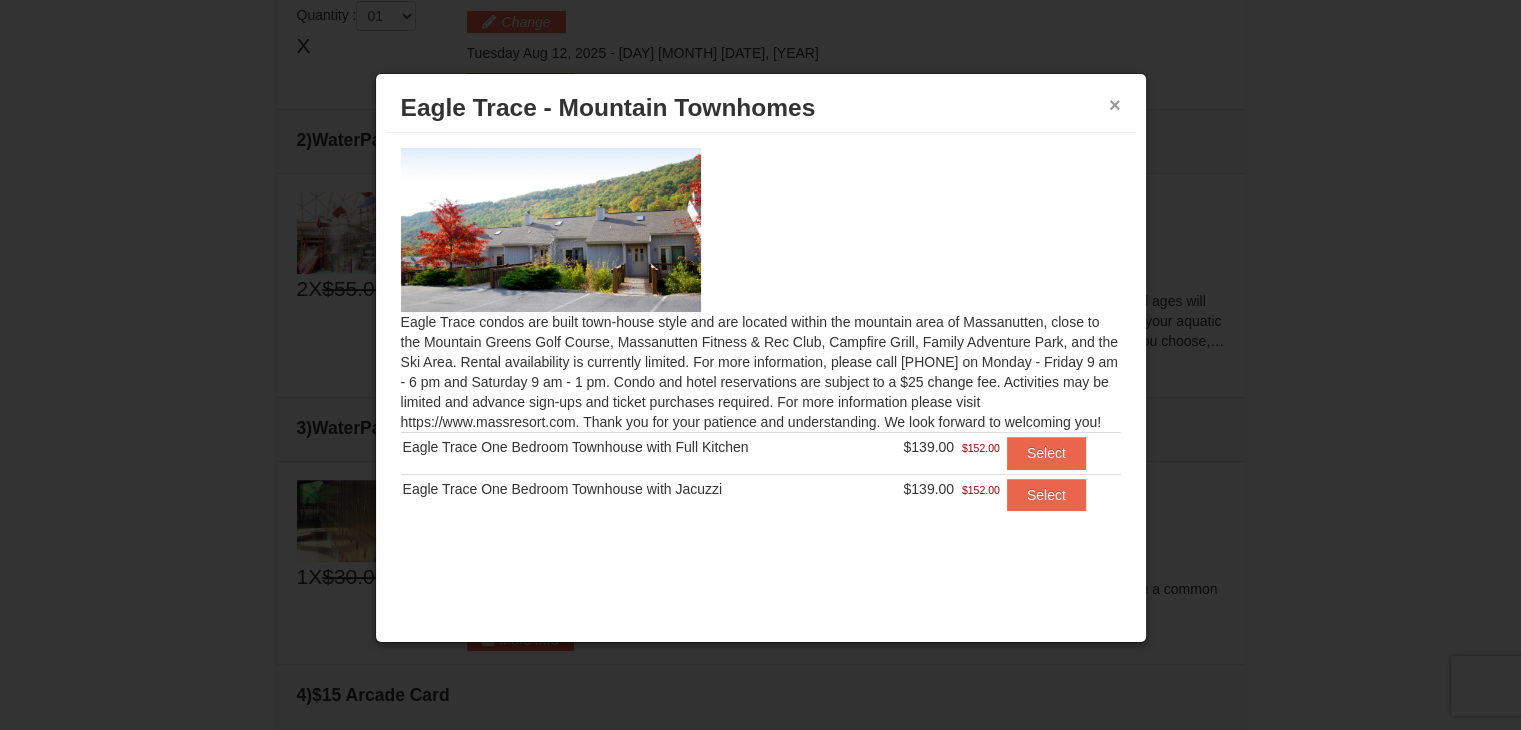 click on "×" at bounding box center [1115, 105] 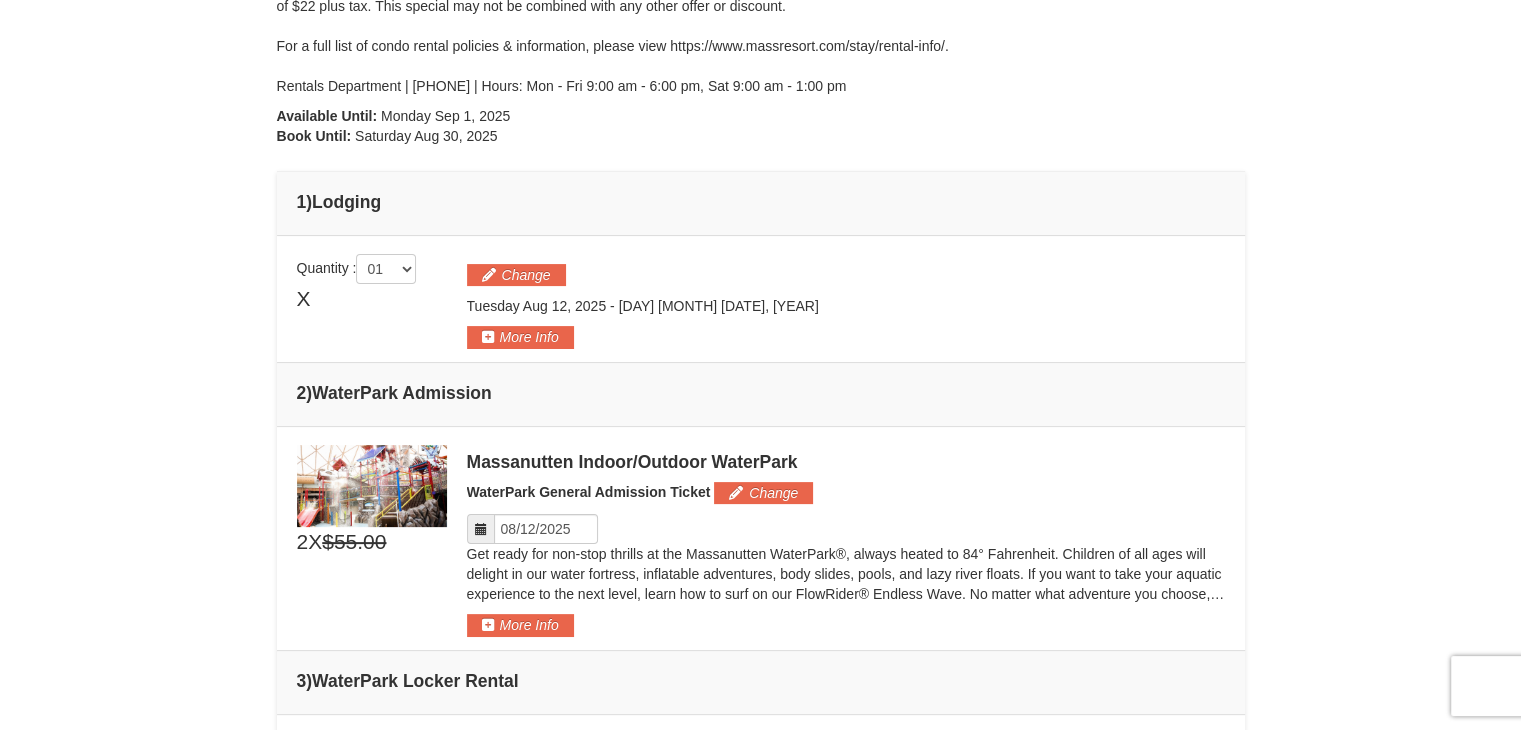 scroll, scrollTop: 342, scrollLeft: 0, axis: vertical 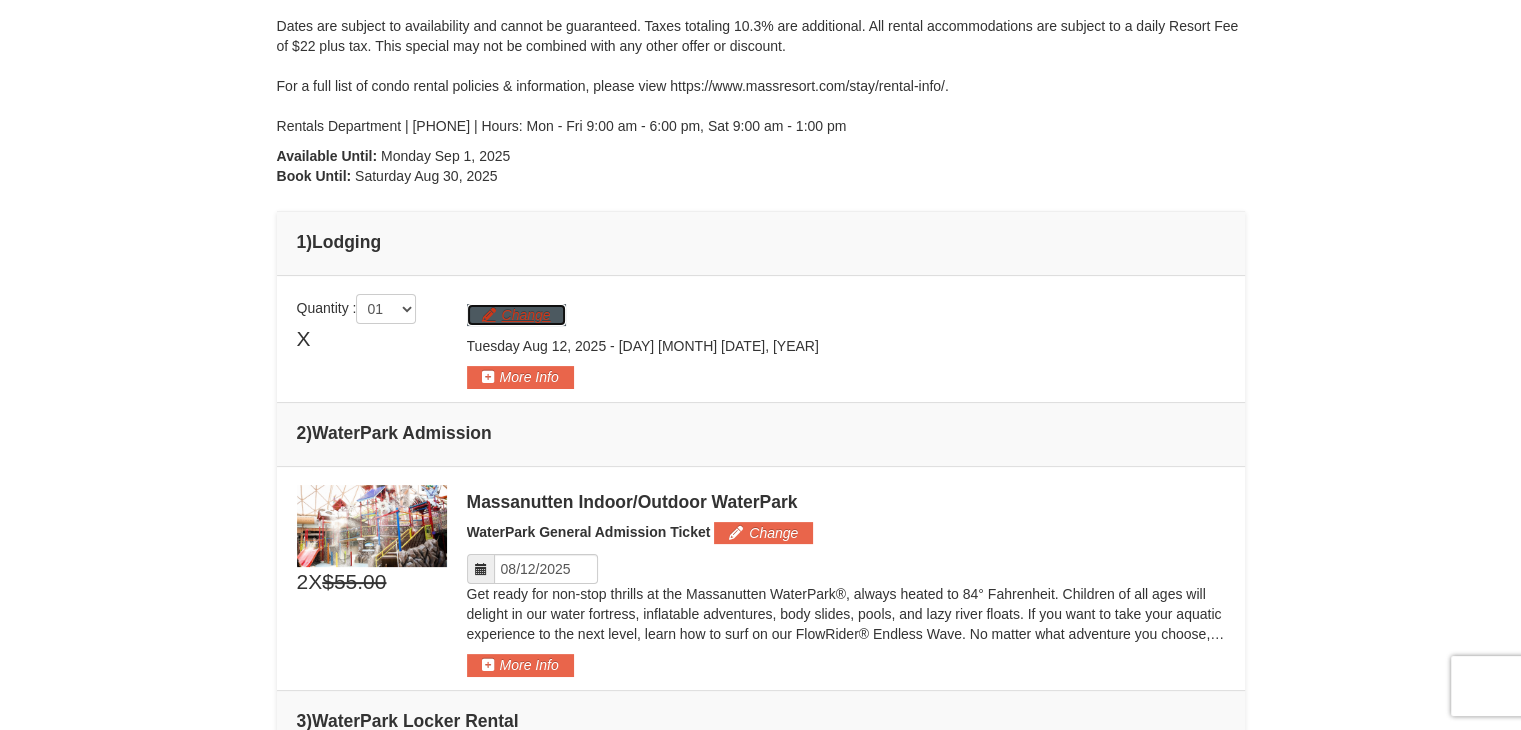 click on "Change" at bounding box center [516, 315] 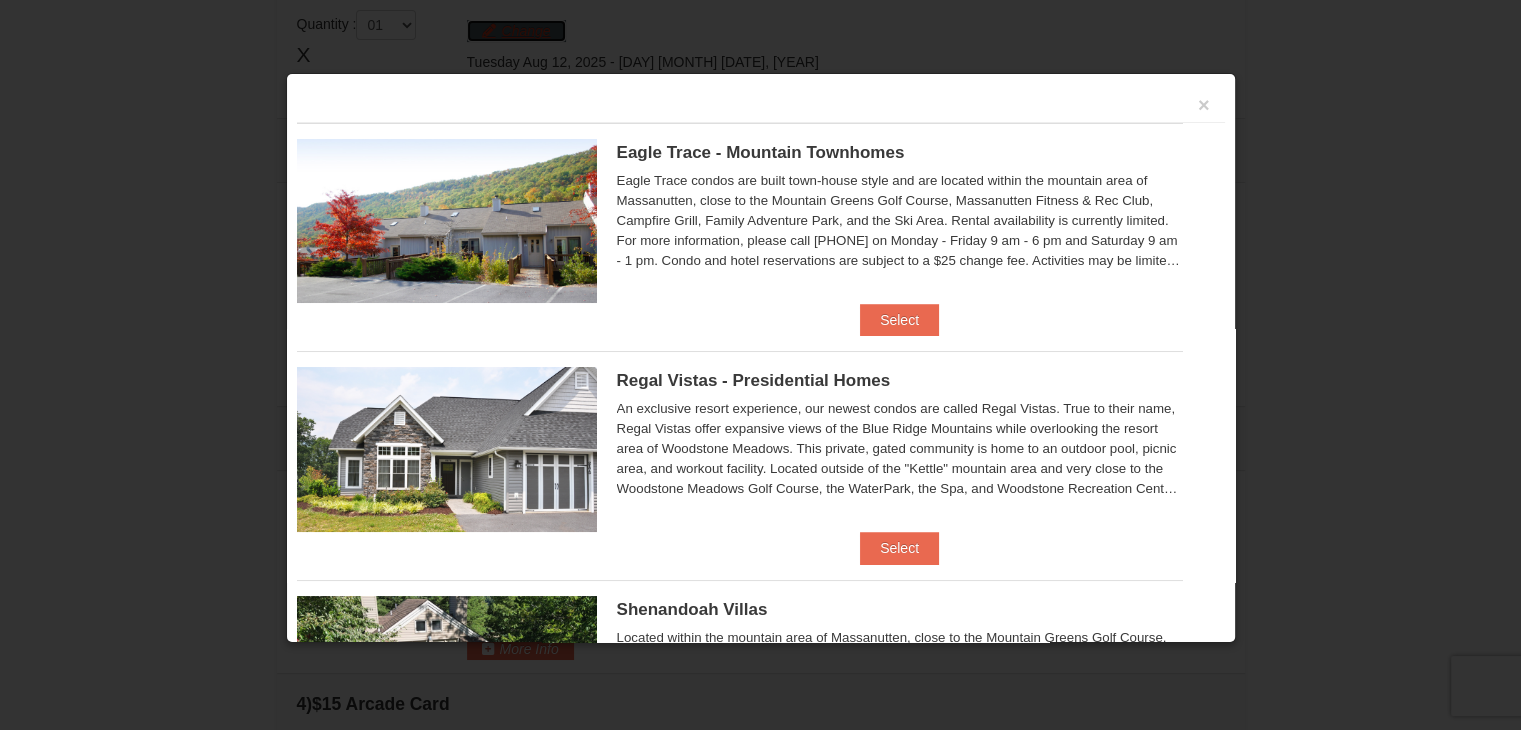scroll, scrollTop: 635, scrollLeft: 0, axis: vertical 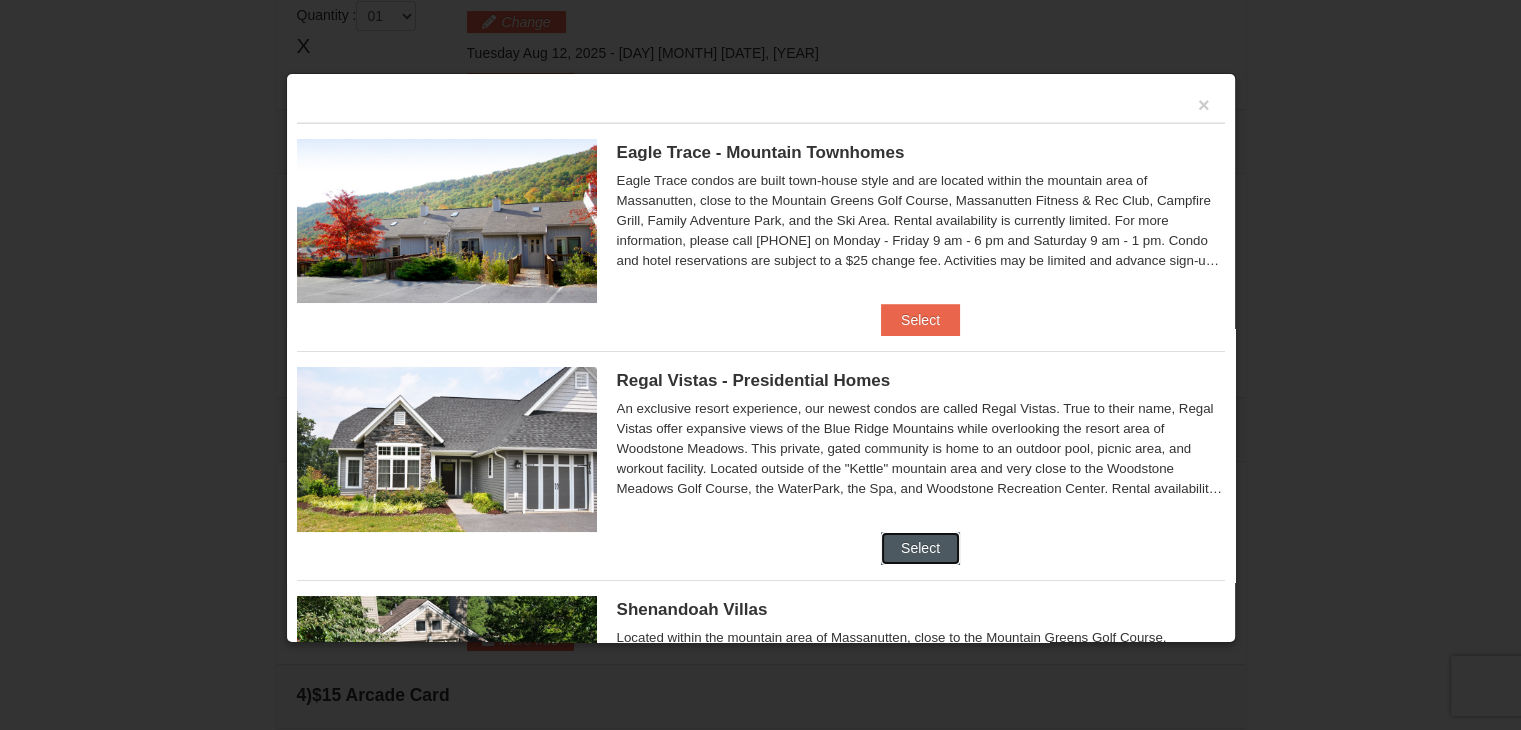 click on "Select" at bounding box center (920, 548) 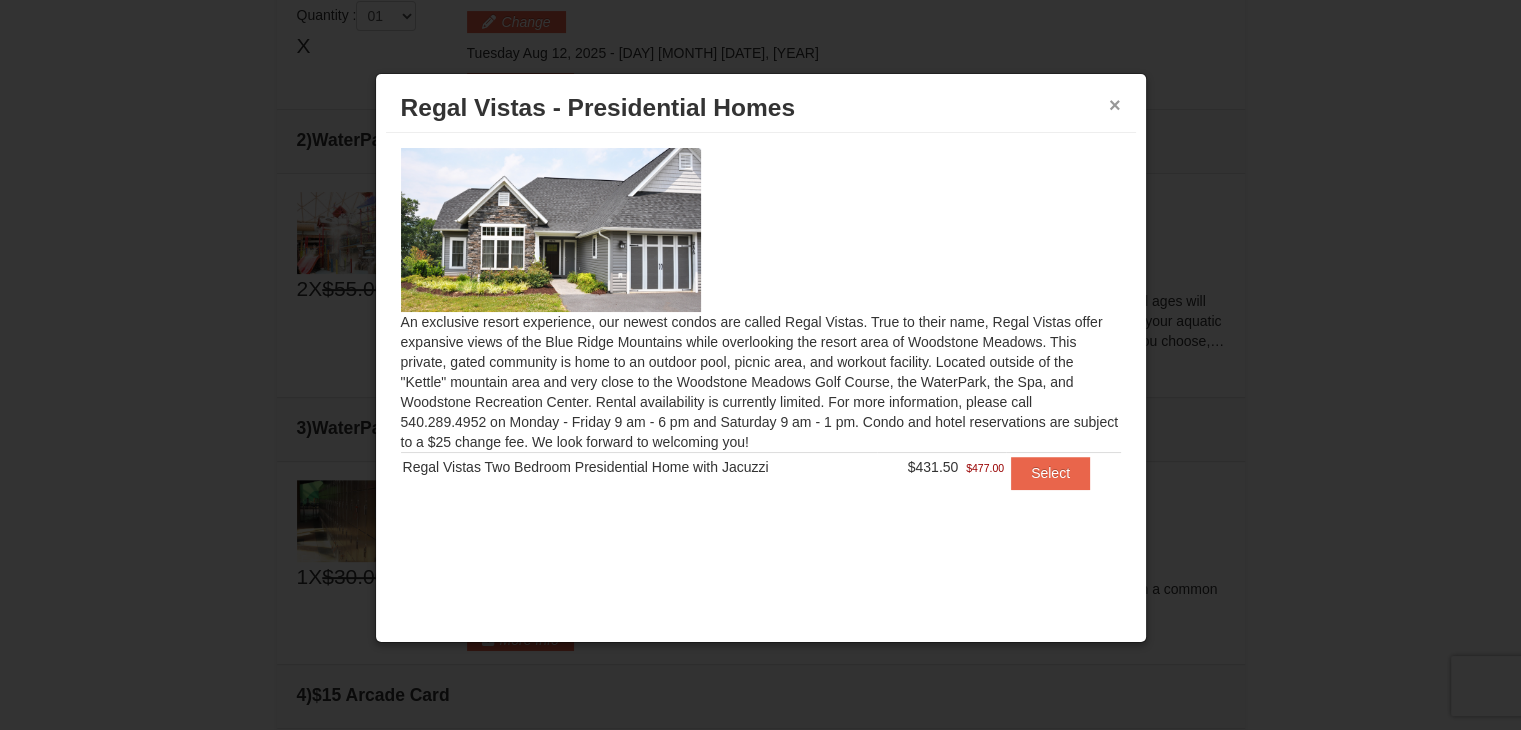 click on "×" at bounding box center [1115, 105] 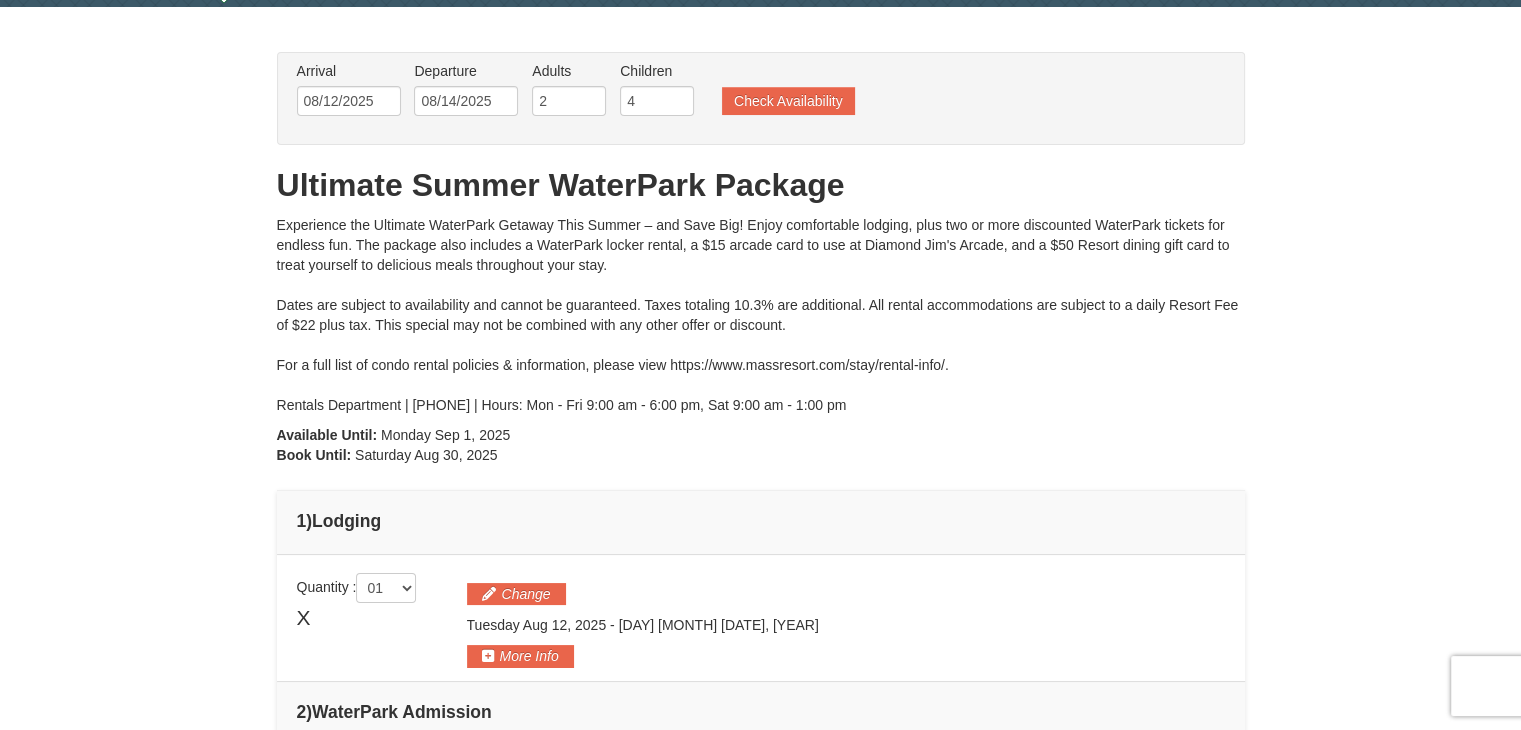 scroll, scrollTop: 48, scrollLeft: 0, axis: vertical 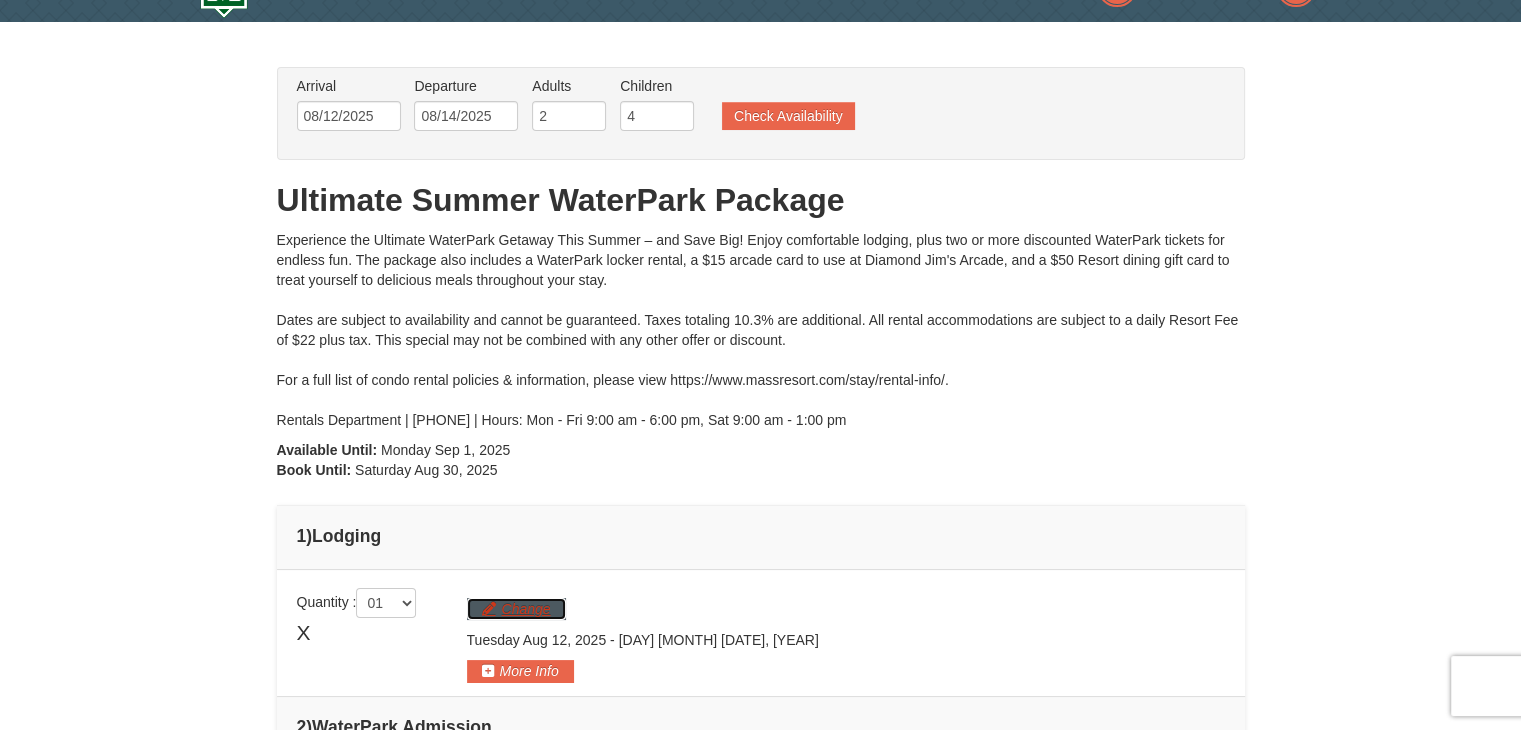 click on "Change" at bounding box center [516, 609] 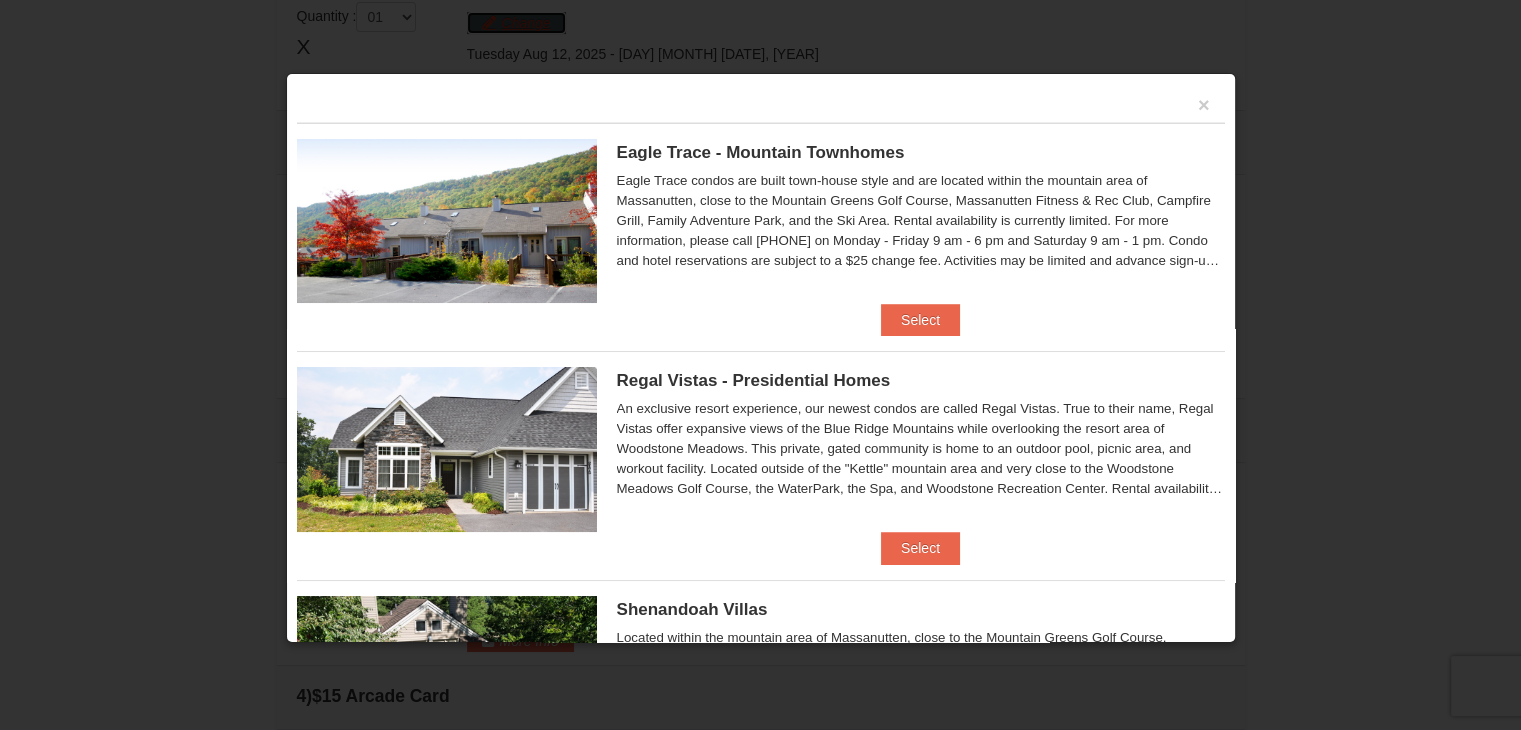 scroll, scrollTop: 635, scrollLeft: 0, axis: vertical 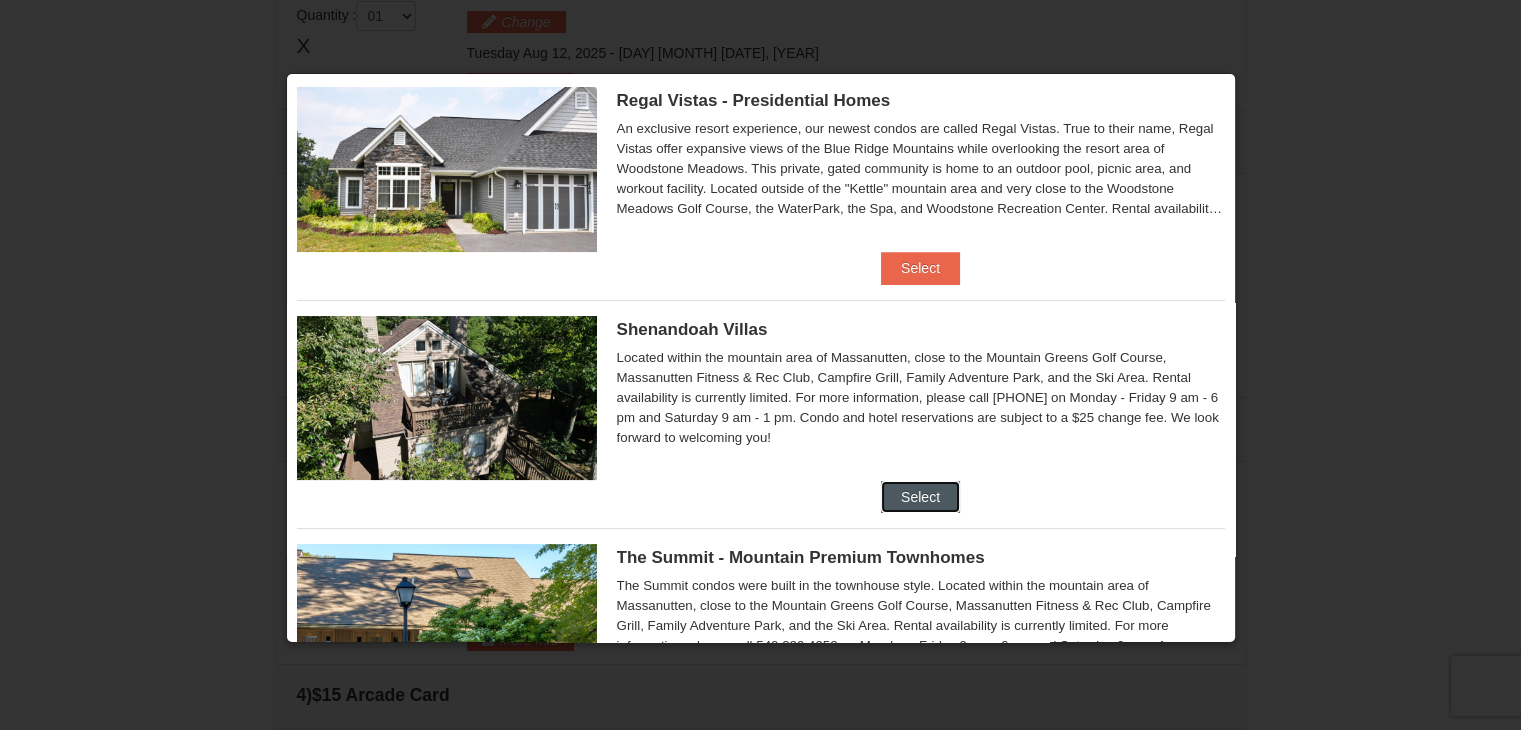 click on "Select" at bounding box center (920, 497) 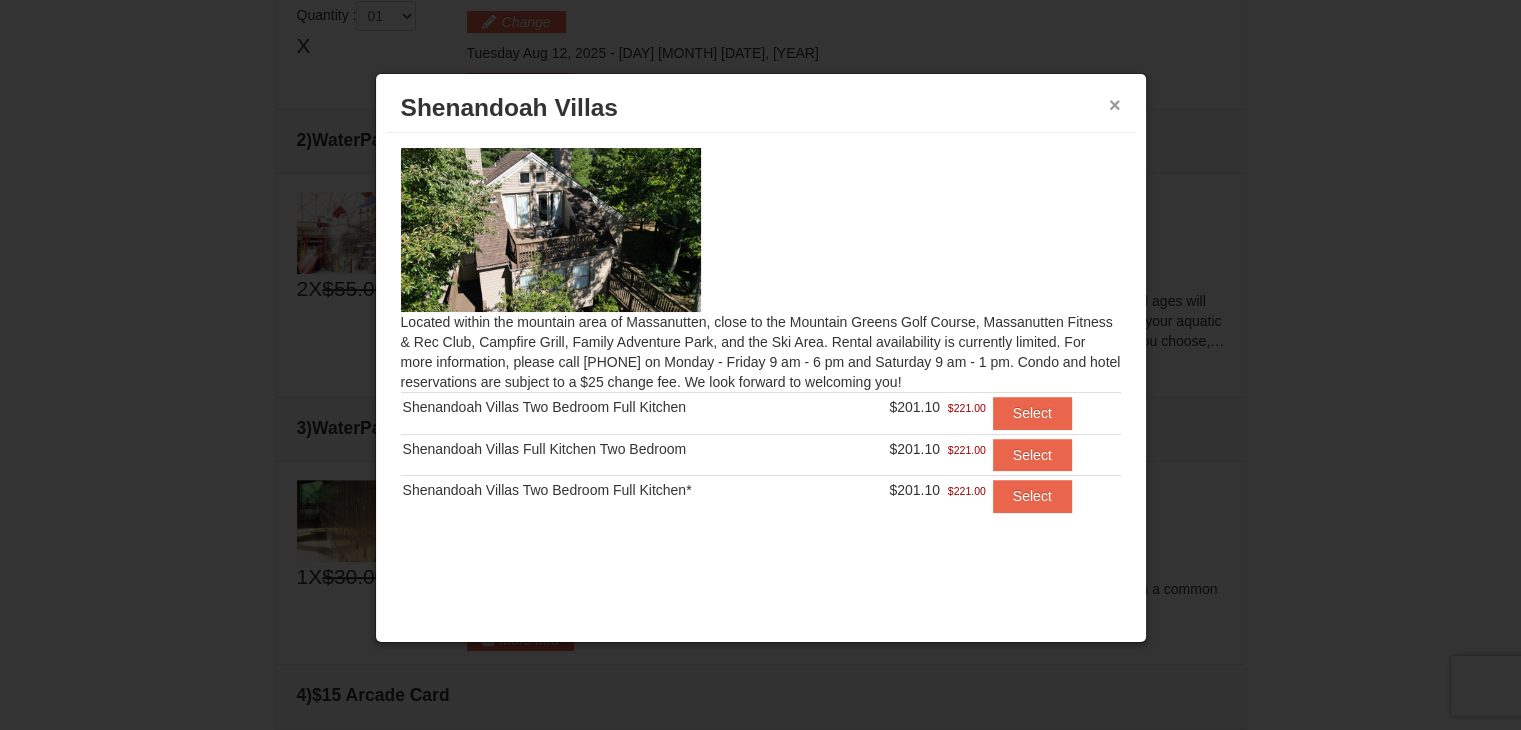 click on "×" at bounding box center (1115, 105) 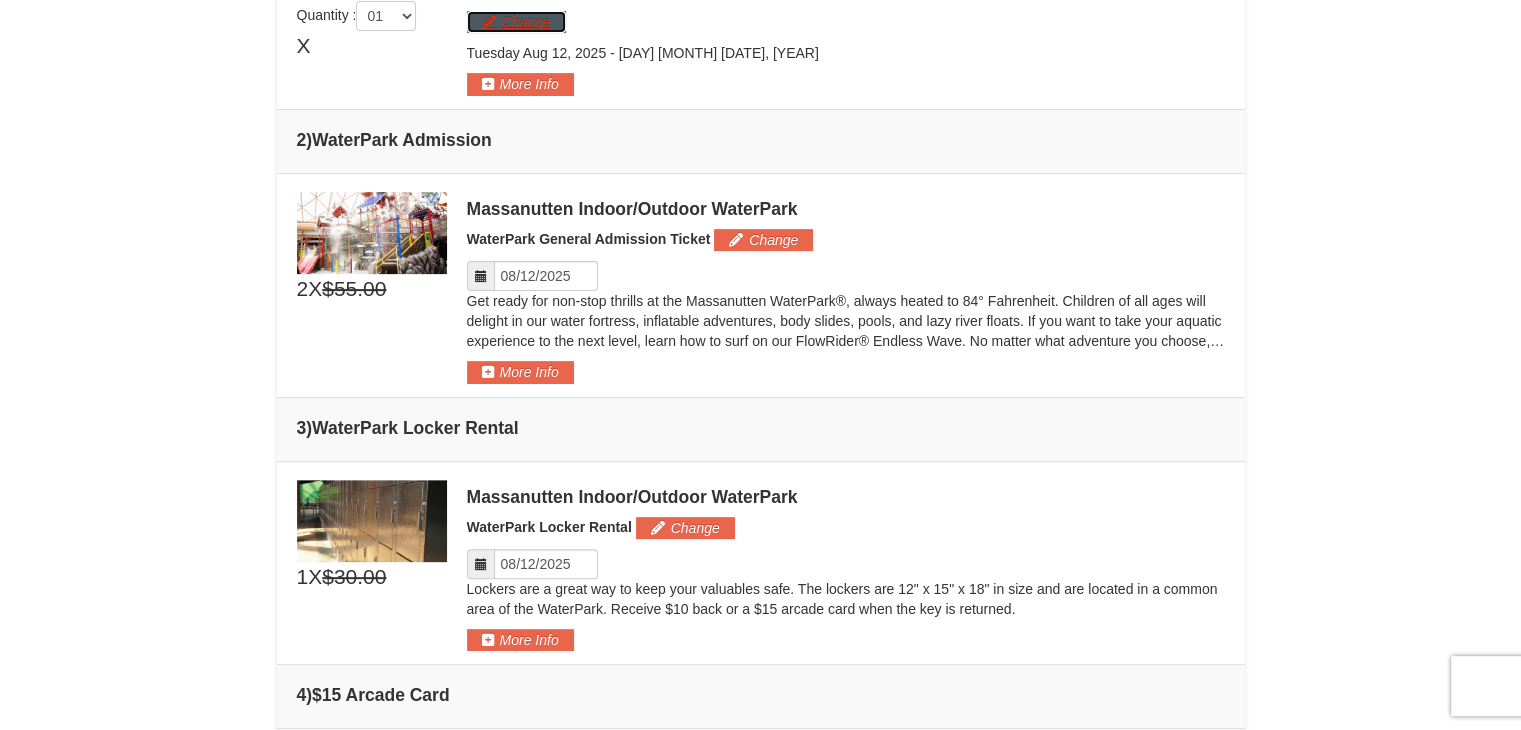 click on "Change" at bounding box center (516, 22) 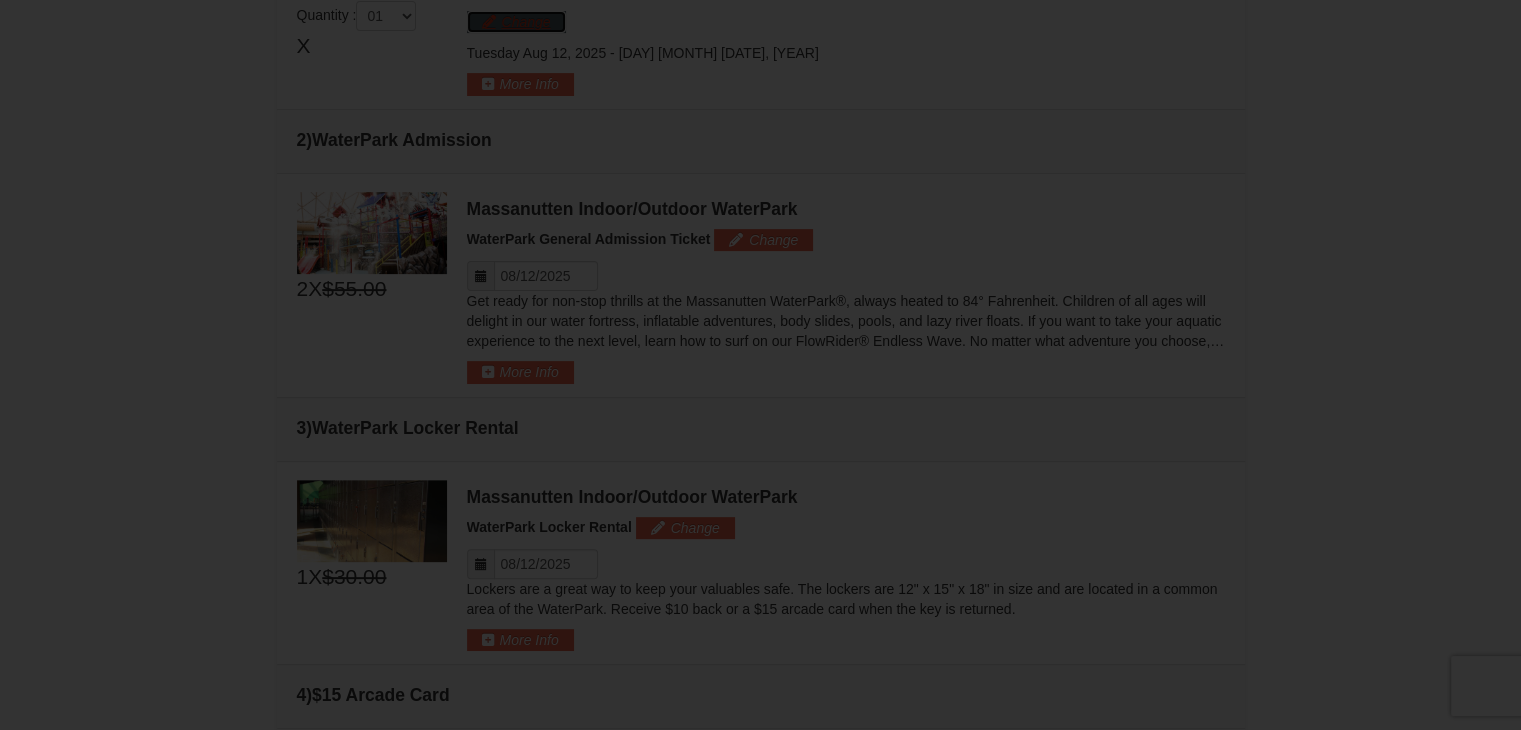 scroll, scrollTop: 0, scrollLeft: 0, axis: both 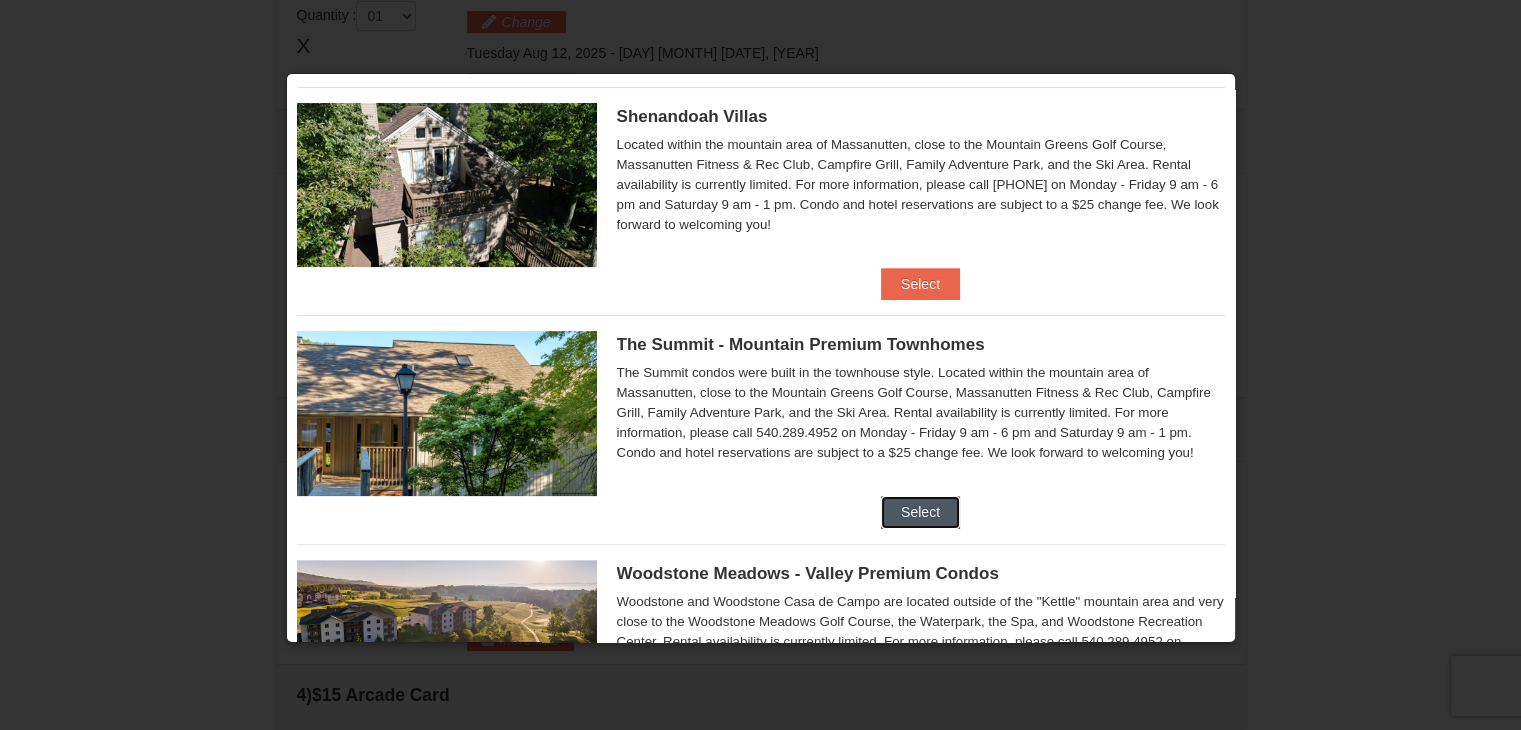 click on "Select" at bounding box center (920, 512) 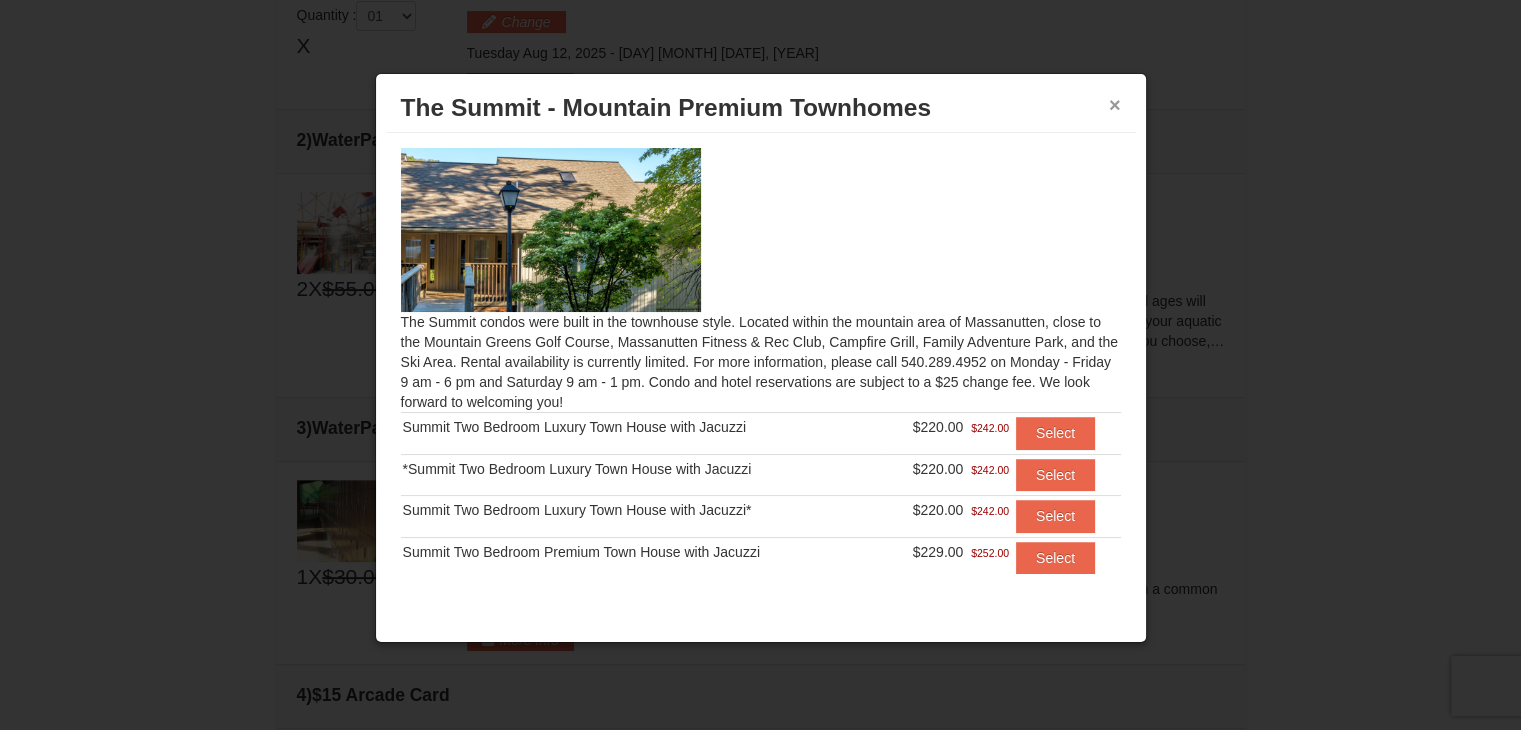 click on "×" at bounding box center [1115, 105] 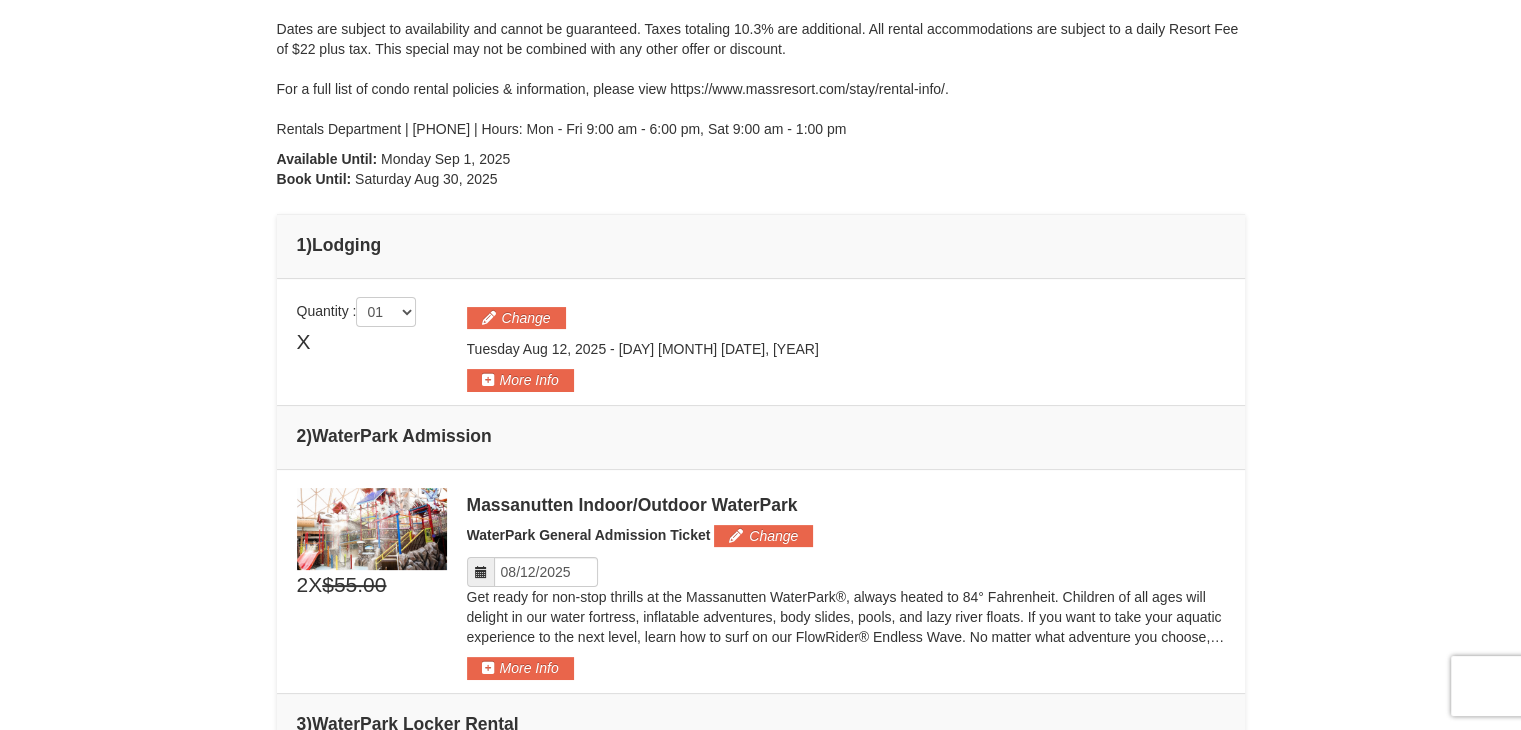 scroll, scrollTop: 328, scrollLeft: 0, axis: vertical 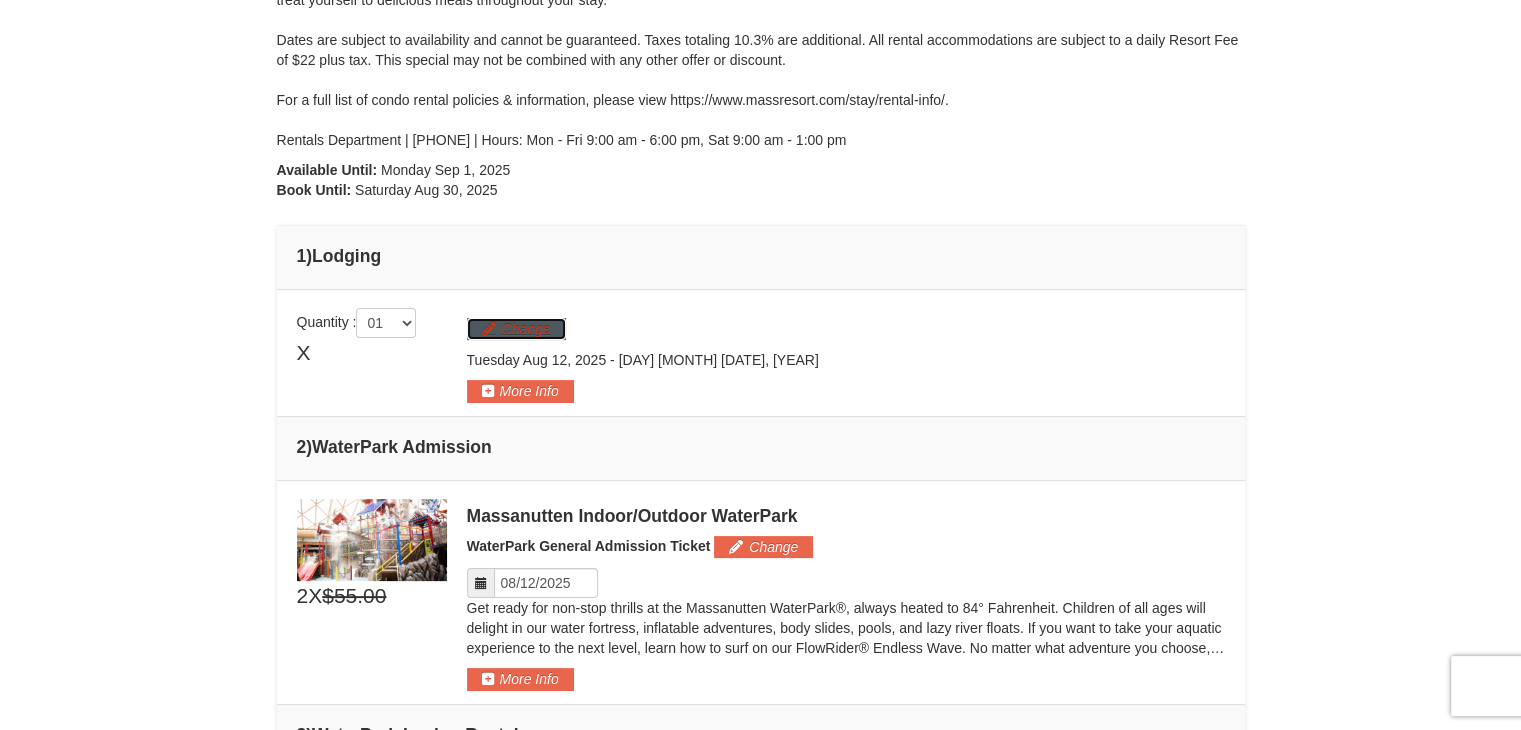 click on "Change" at bounding box center [516, 329] 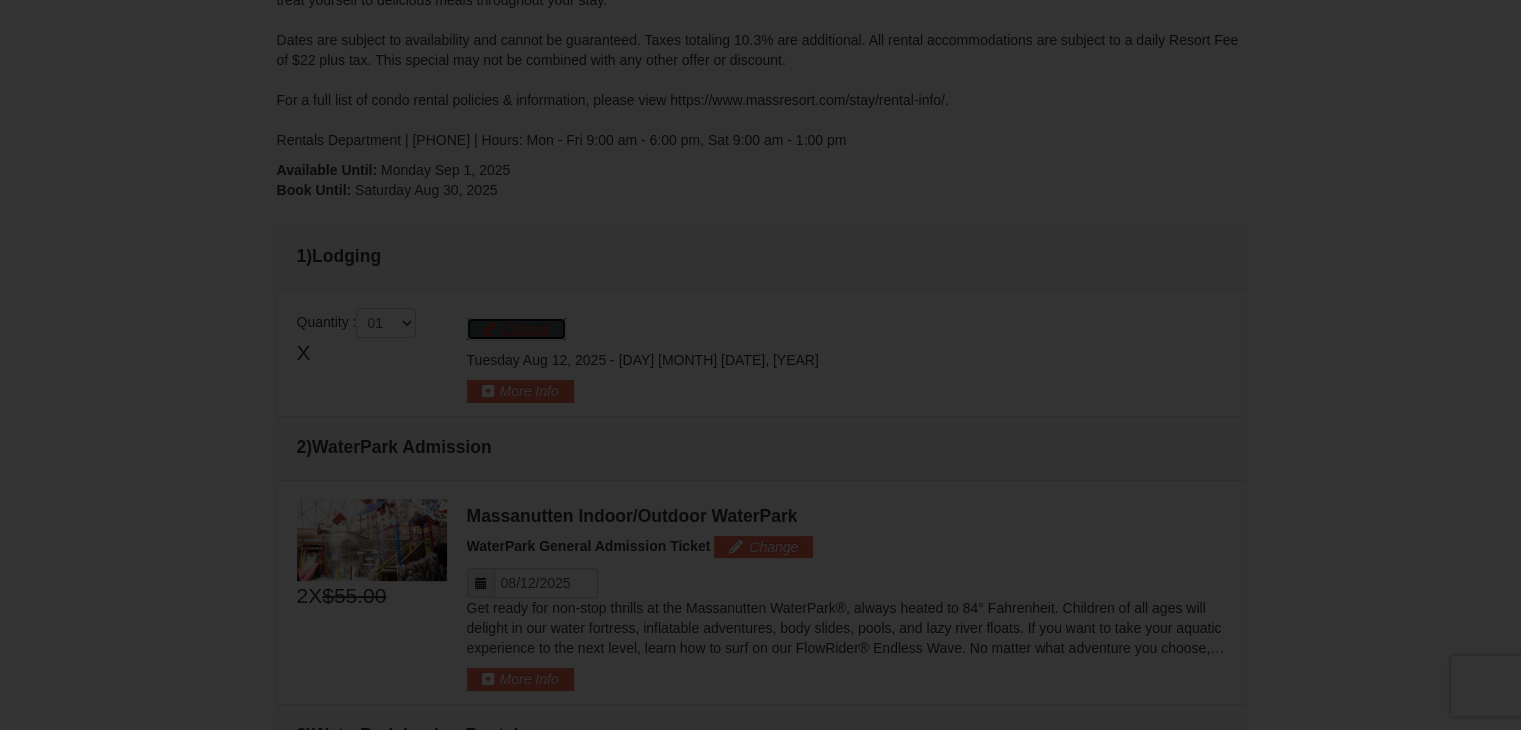 scroll, scrollTop: 405, scrollLeft: 0, axis: vertical 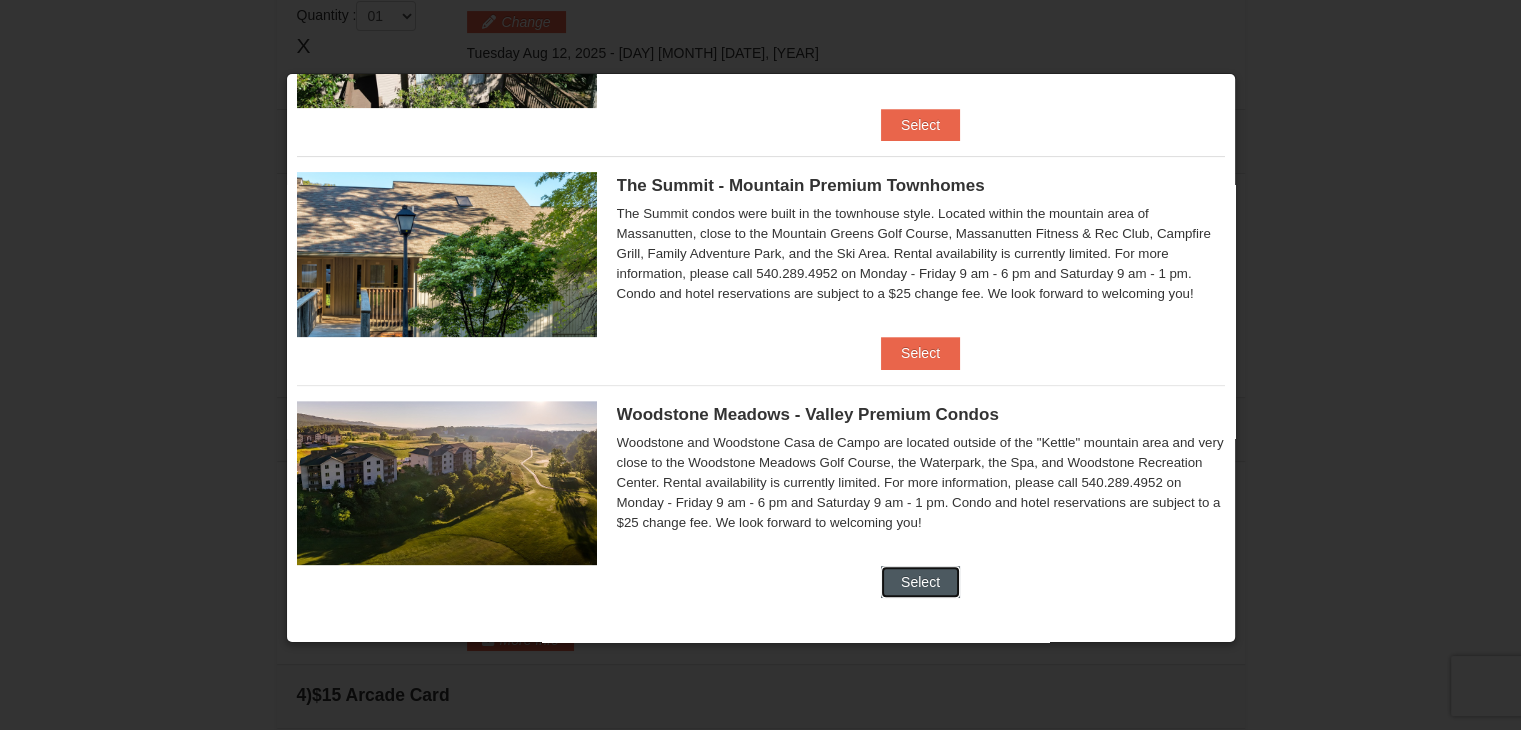 click on "Select" at bounding box center (920, 582) 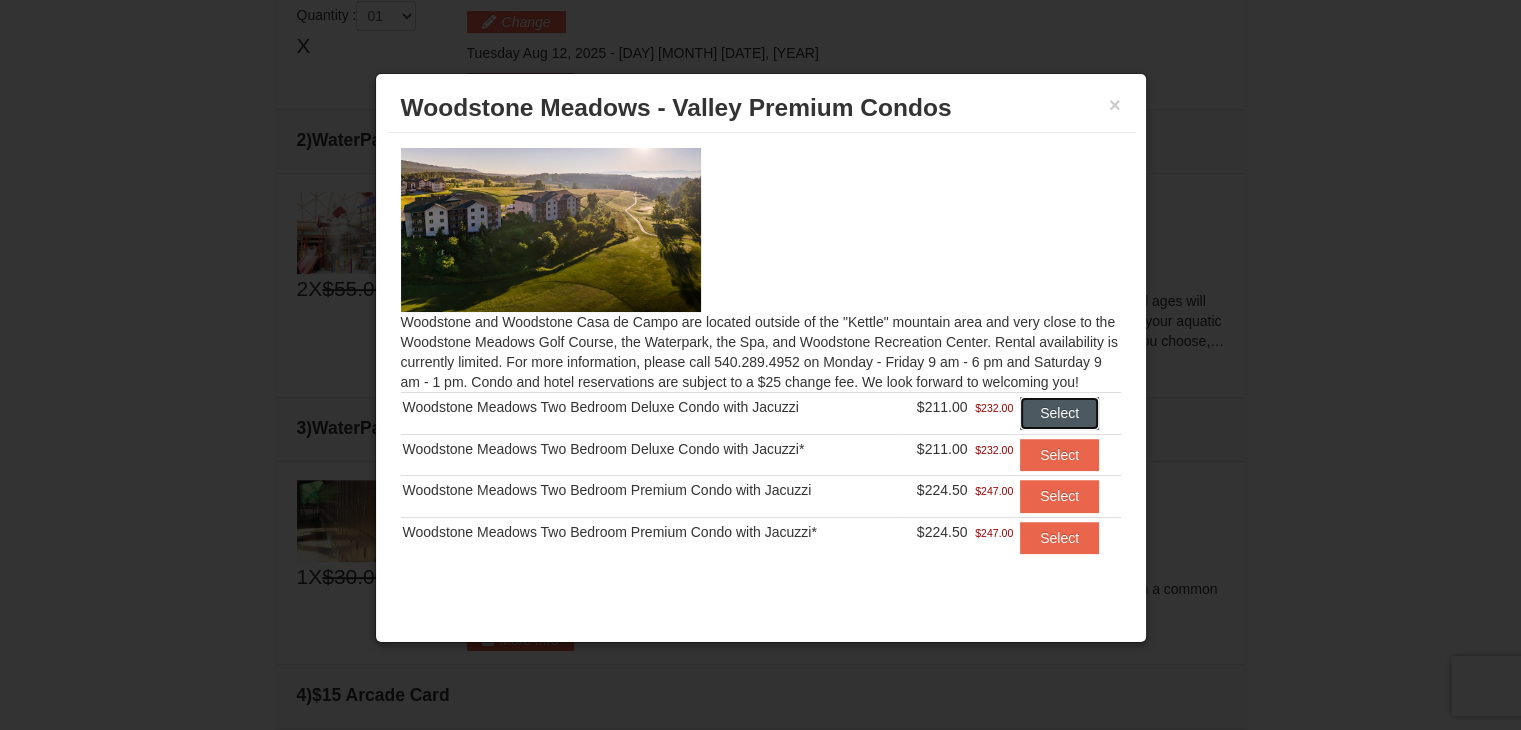 click on "Select" at bounding box center (1059, 413) 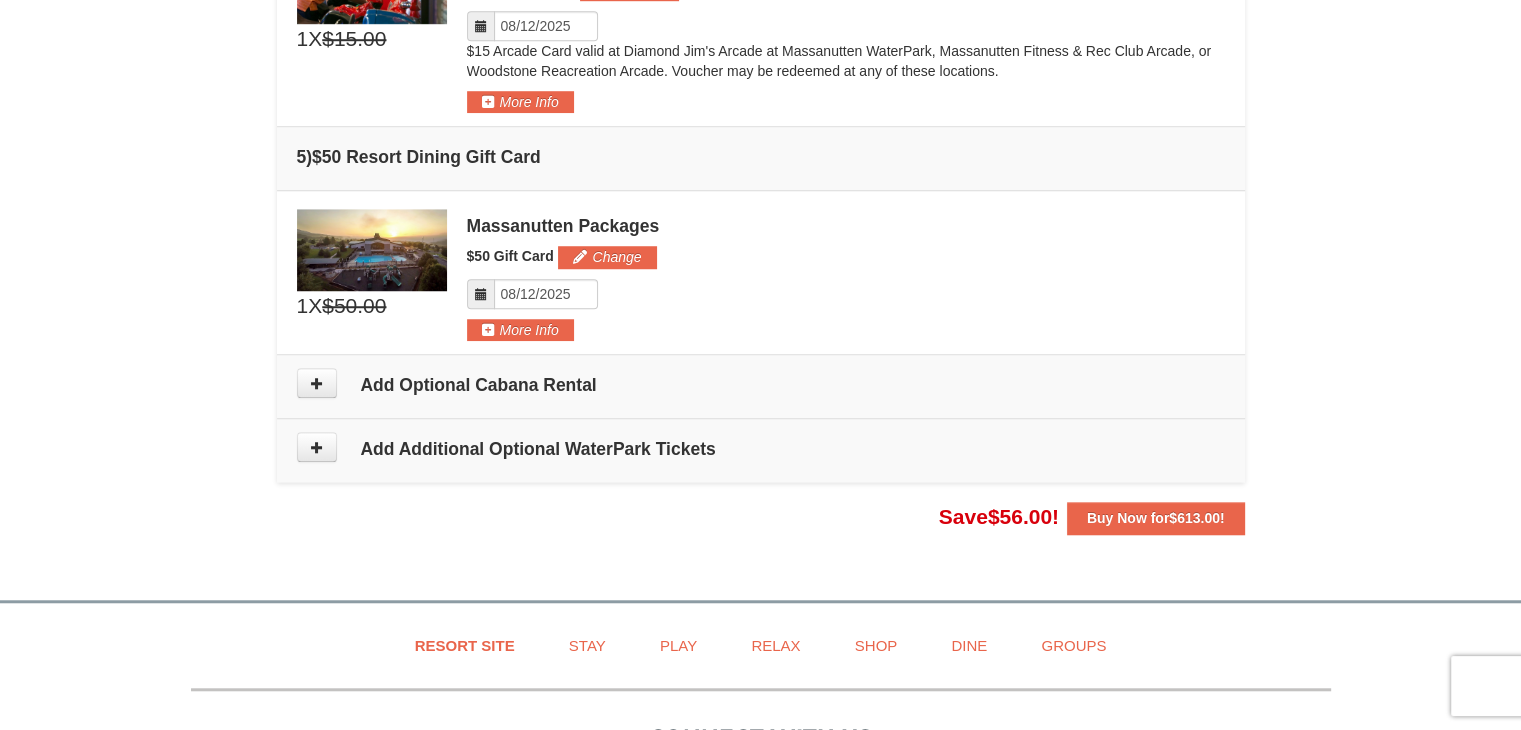 scroll, scrollTop: 1529, scrollLeft: 0, axis: vertical 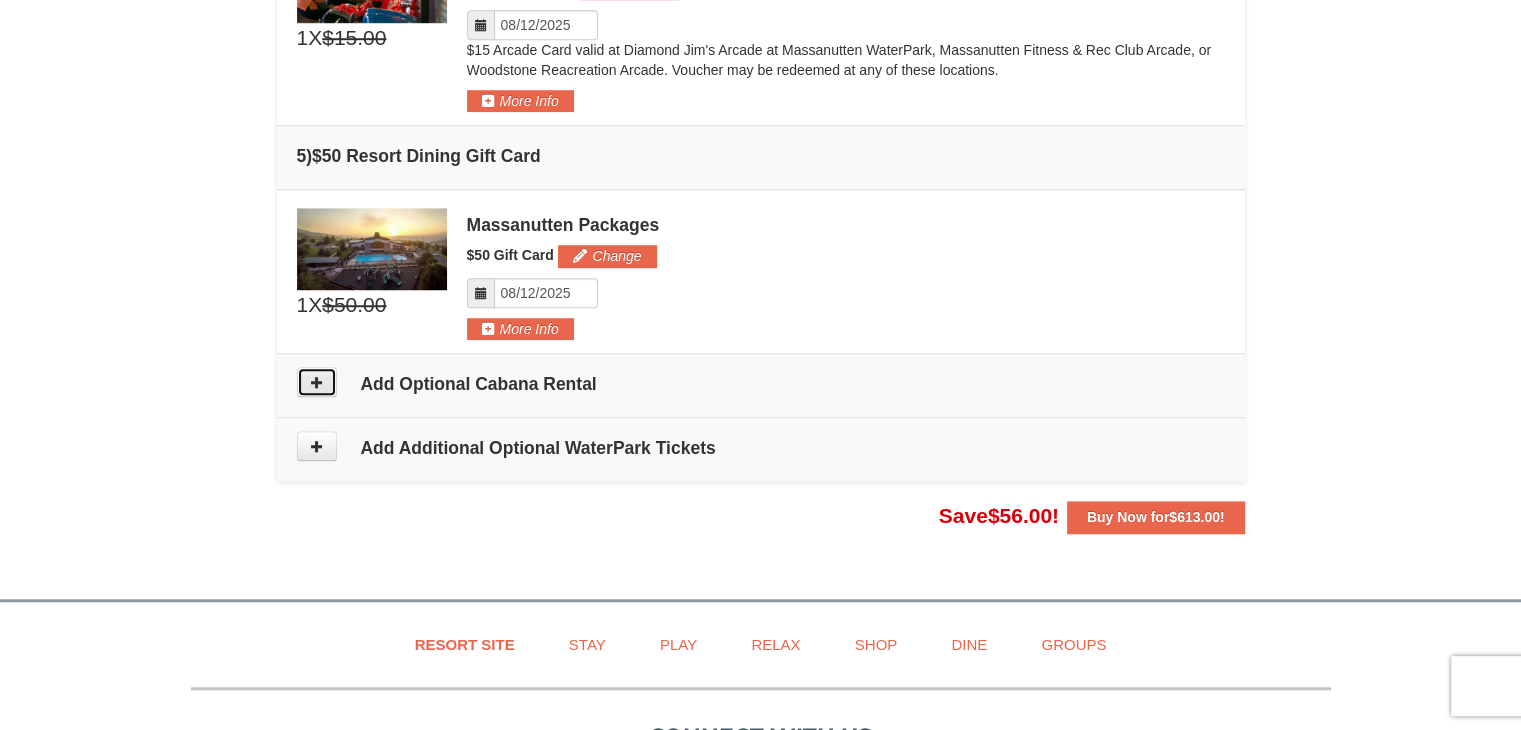 click at bounding box center (317, 382) 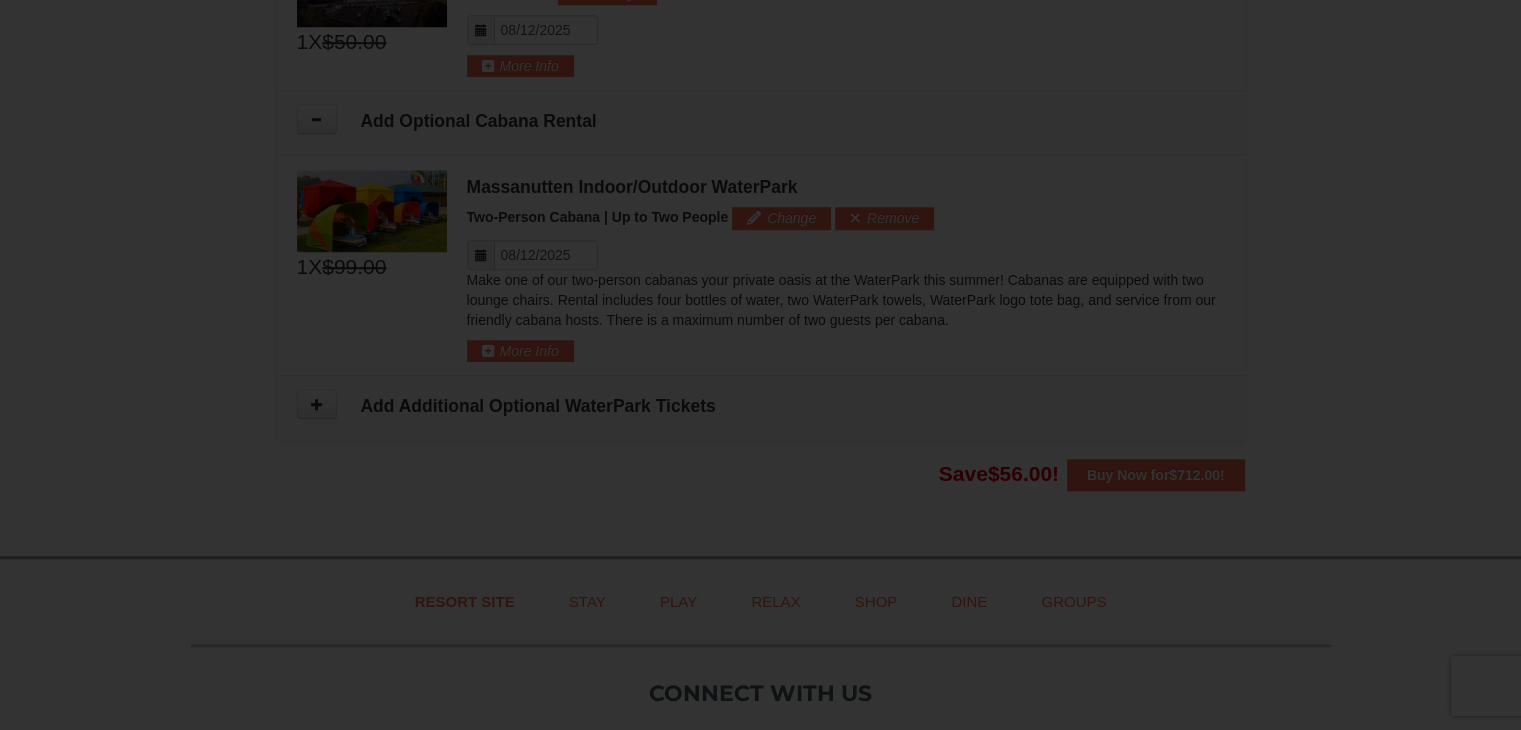 scroll, scrollTop: 1874, scrollLeft: 0, axis: vertical 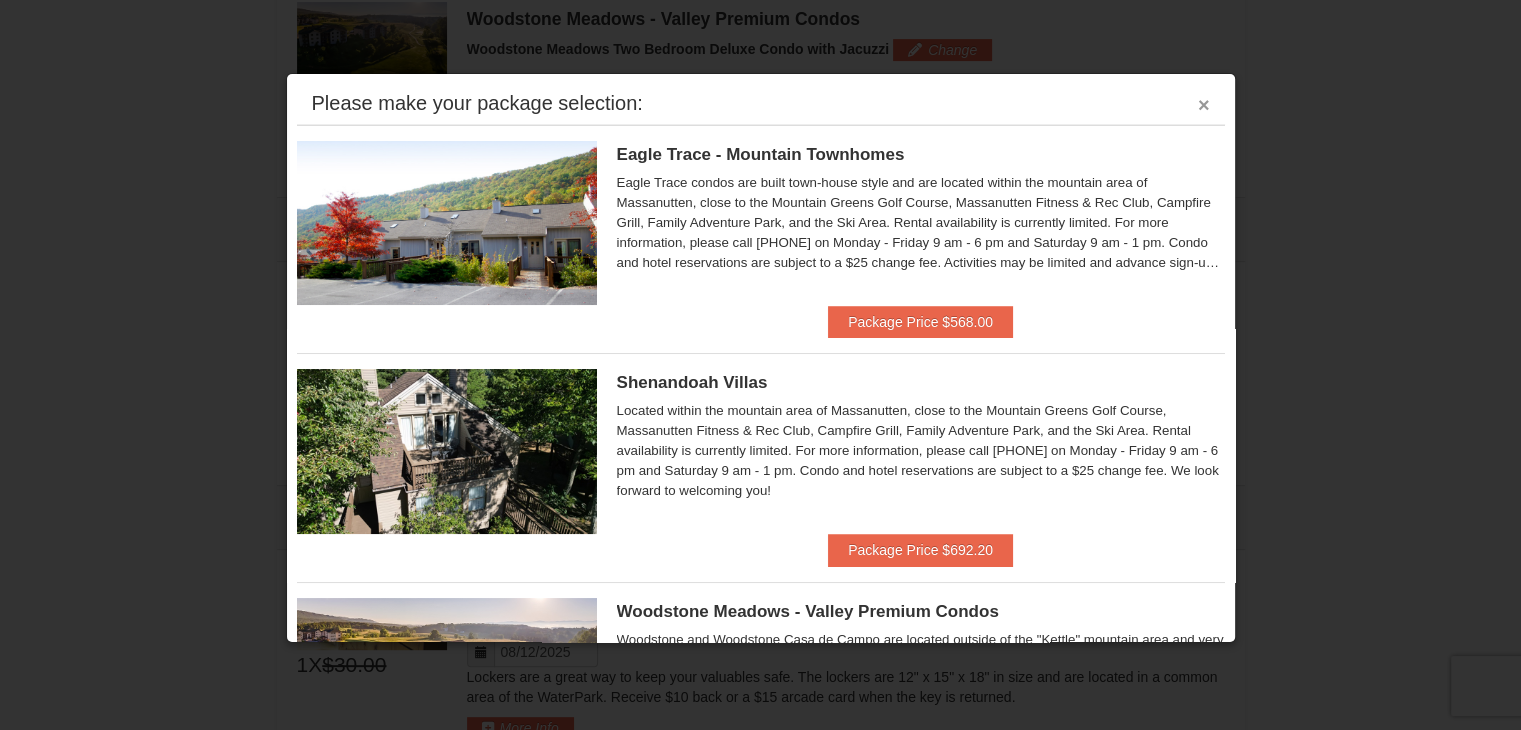 click on "×" at bounding box center [1204, 105] 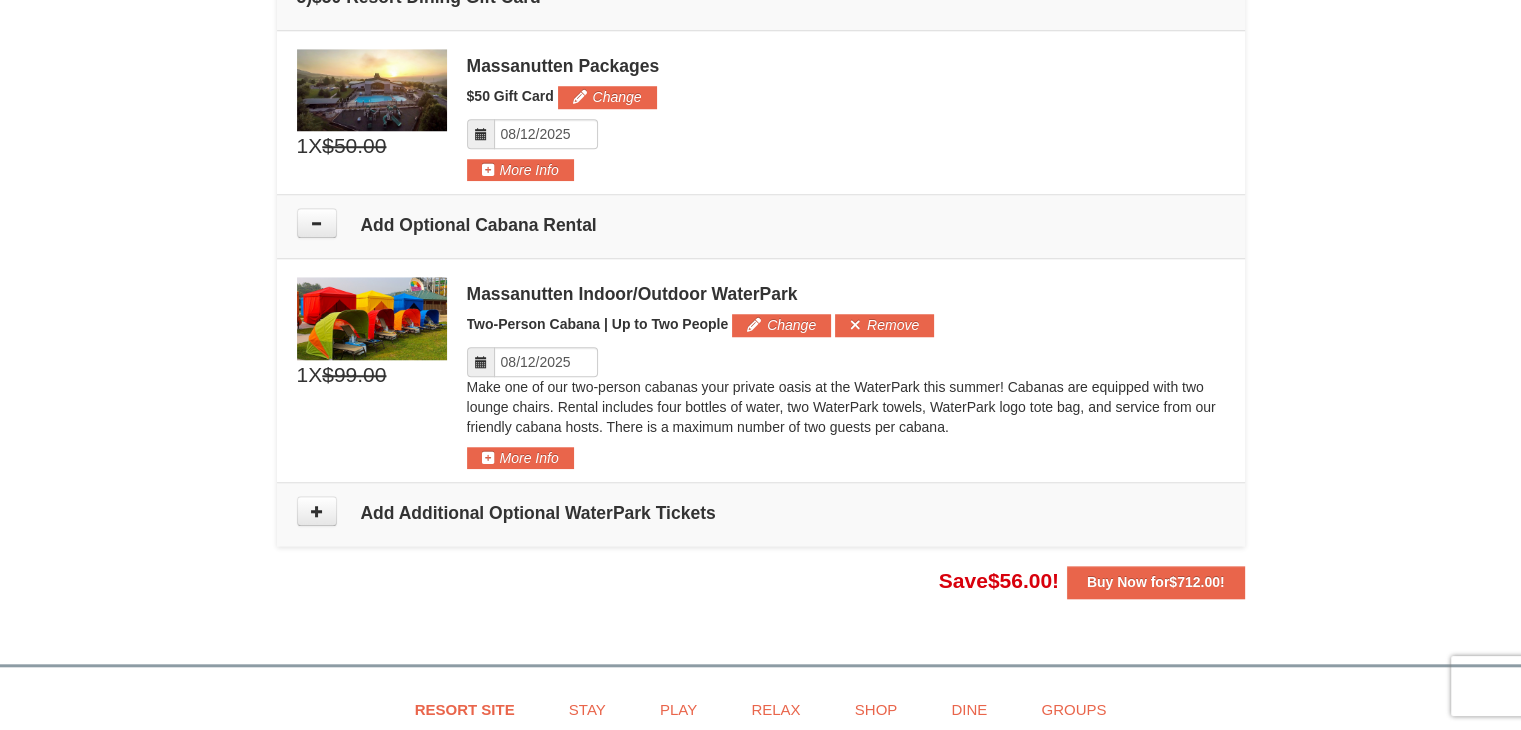 scroll, scrollTop: 1700, scrollLeft: 0, axis: vertical 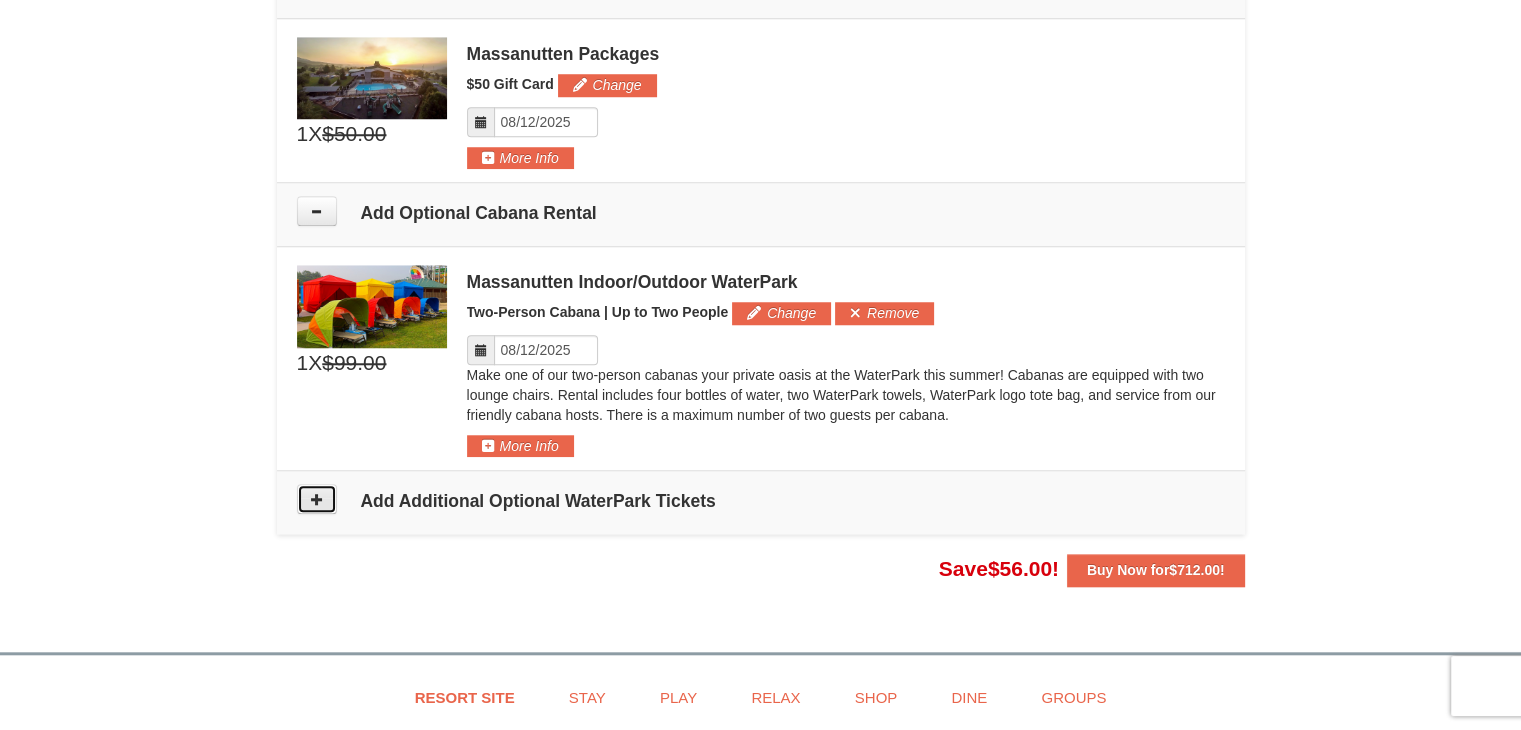 click at bounding box center [317, 499] 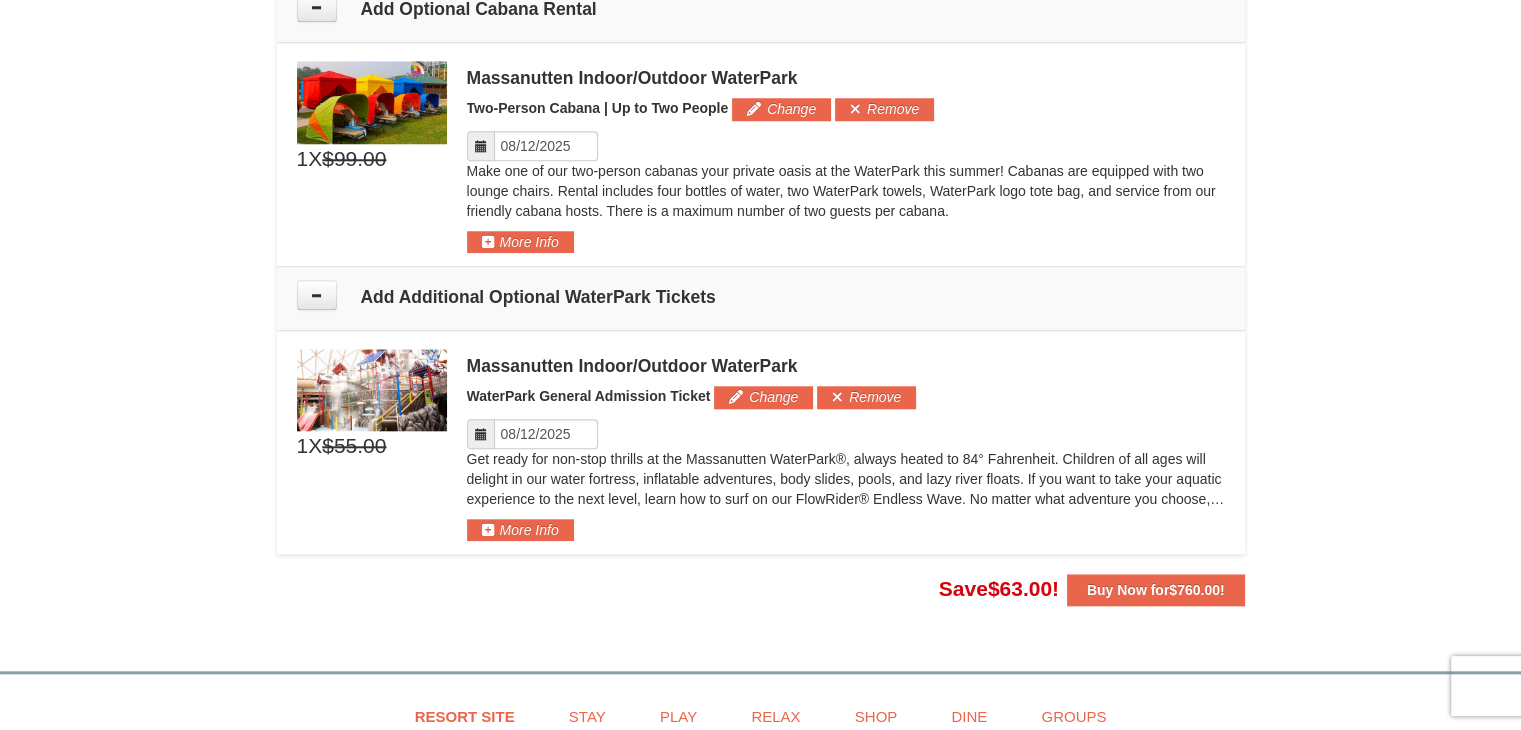 scroll, scrollTop: 1885, scrollLeft: 0, axis: vertical 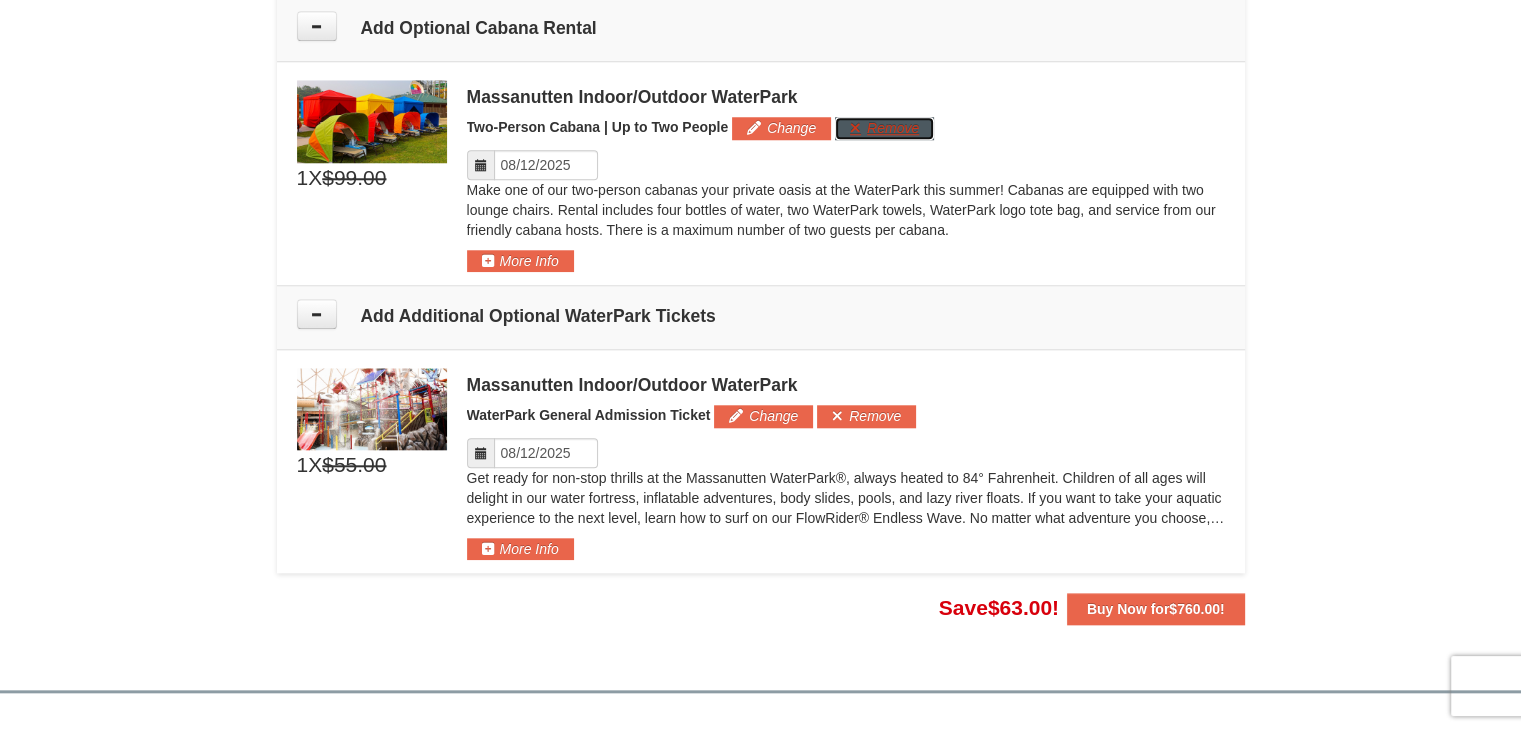 click on "Remove" at bounding box center [884, 128] 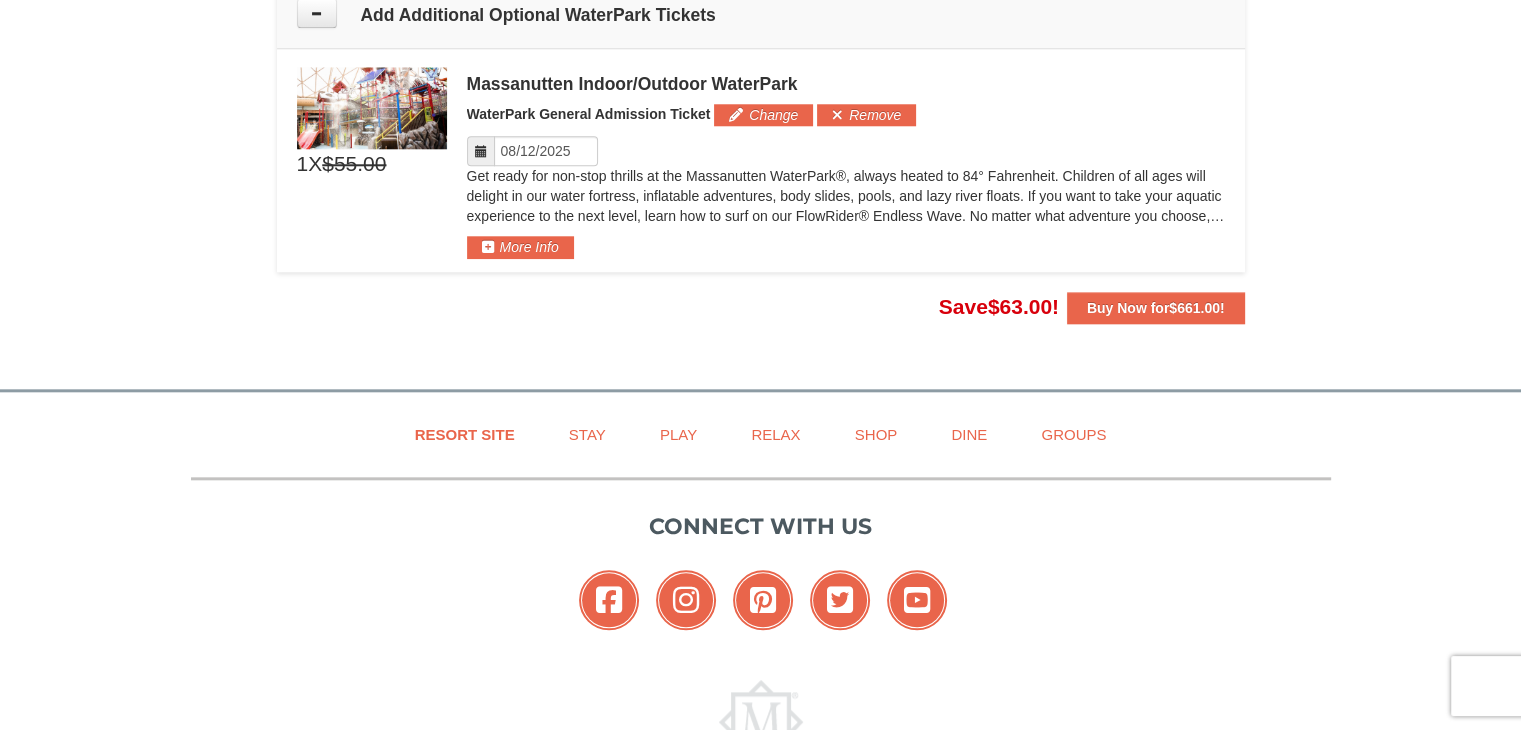 scroll, scrollTop: 2006, scrollLeft: 0, axis: vertical 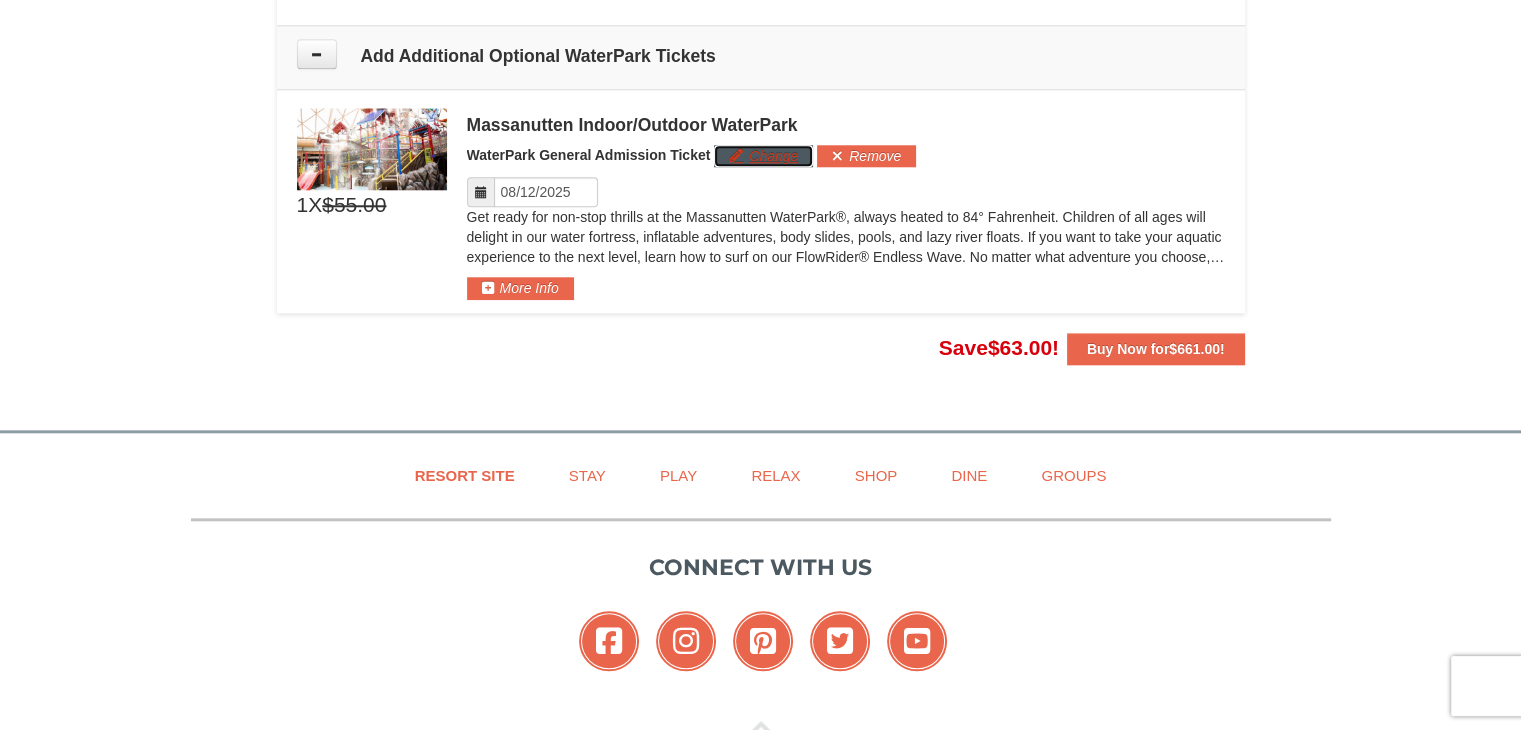 click on "Change" at bounding box center (763, 156) 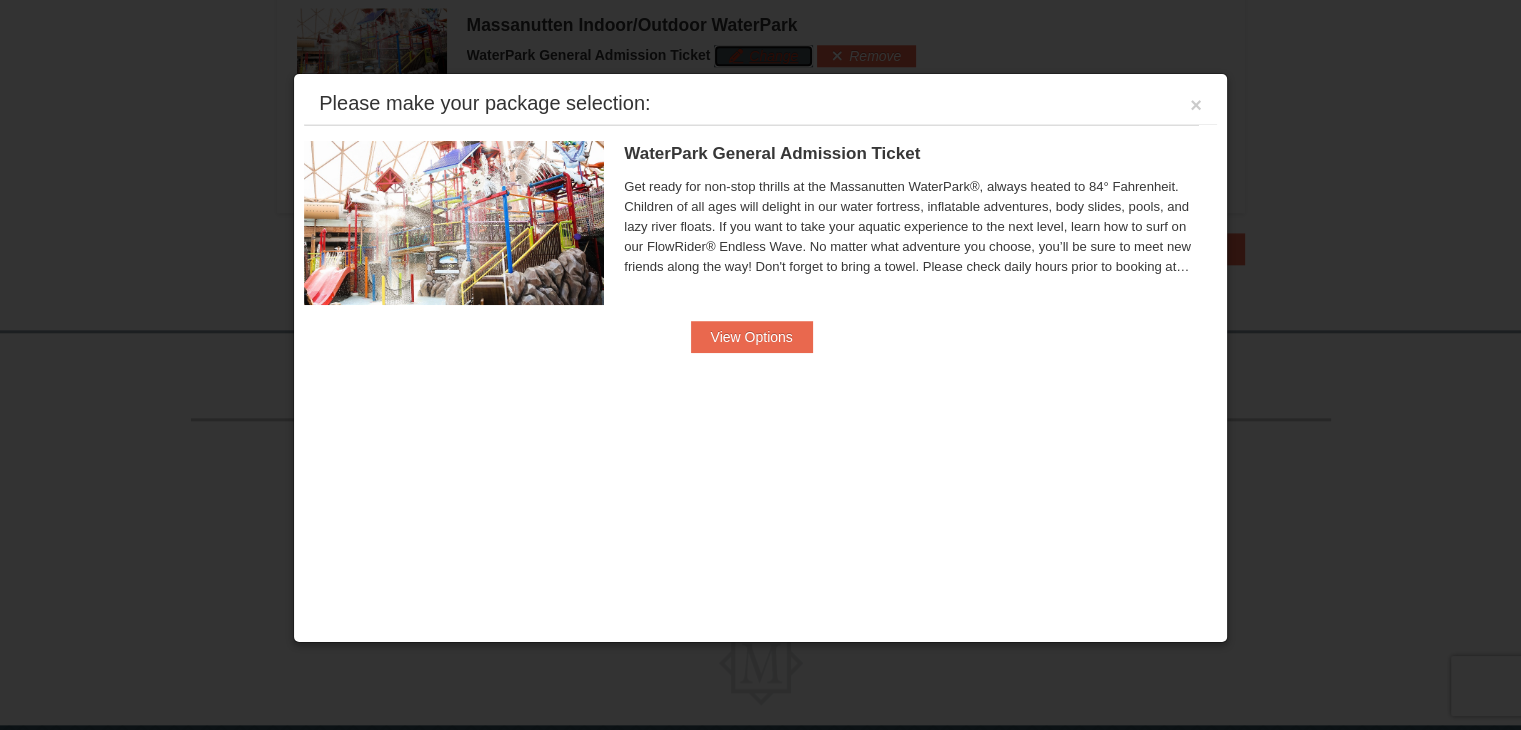 scroll, scrollTop: 2108, scrollLeft: 0, axis: vertical 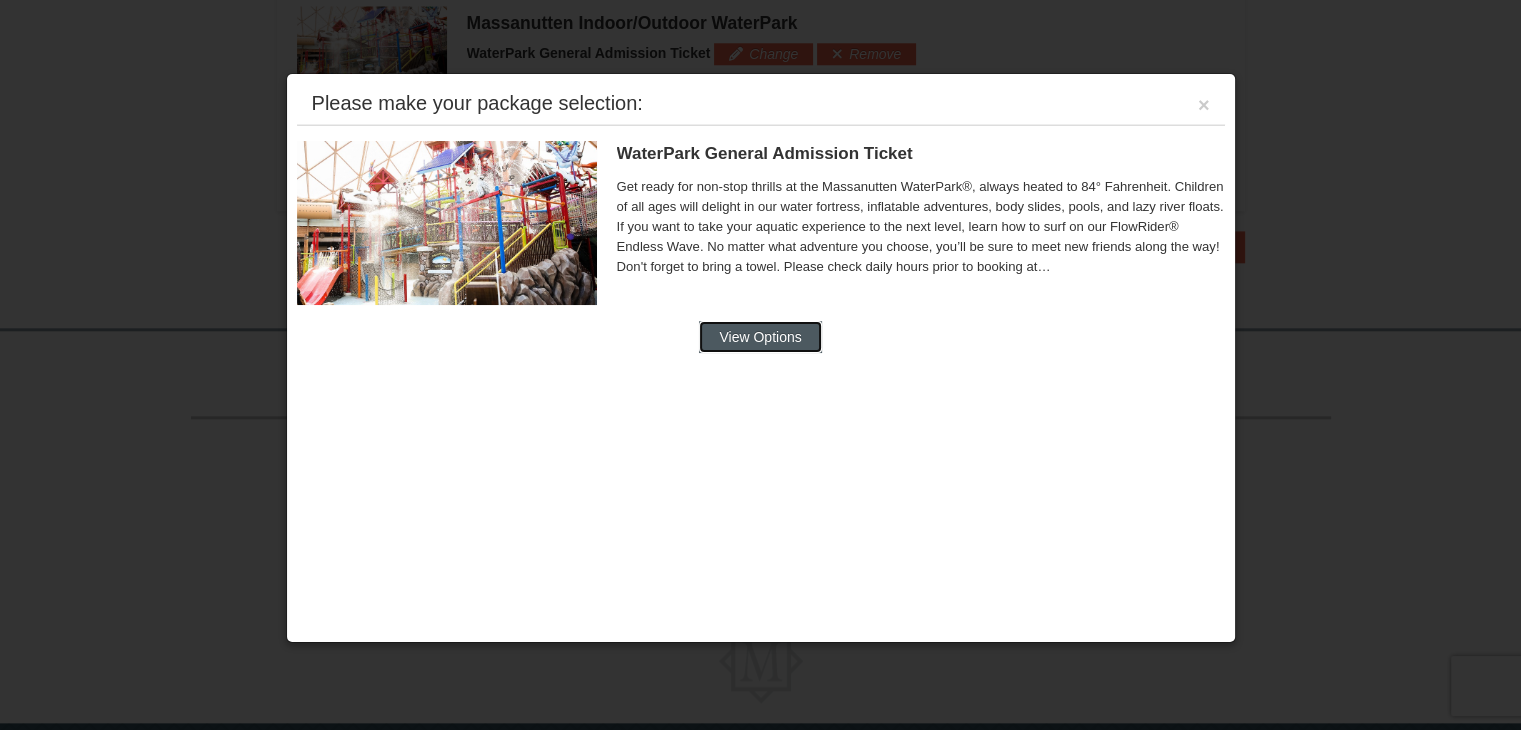 click on "View Options" at bounding box center (760, 337) 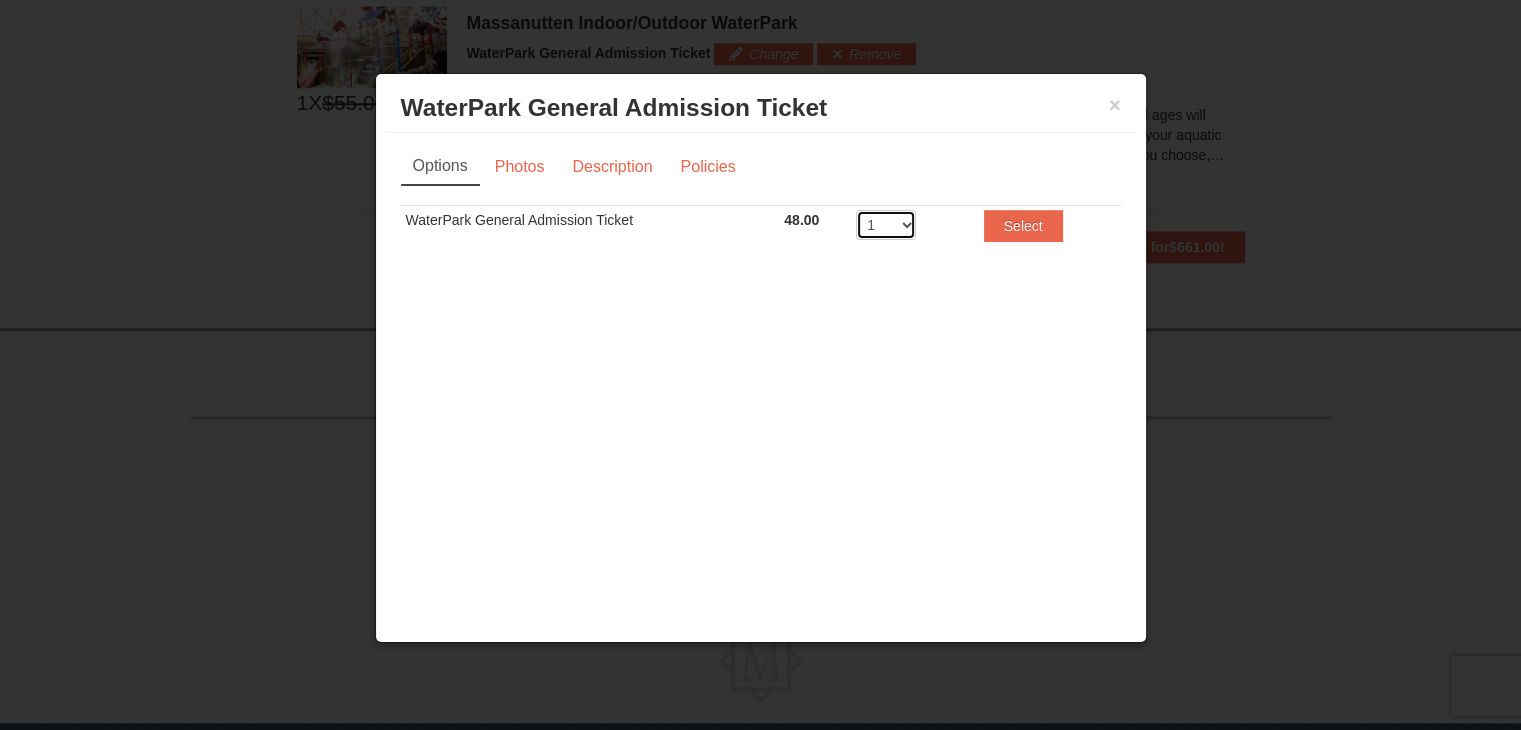 click on "1 2 3 4 5 6 7 8 9 10 11 12 13 14 15 16 17 18 19 20" at bounding box center (886, 225) 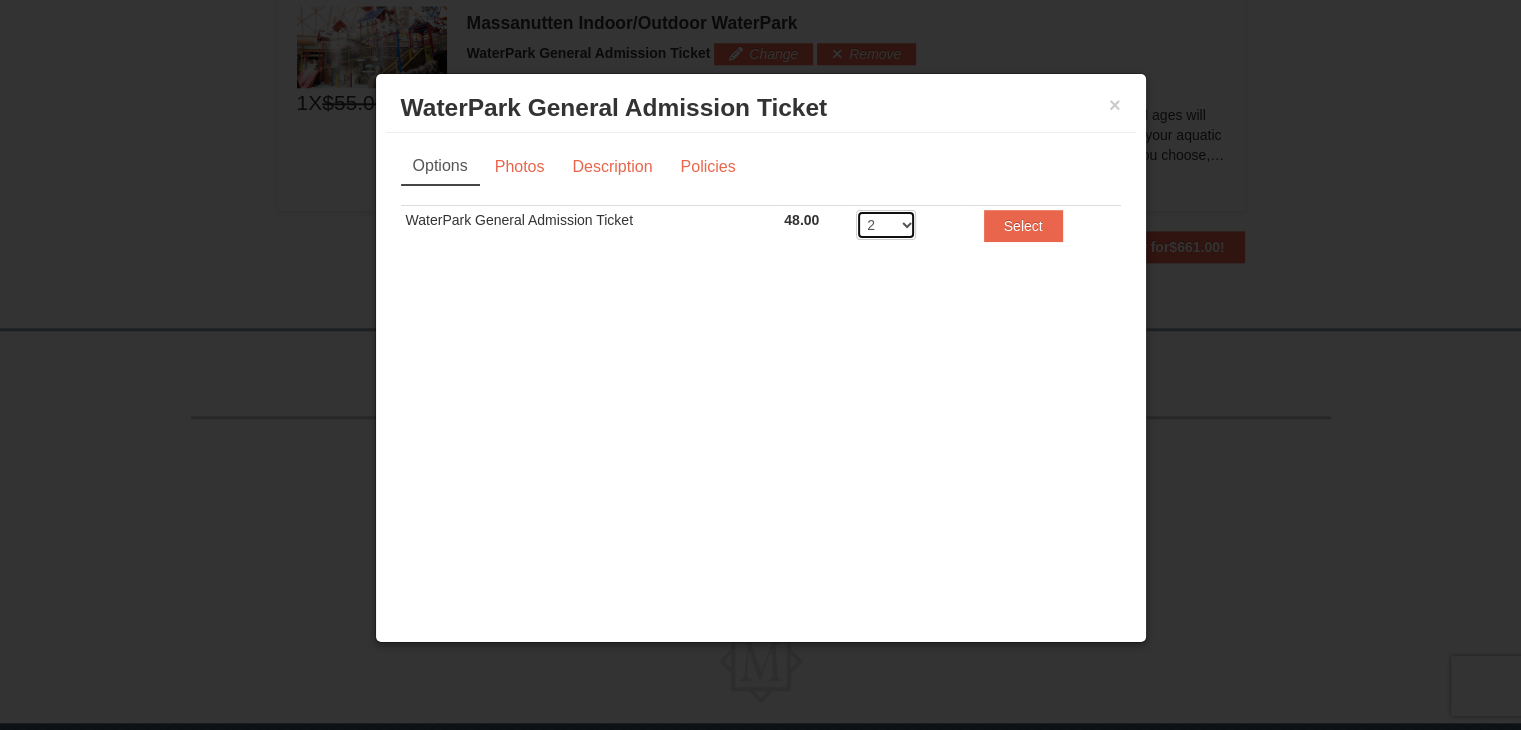 click on "1 2 3 4 5 6 7 8 9 10 11 12 13 14 15 16 17 18 19 20" at bounding box center (886, 225) 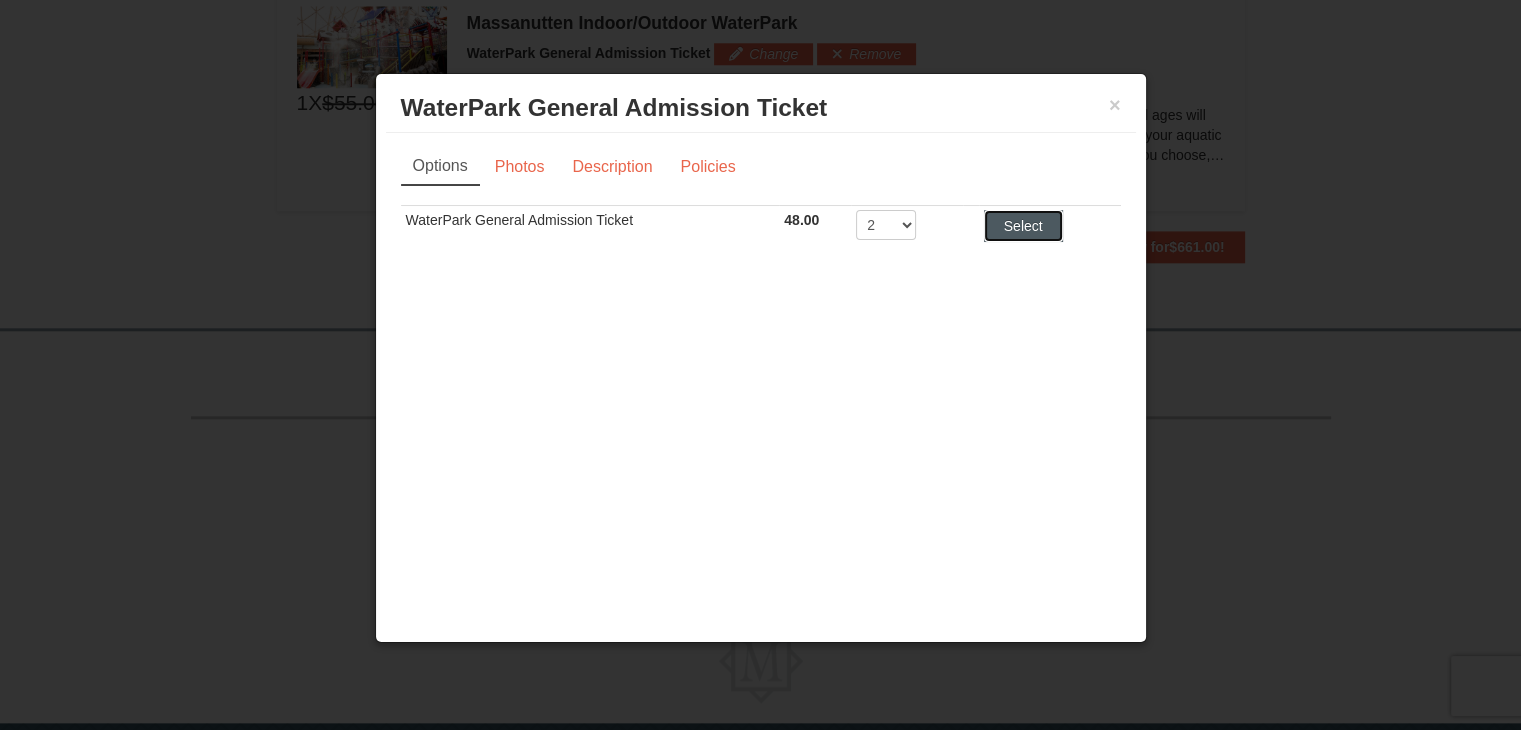 click on "Select" at bounding box center [1023, 226] 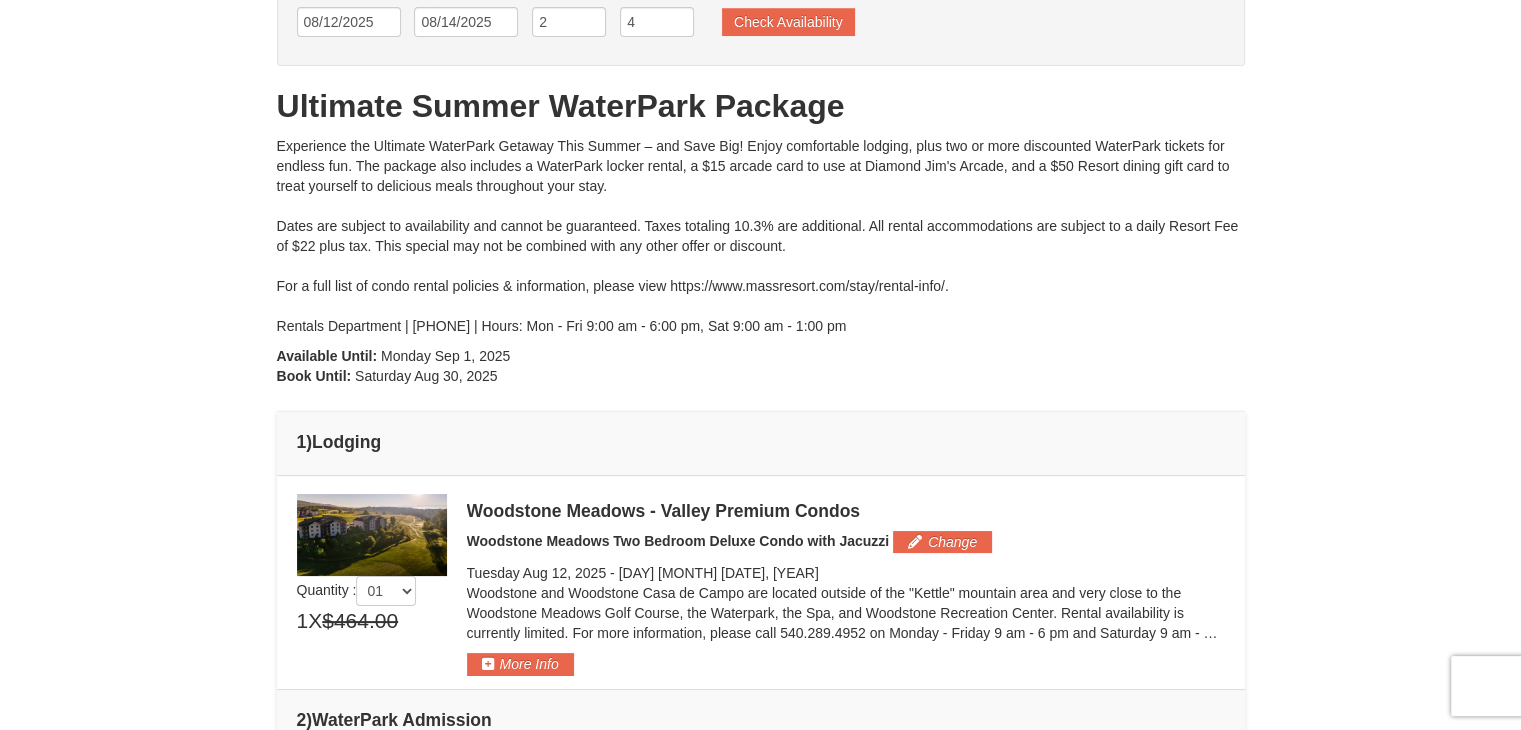 scroll, scrollTop: 0, scrollLeft: 0, axis: both 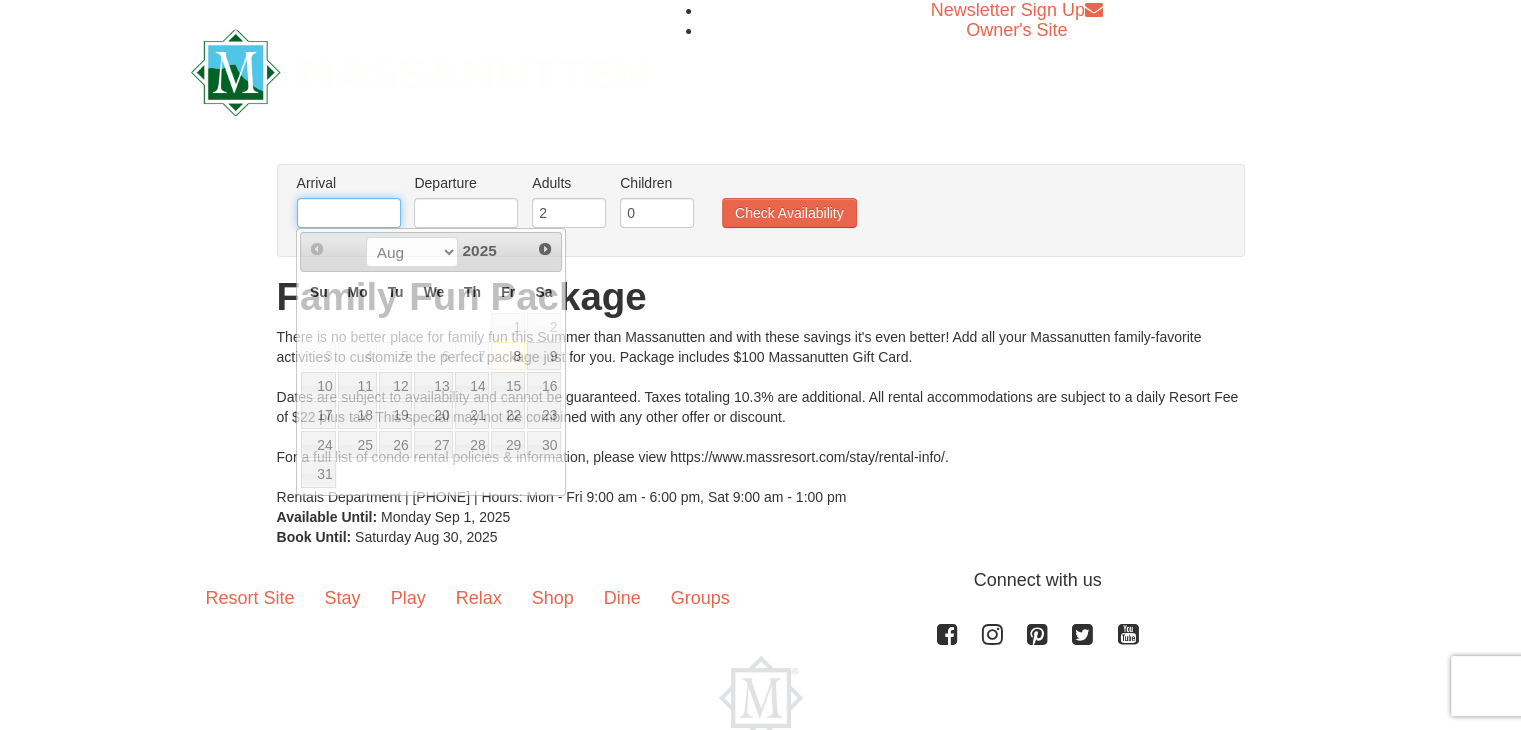 click at bounding box center [349, 213] 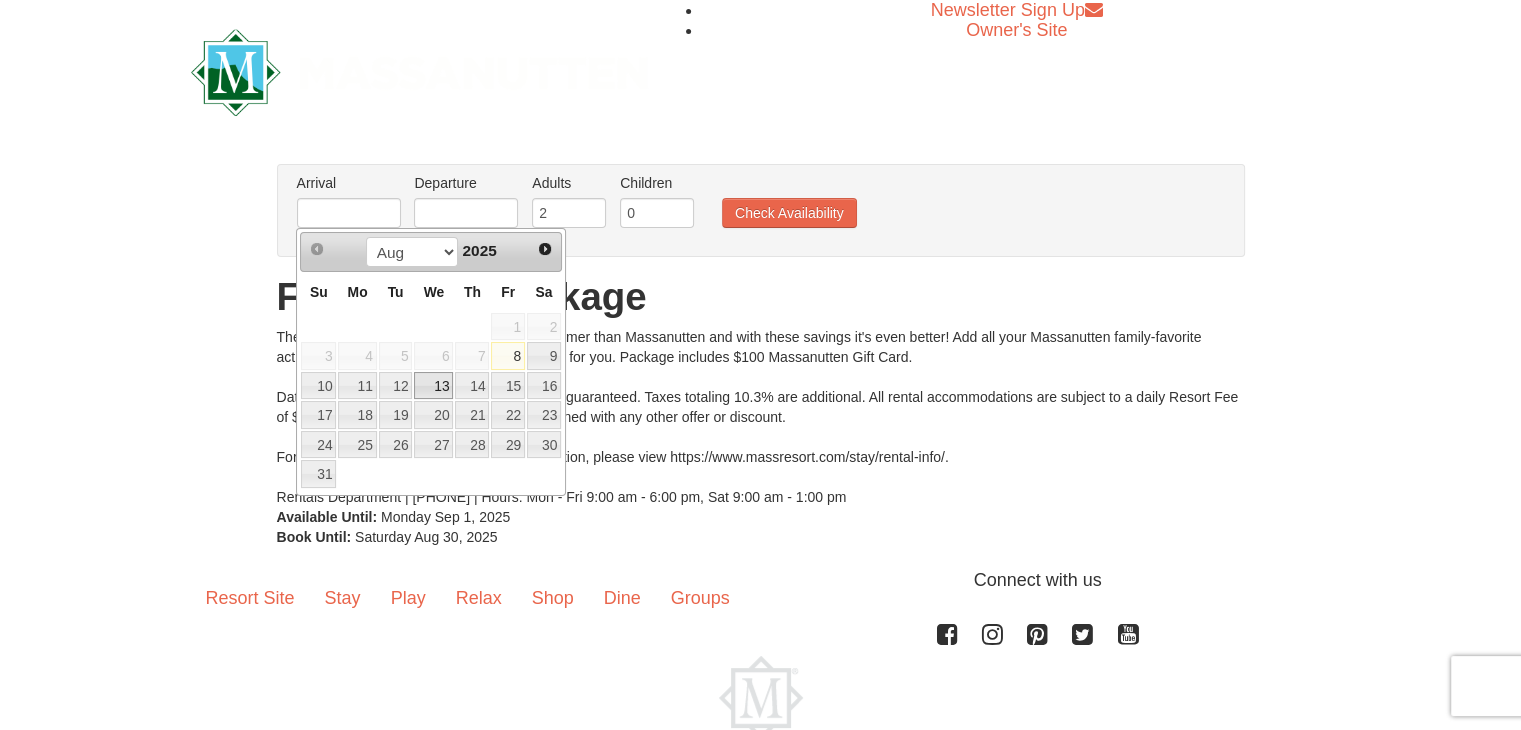 click on "13" at bounding box center [433, 386] 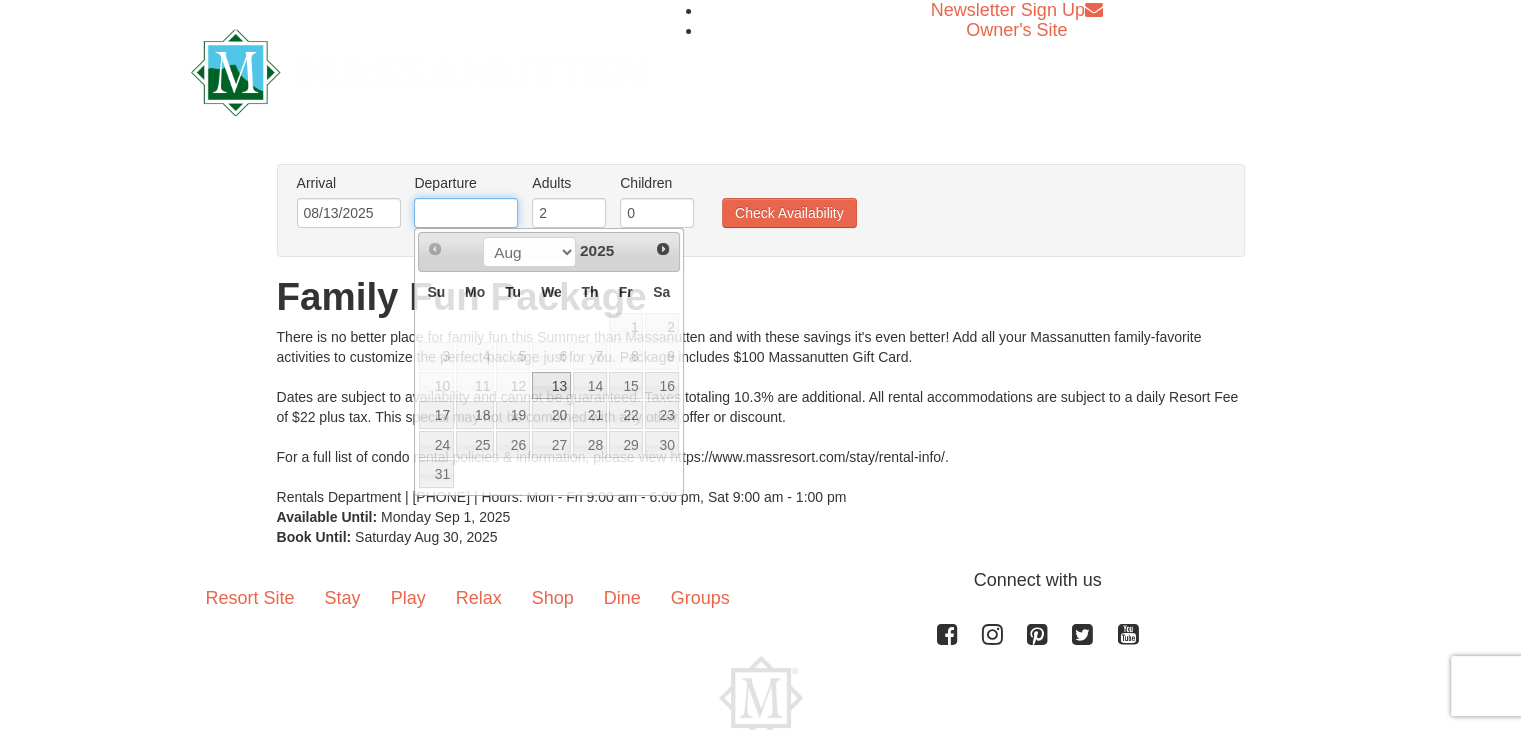 click at bounding box center (466, 213) 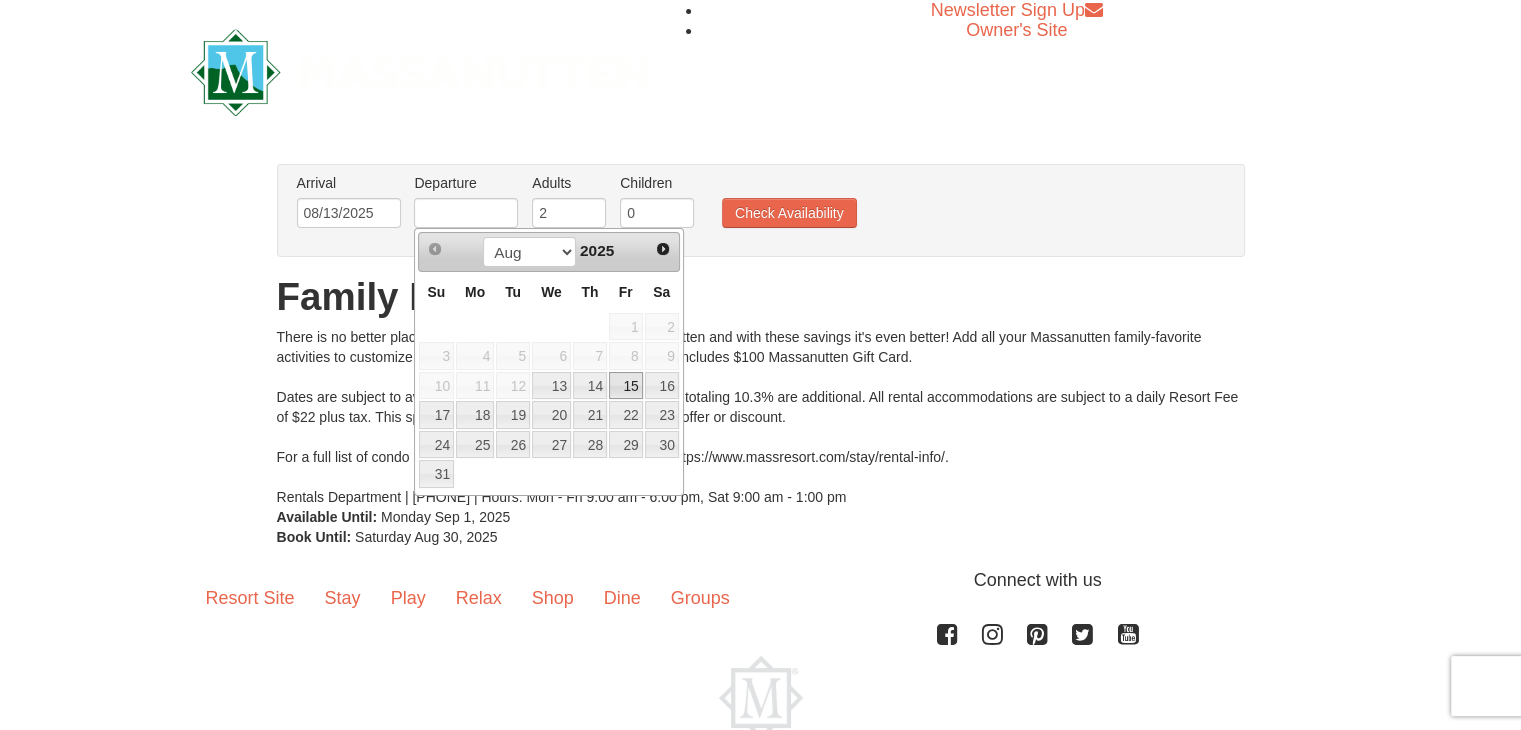 click on "15" at bounding box center (626, 386) 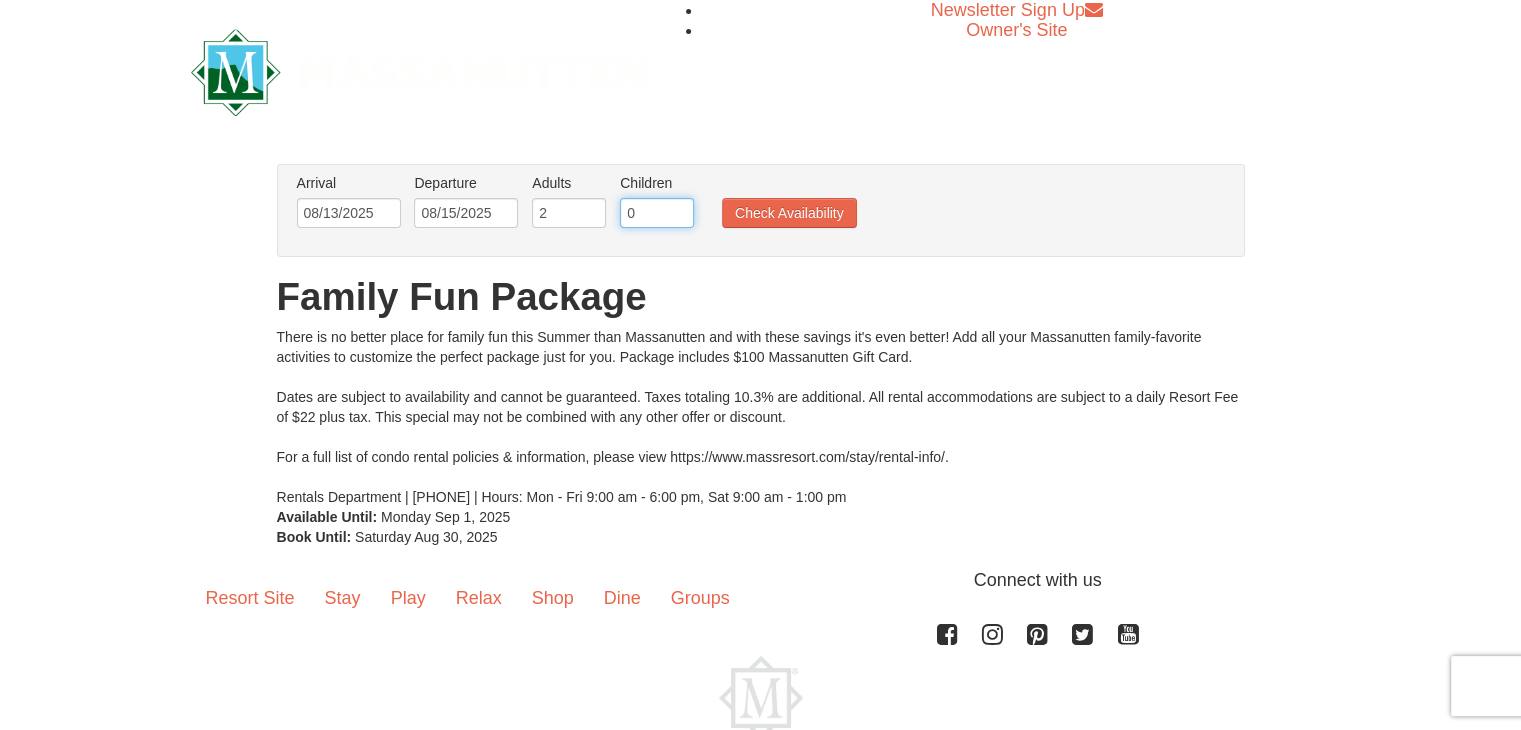 click on "0" at bounding box center (657, 213) 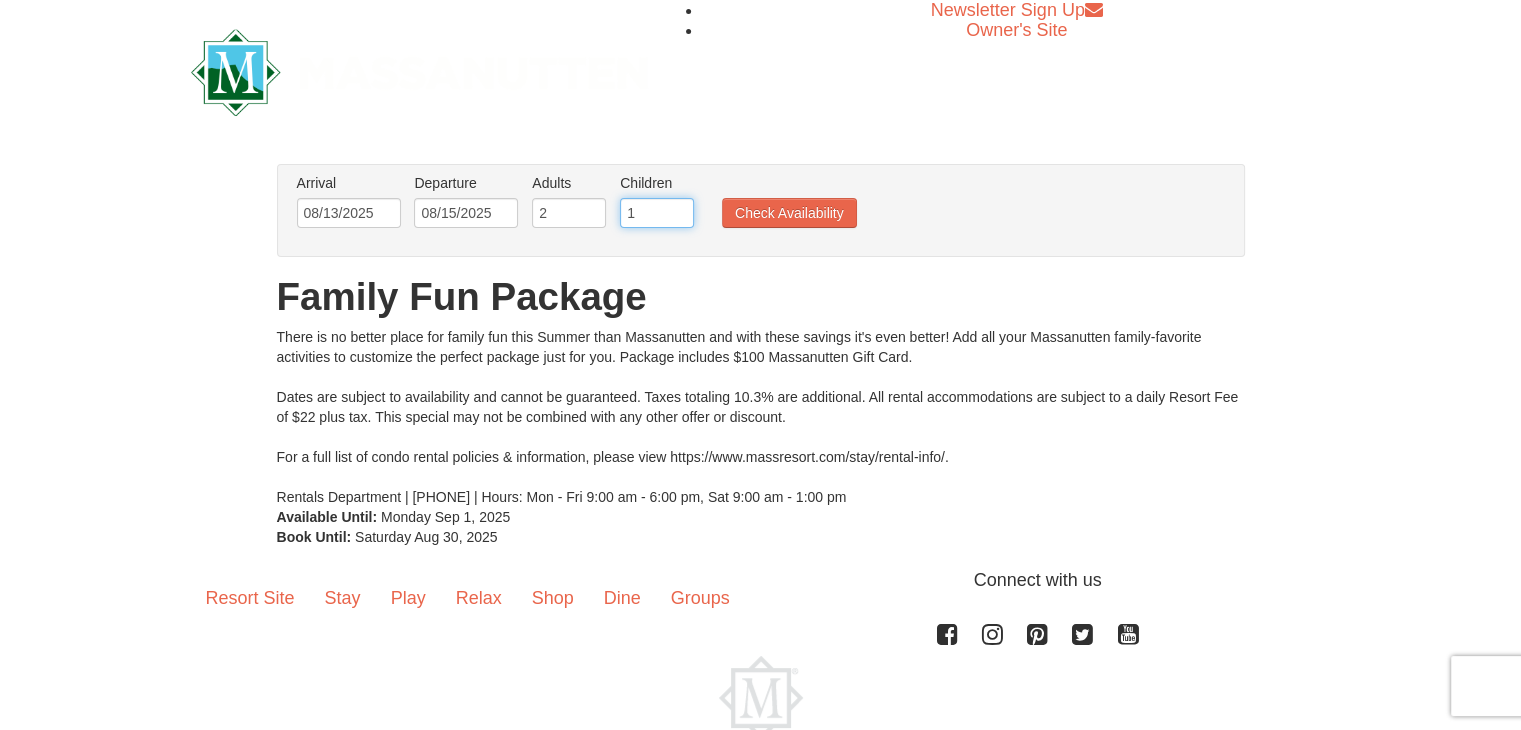 click on "1" at bounding box center [657, 213] 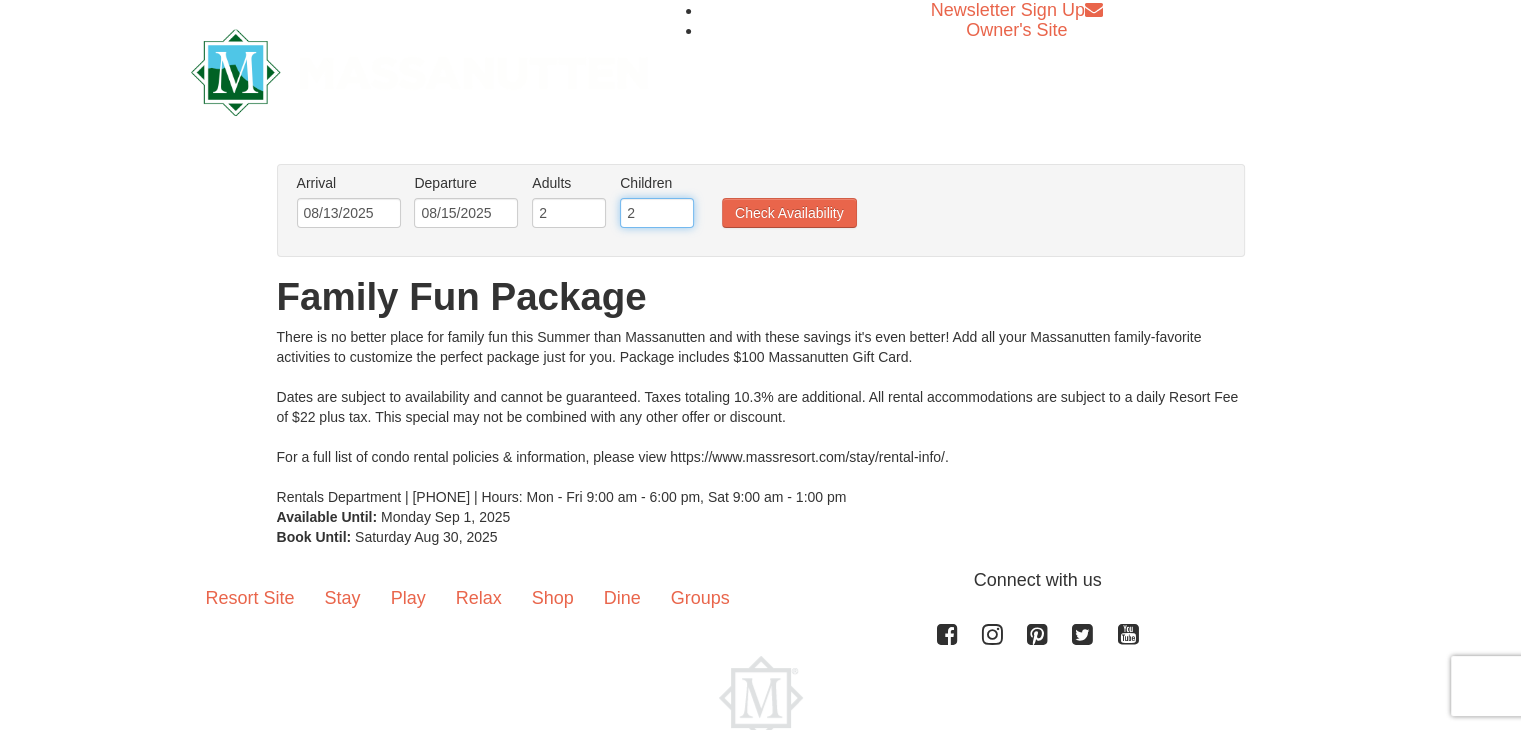 click on "2" at bounding box center [657, 213] 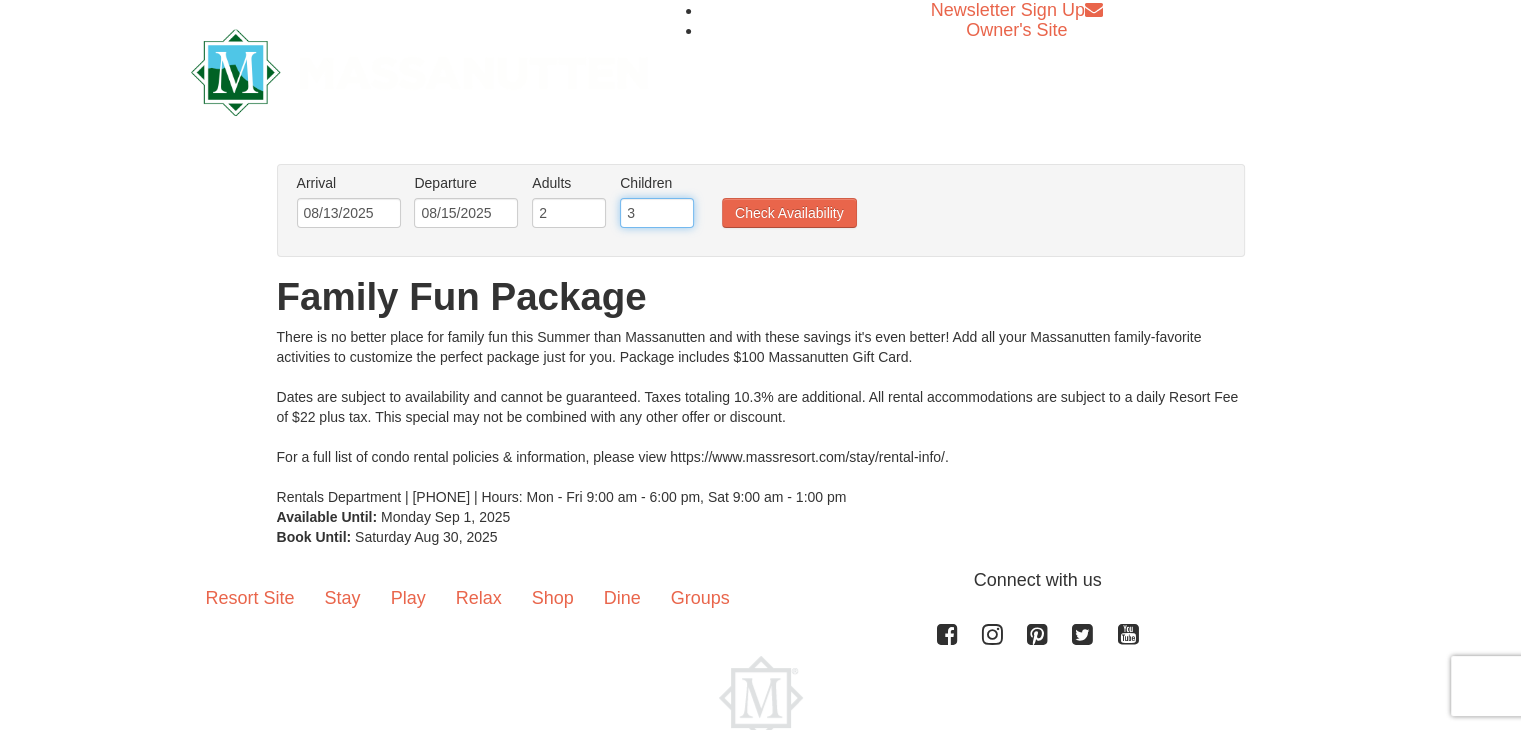 click on "3" at bounding box center (657, 213) 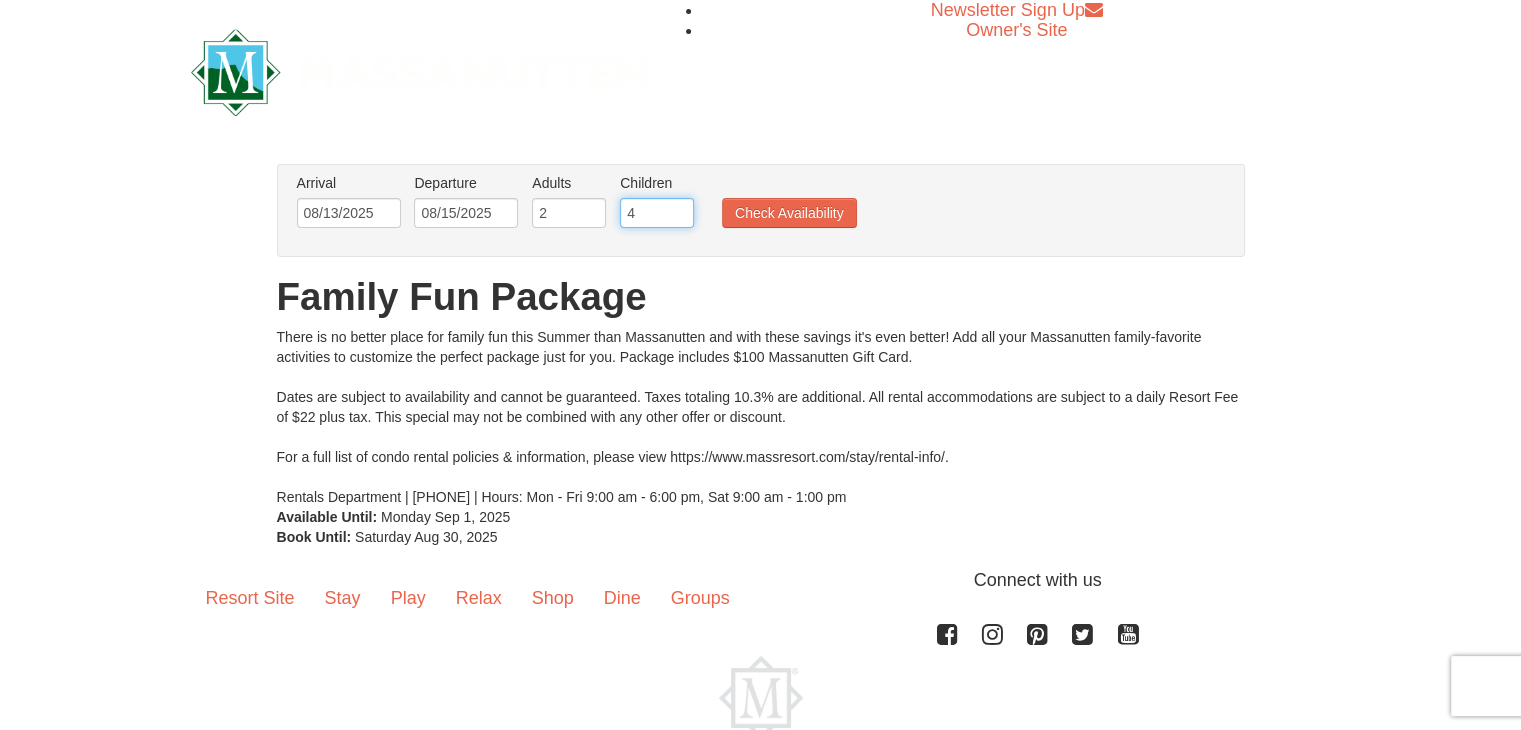 type on "4" 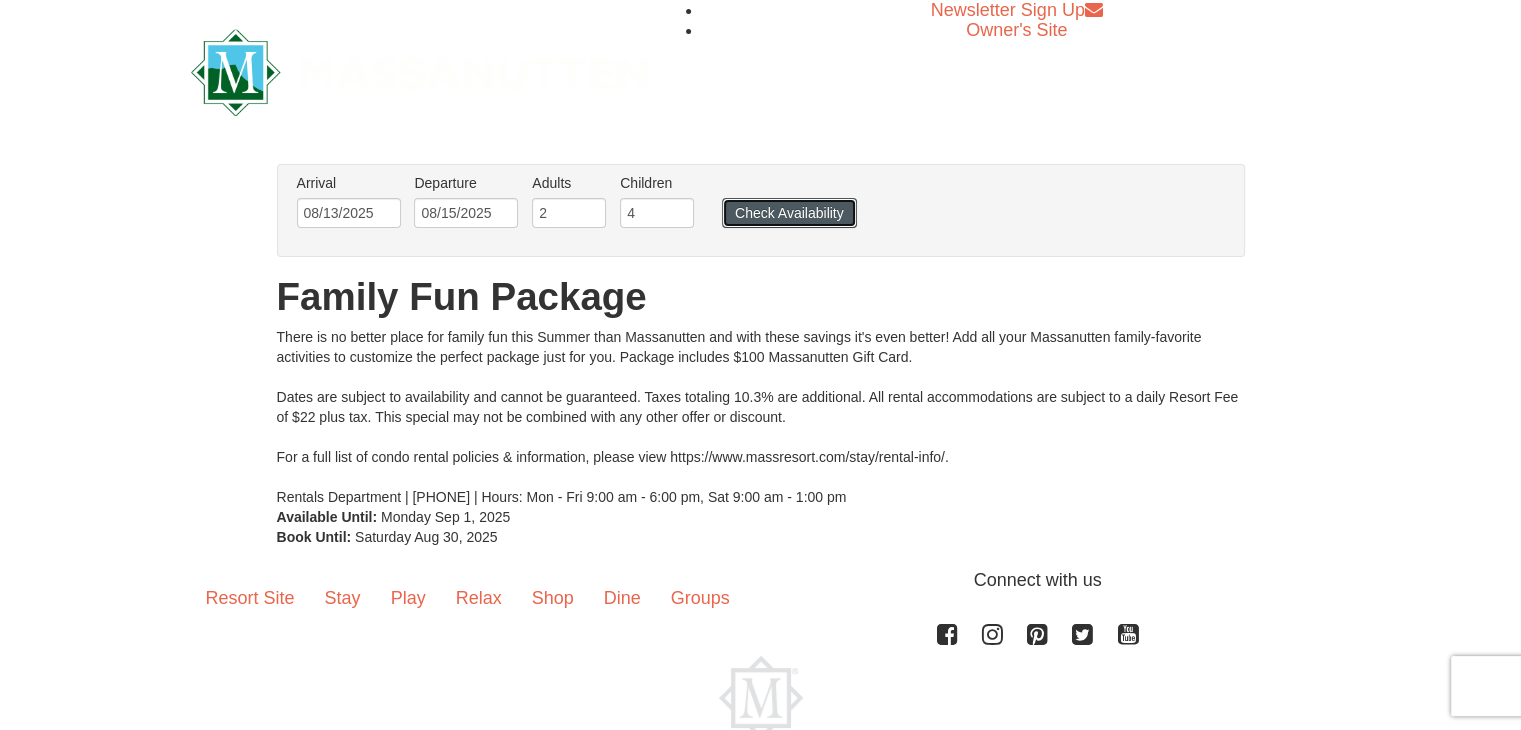 click on "Check Availability" at bounding box center (789, 213) 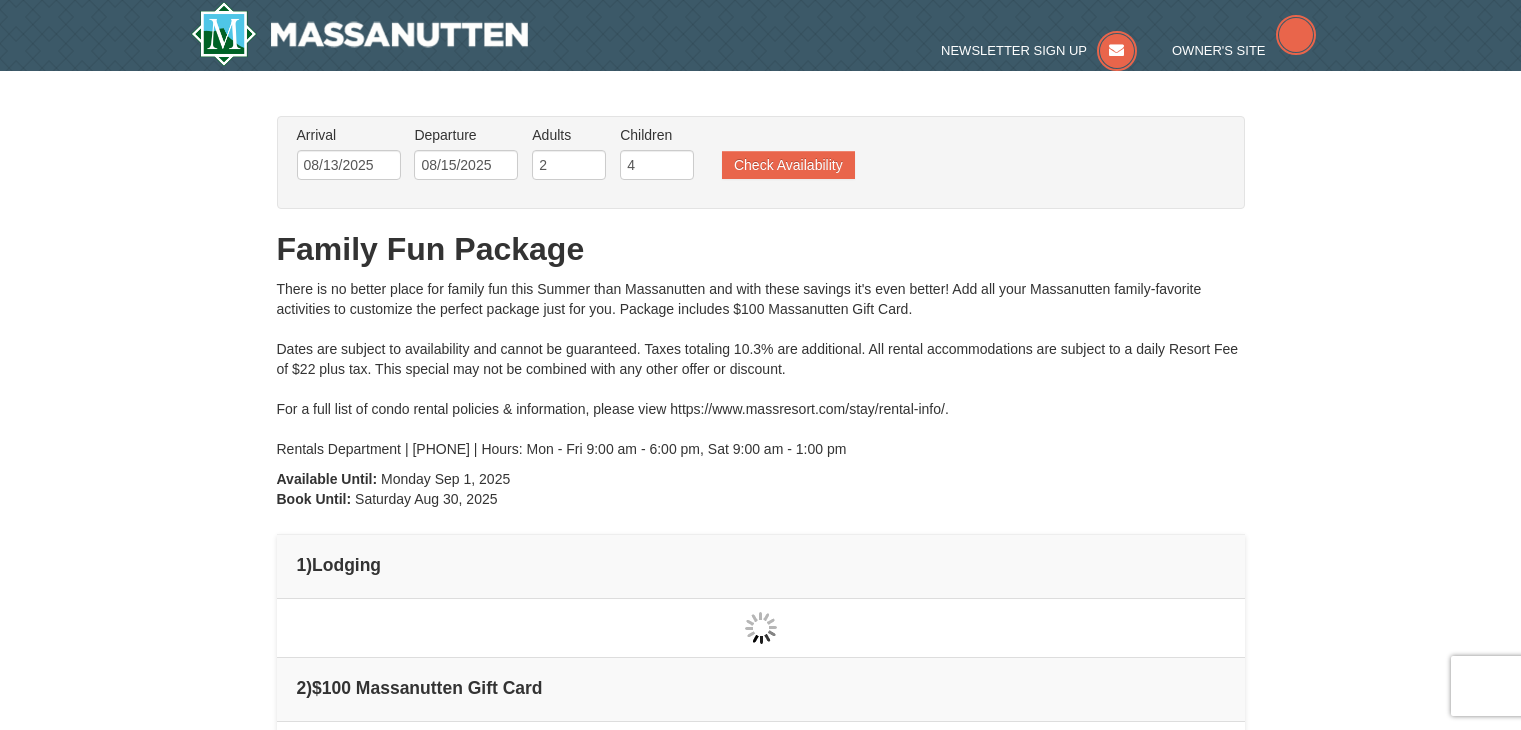 scroll, scrollTop: 0, scrollLeft: 0, axis: both 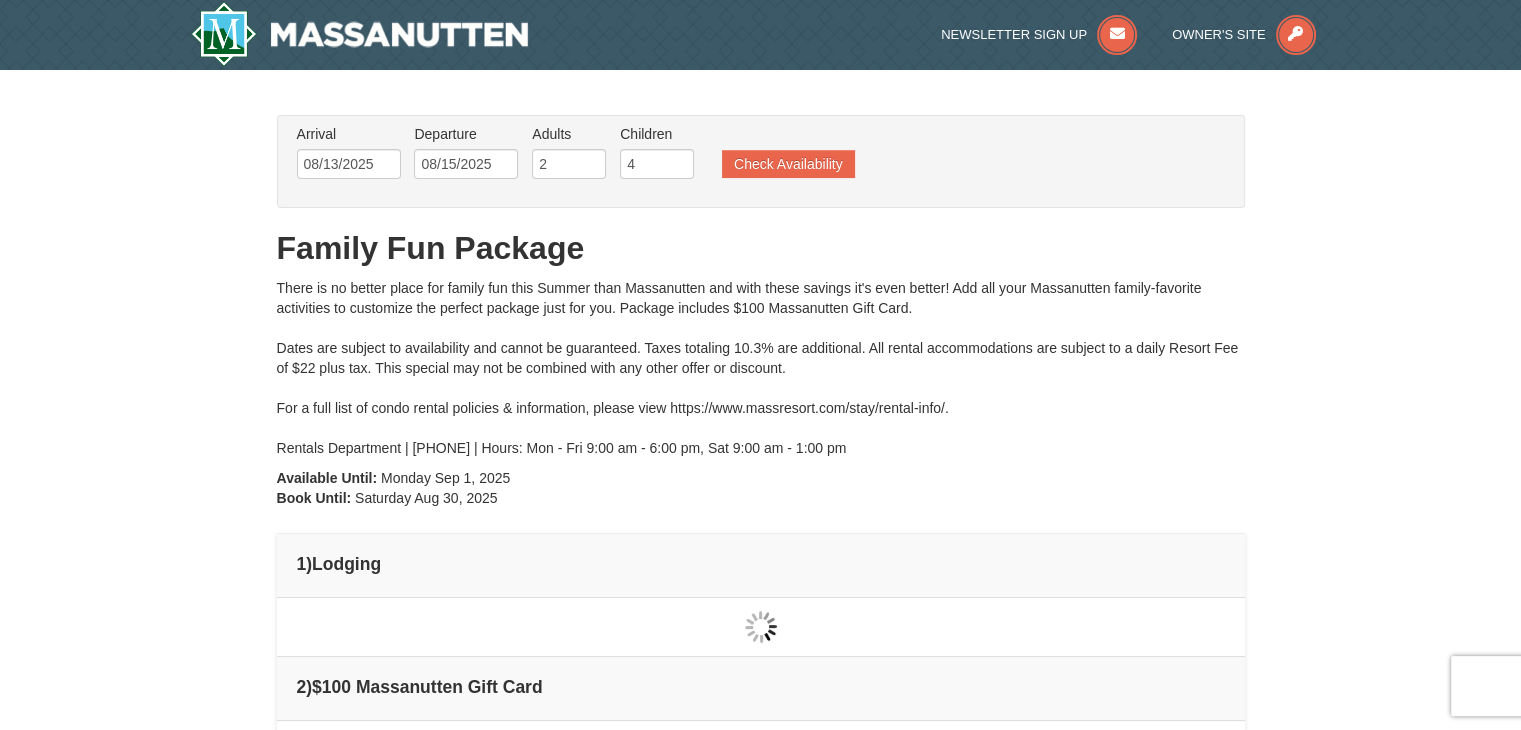 type on "08/13/2025" 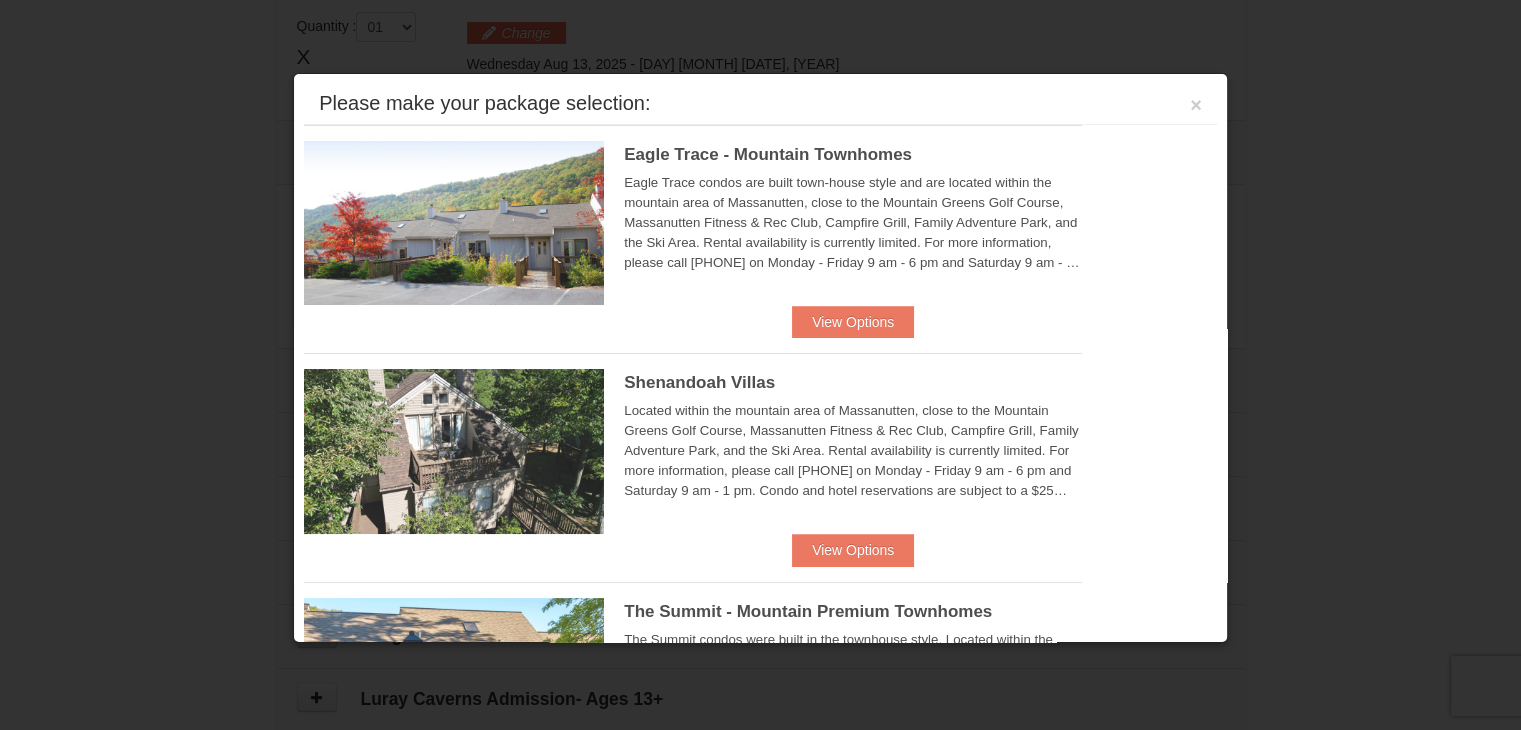 scroll, scrollTop: 609, scrollLeft: 0, axis: vertical 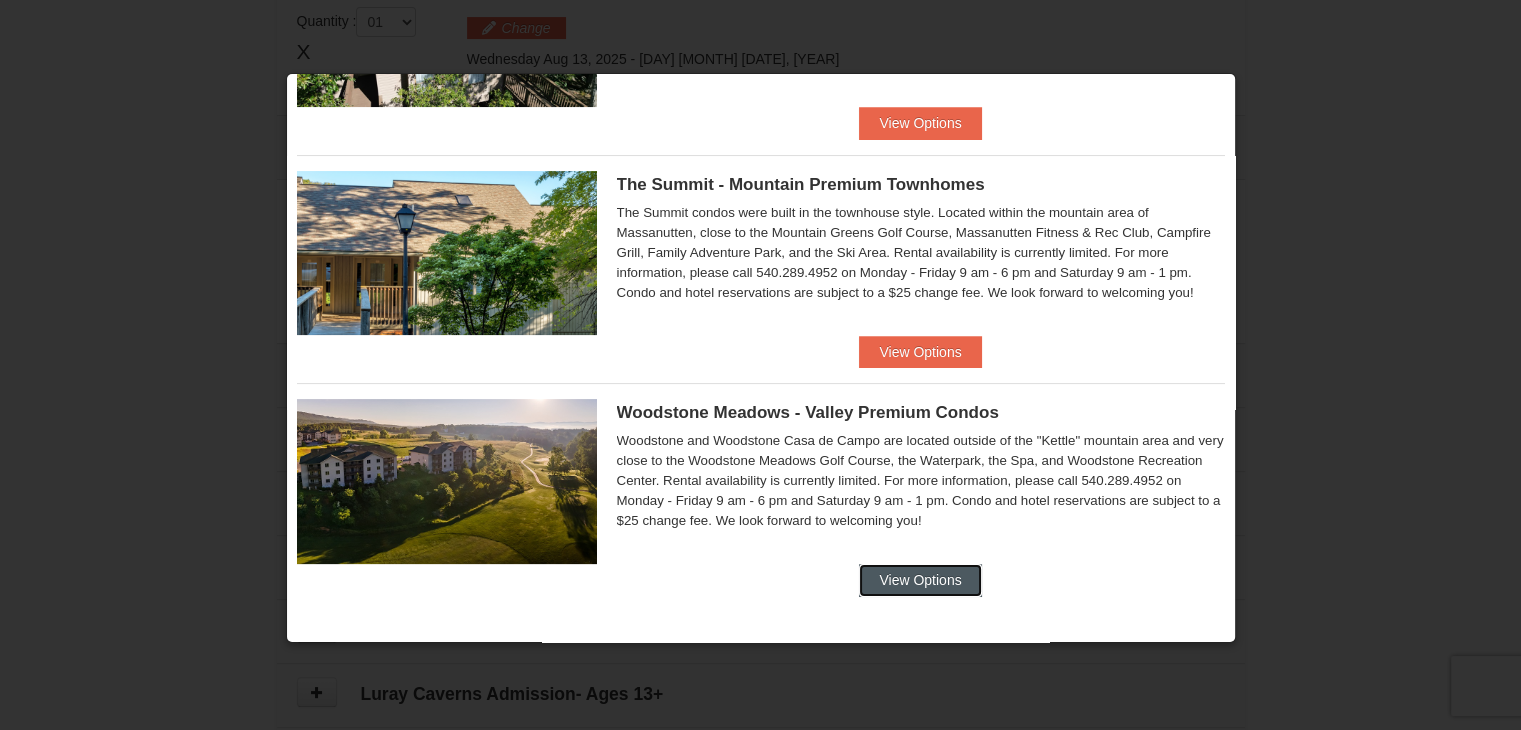 click on "View Options" at bounding box center (920, 580) 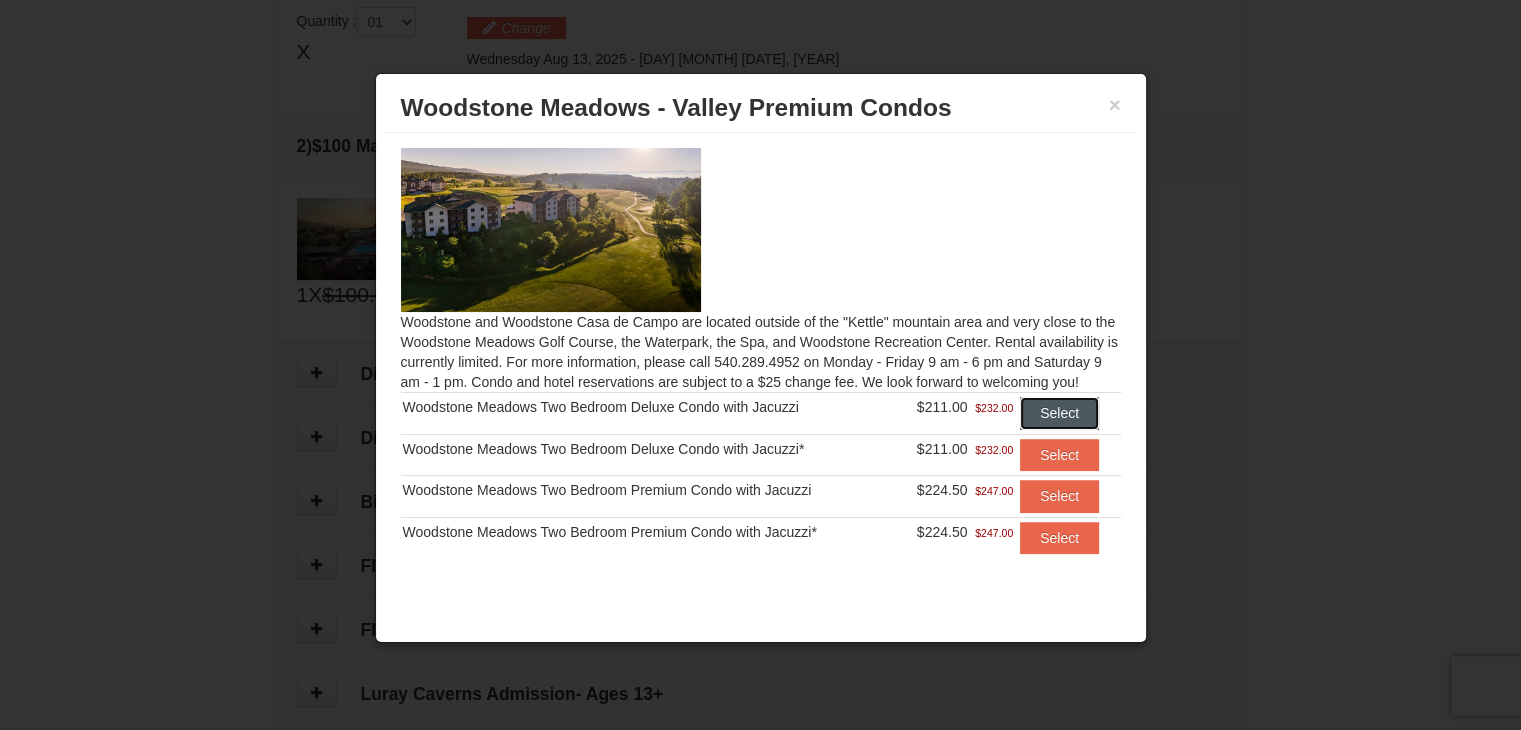 click on "Select" at bounding box center [1059, 413] 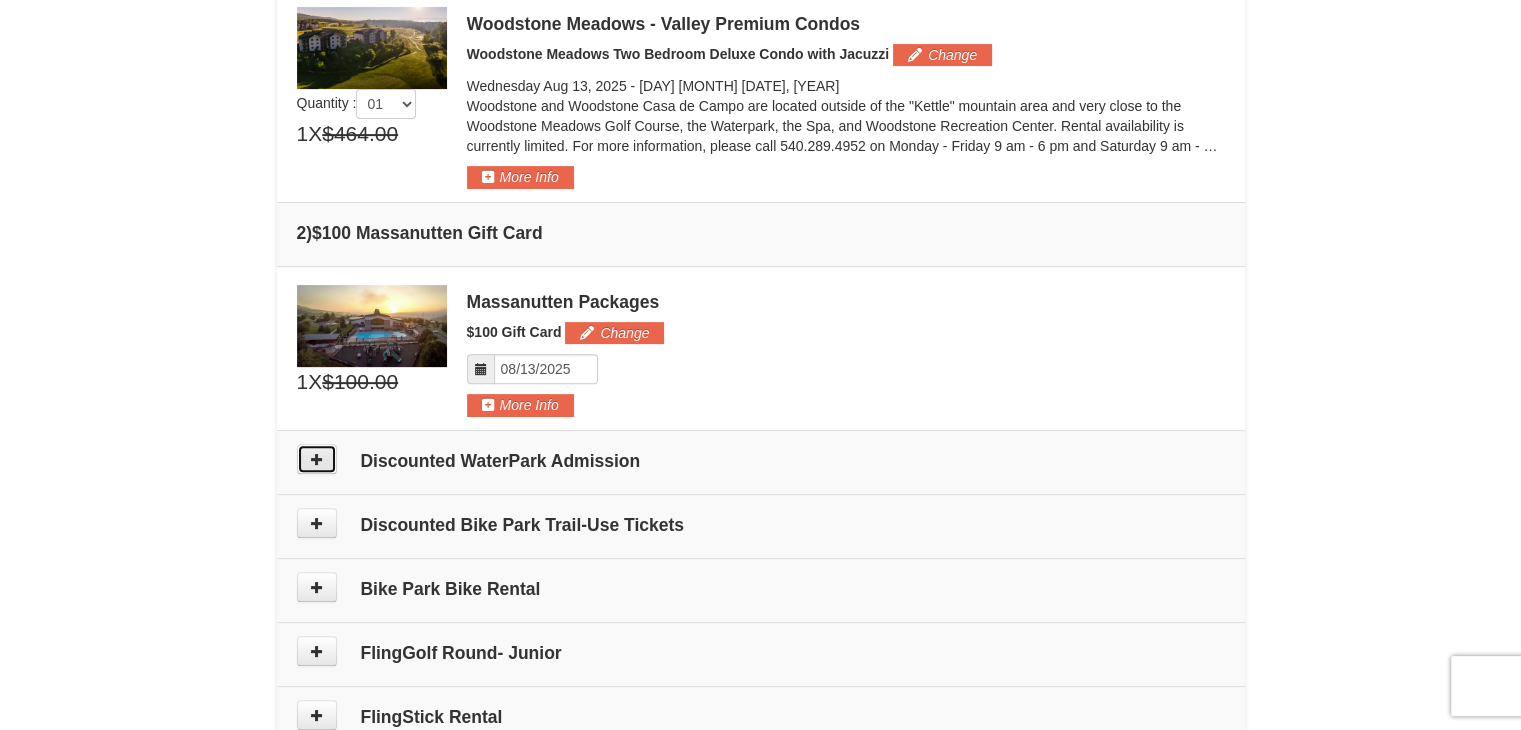 click at bounding box center (317, 459) 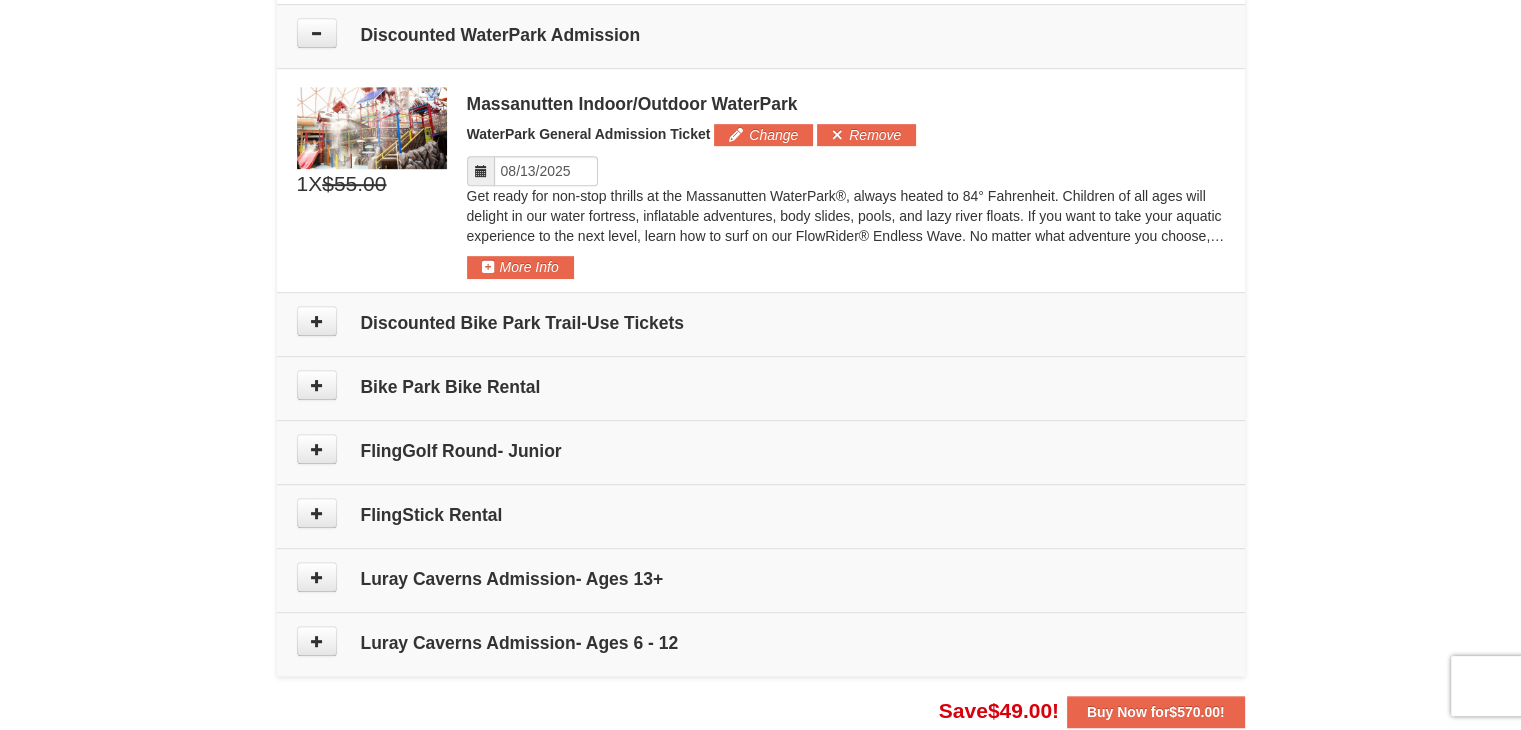 scroll, scrollTop: 1037, scrollLeft: 0, axis: vertical 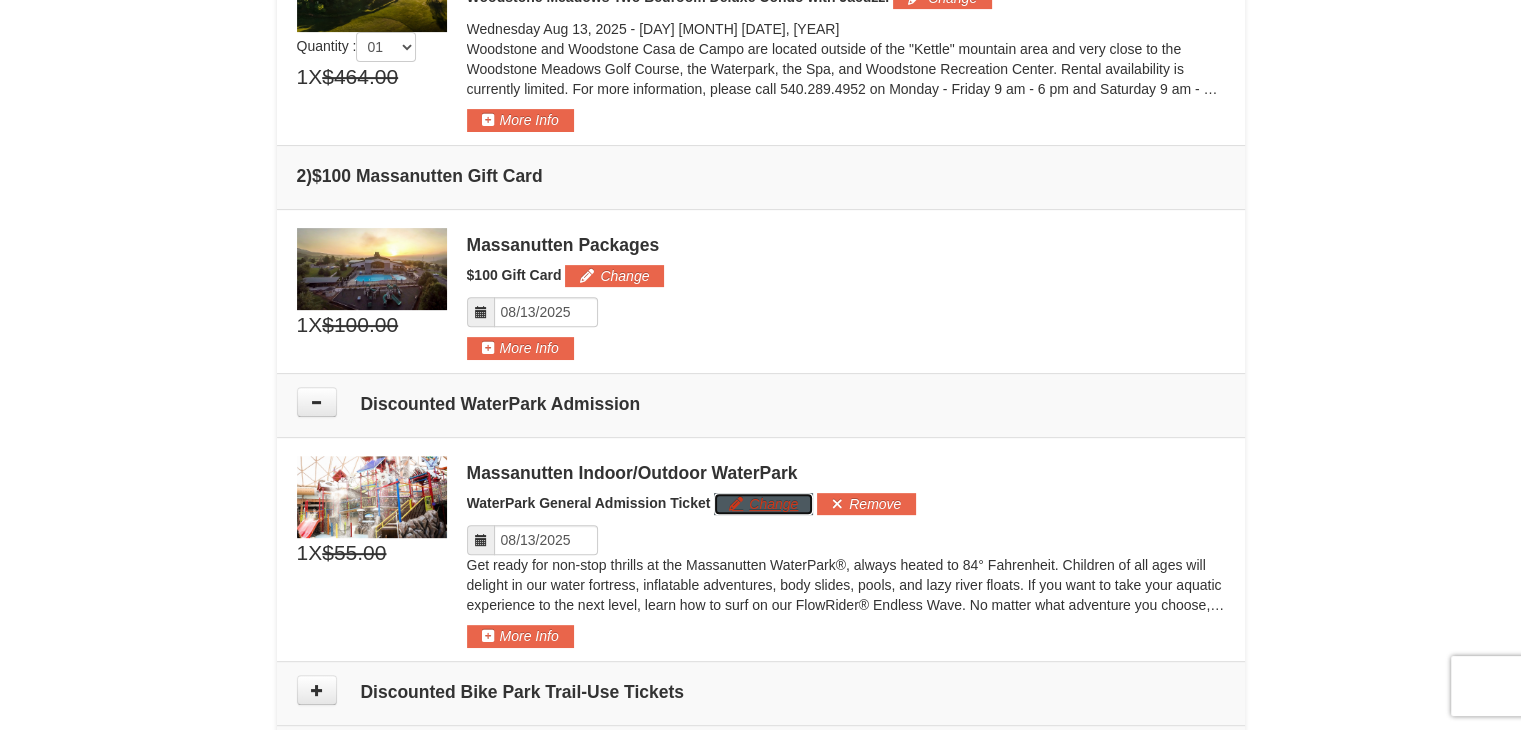 click on "Change" at bounding box center (763, 504) 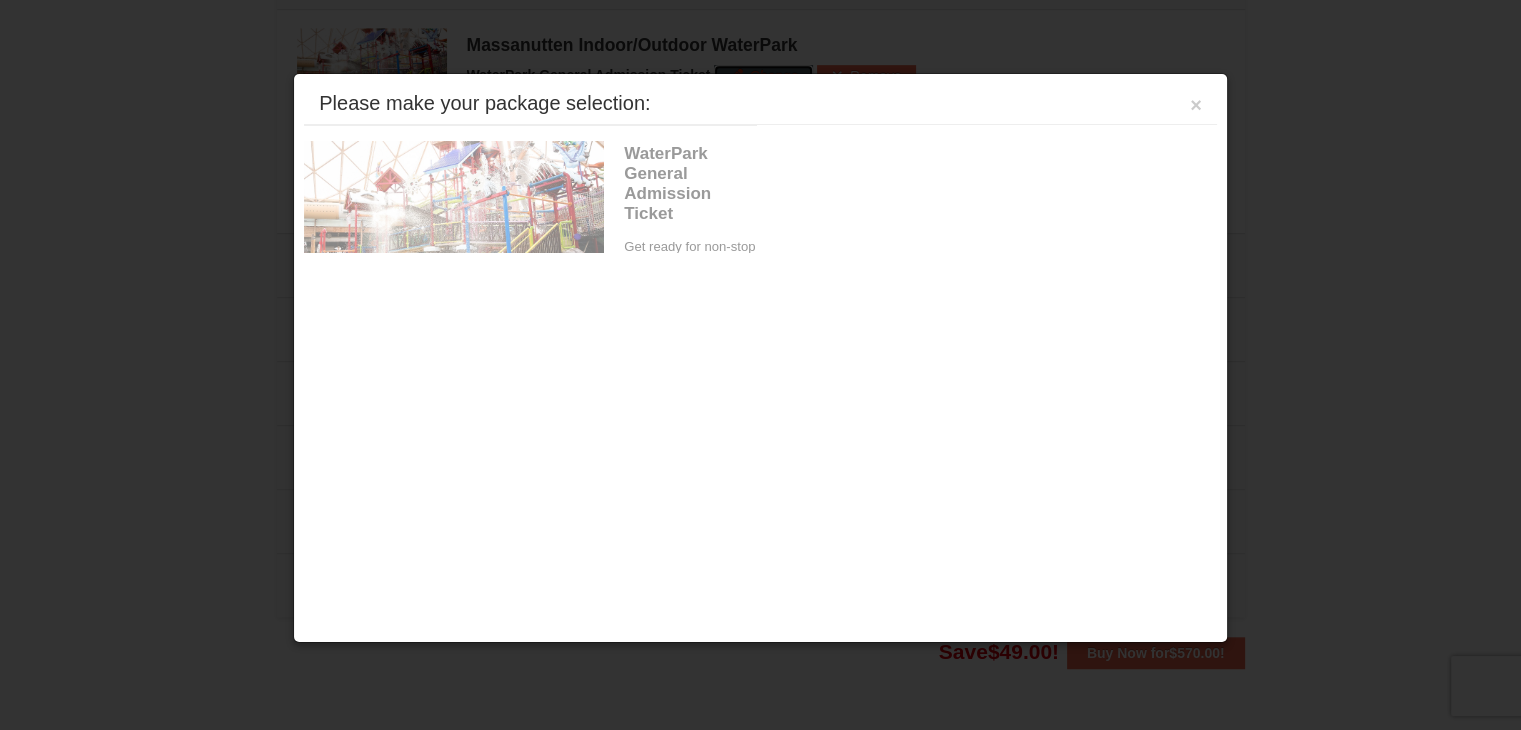 scroll, scrollTop: 1120, scrollLeft: 0, axis: vertical 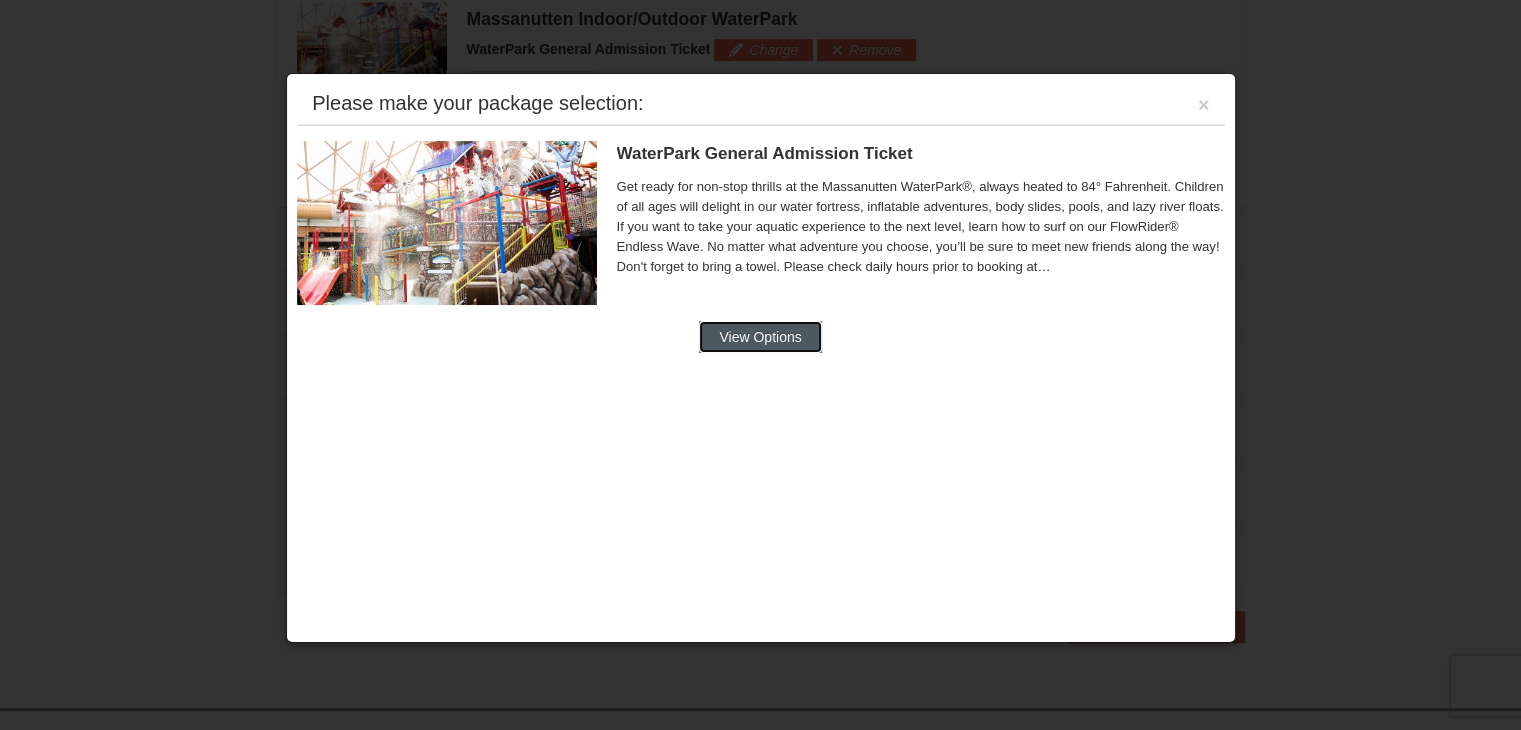 click on "View Options" at bounding box center (760, 337) 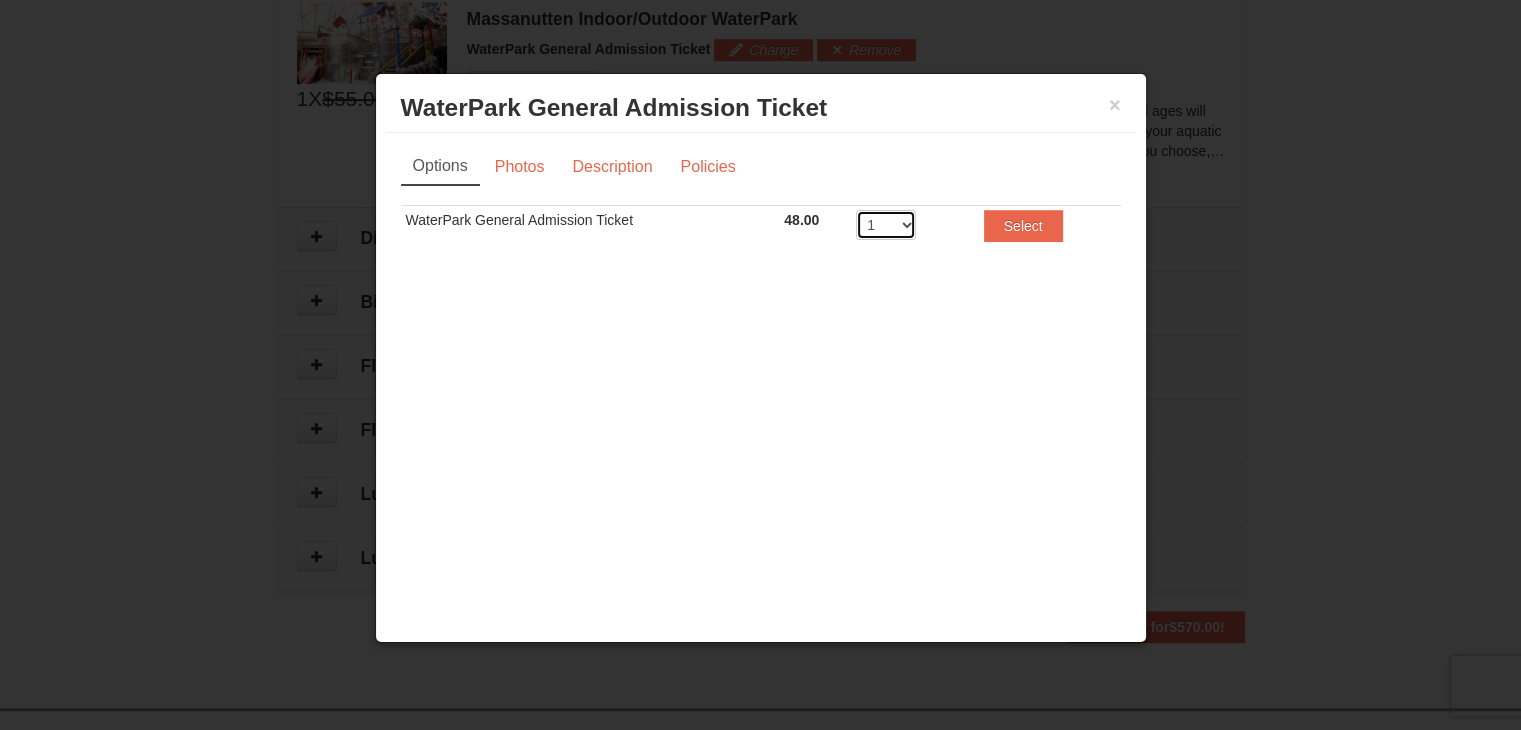 click on "1 2 3 4 5 6 7 8" at bounding box center [886, 225] 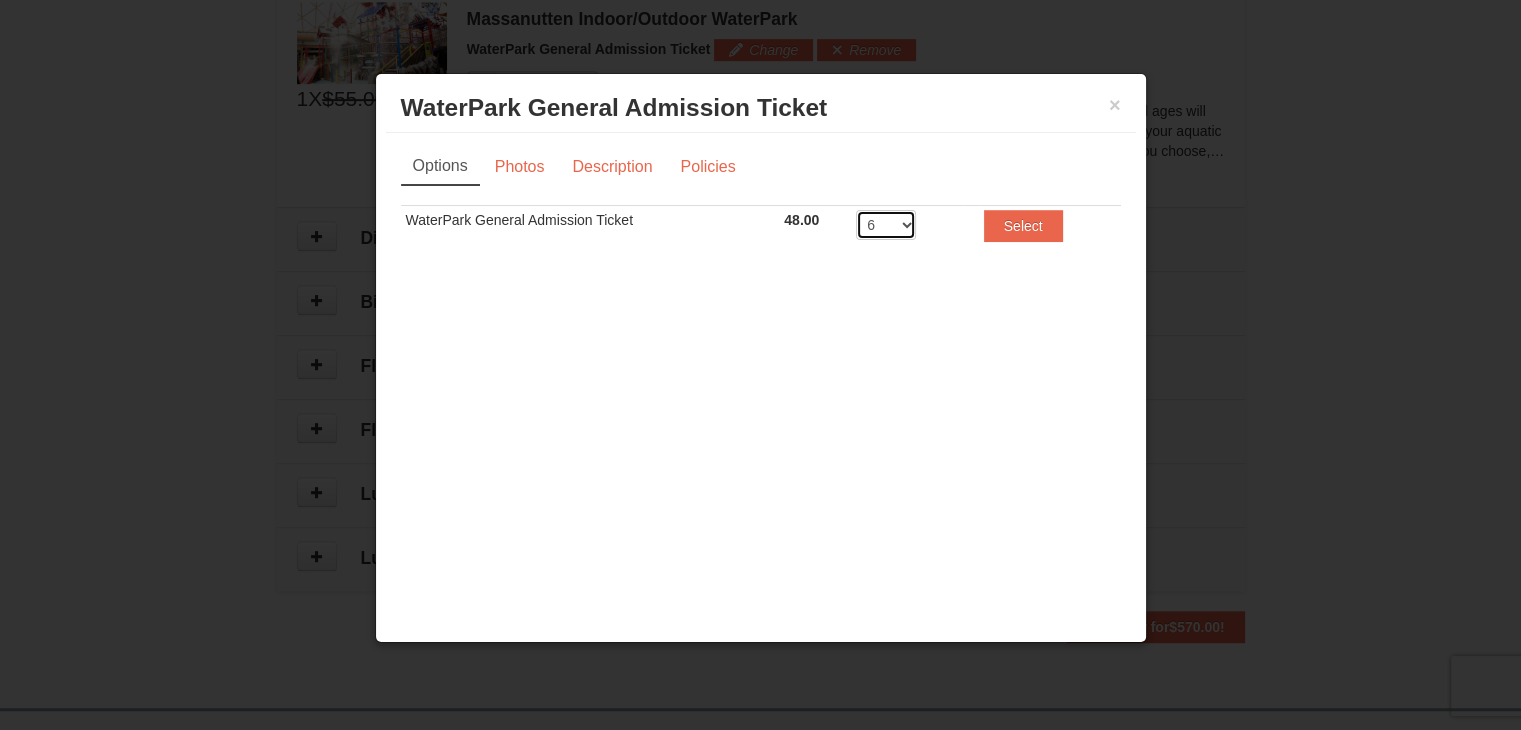 click on "1 2 3 4 5 6 7 8" at bounding box center [886, 225] 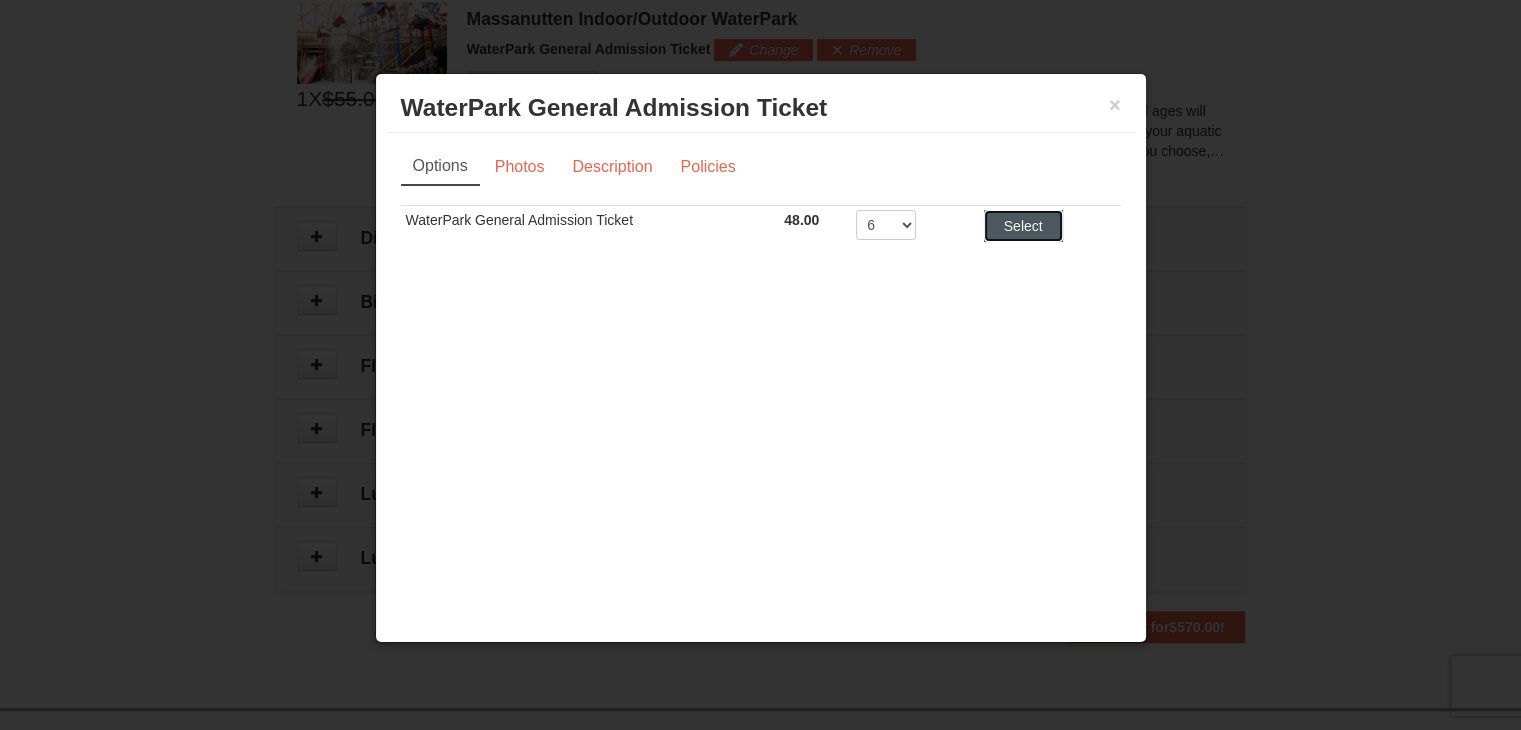 click on "Select" at bounding box center [1023, 226] 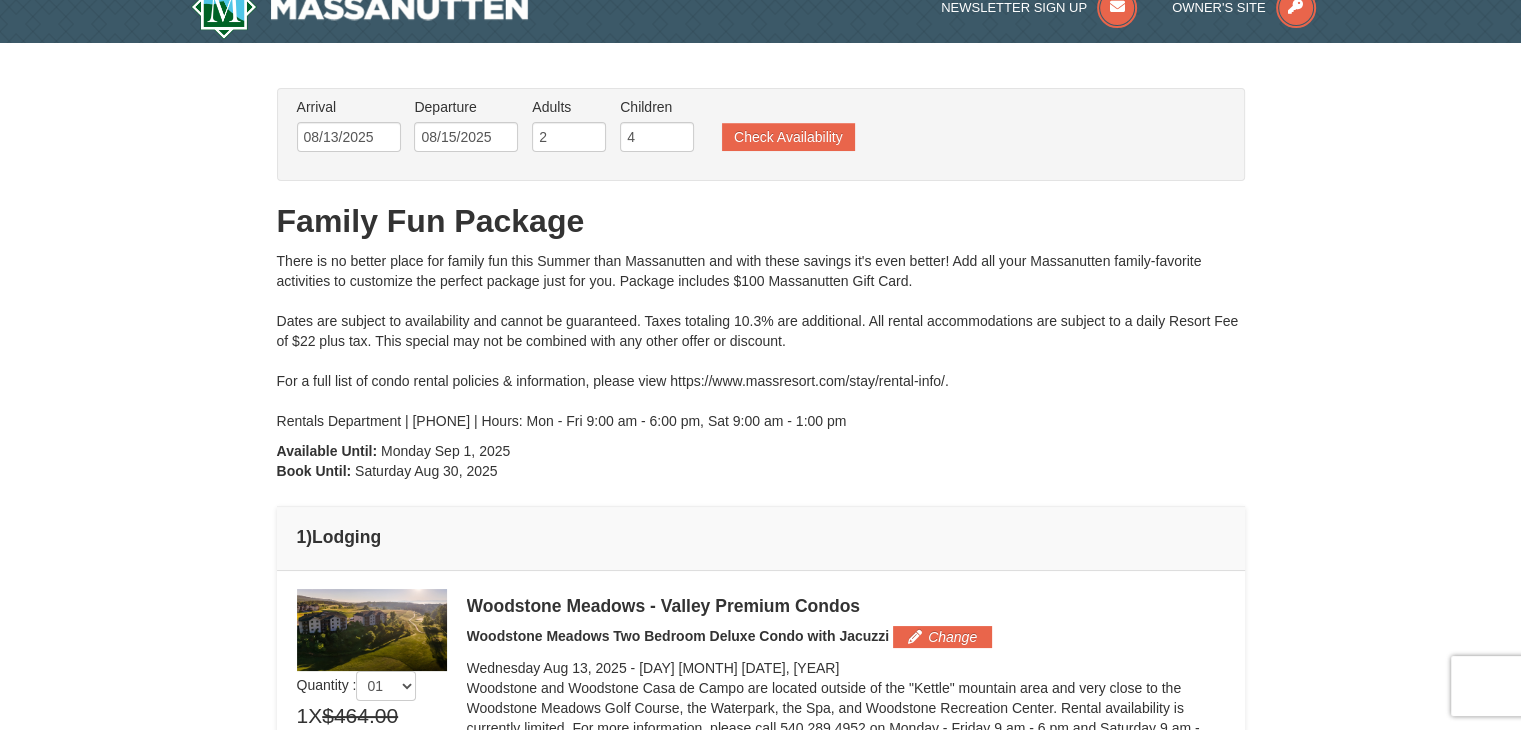 scroll, scrollTop: 0, scrollLeft: 0, axis: both 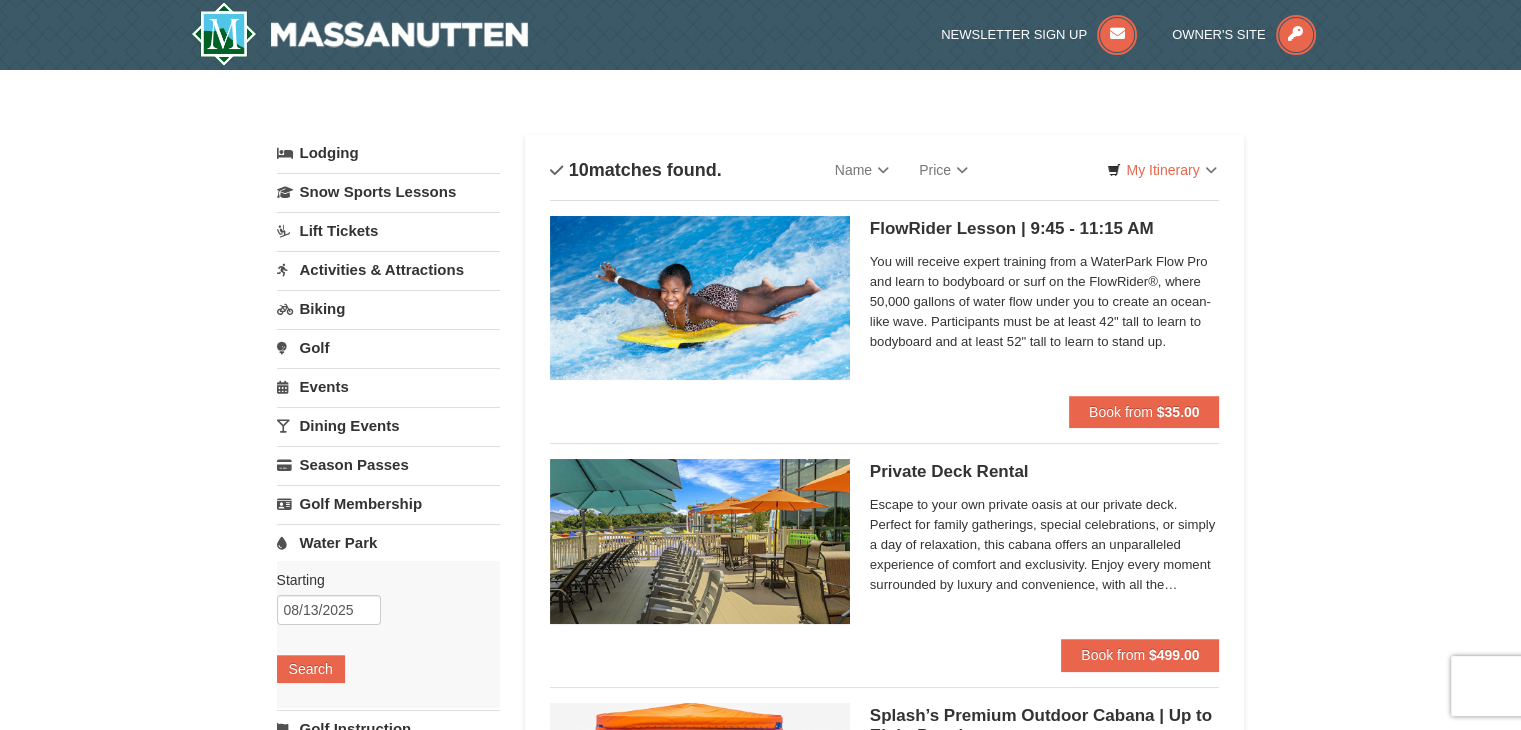 click on "Activities & Attractions" at bounding box center [388, 269] 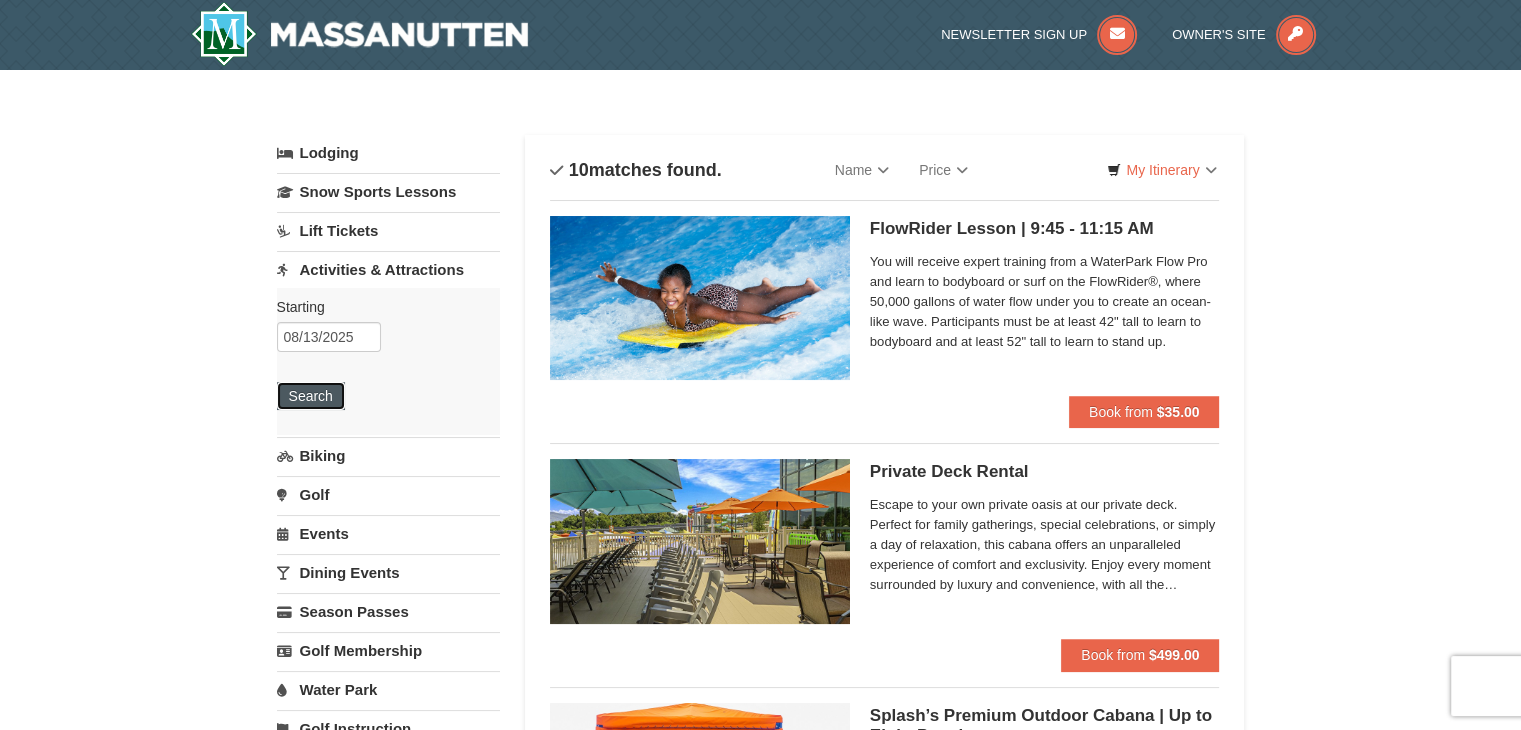 click on "Search" at bounding box center (311, 396) 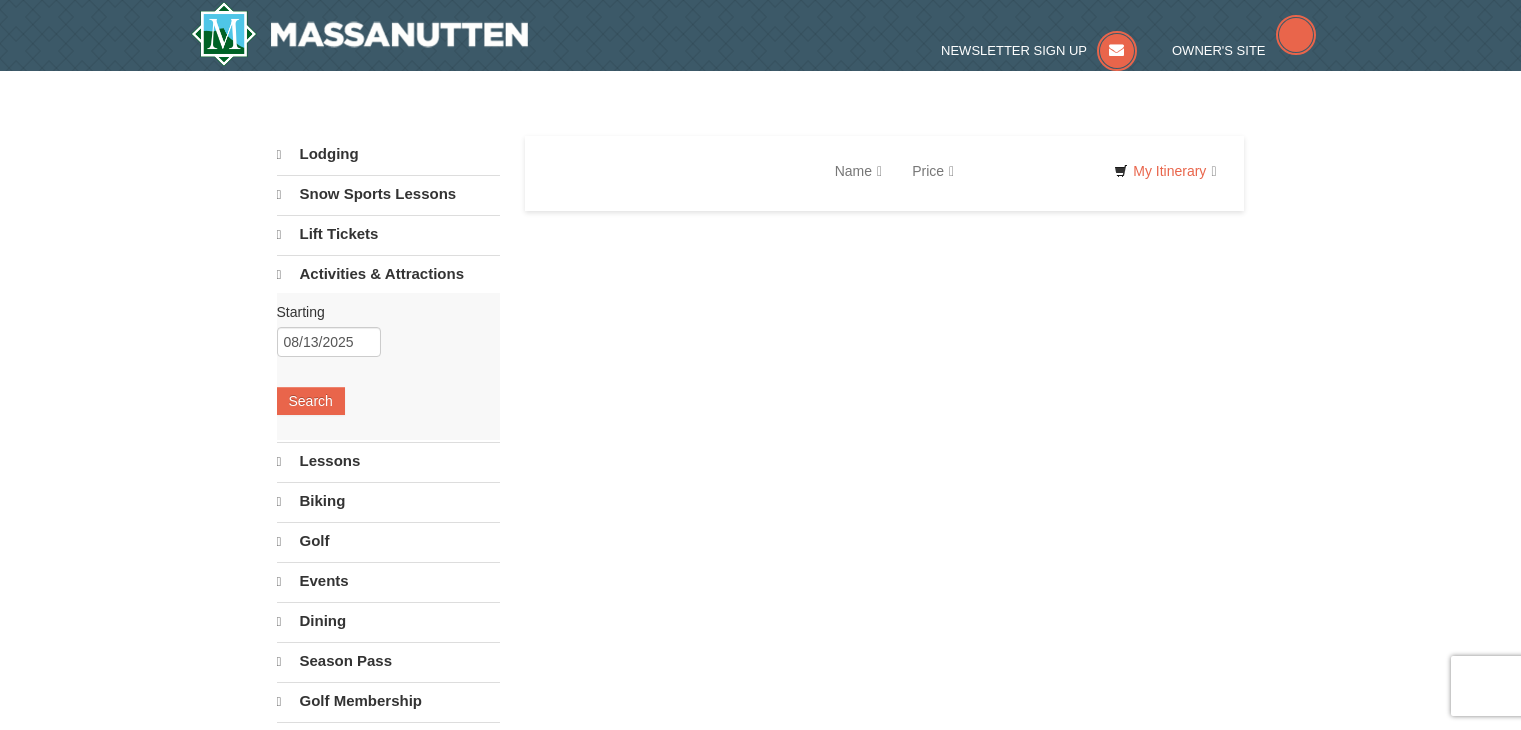 scroll, scrollTop: 0, scrollLeft: 0, axis: both 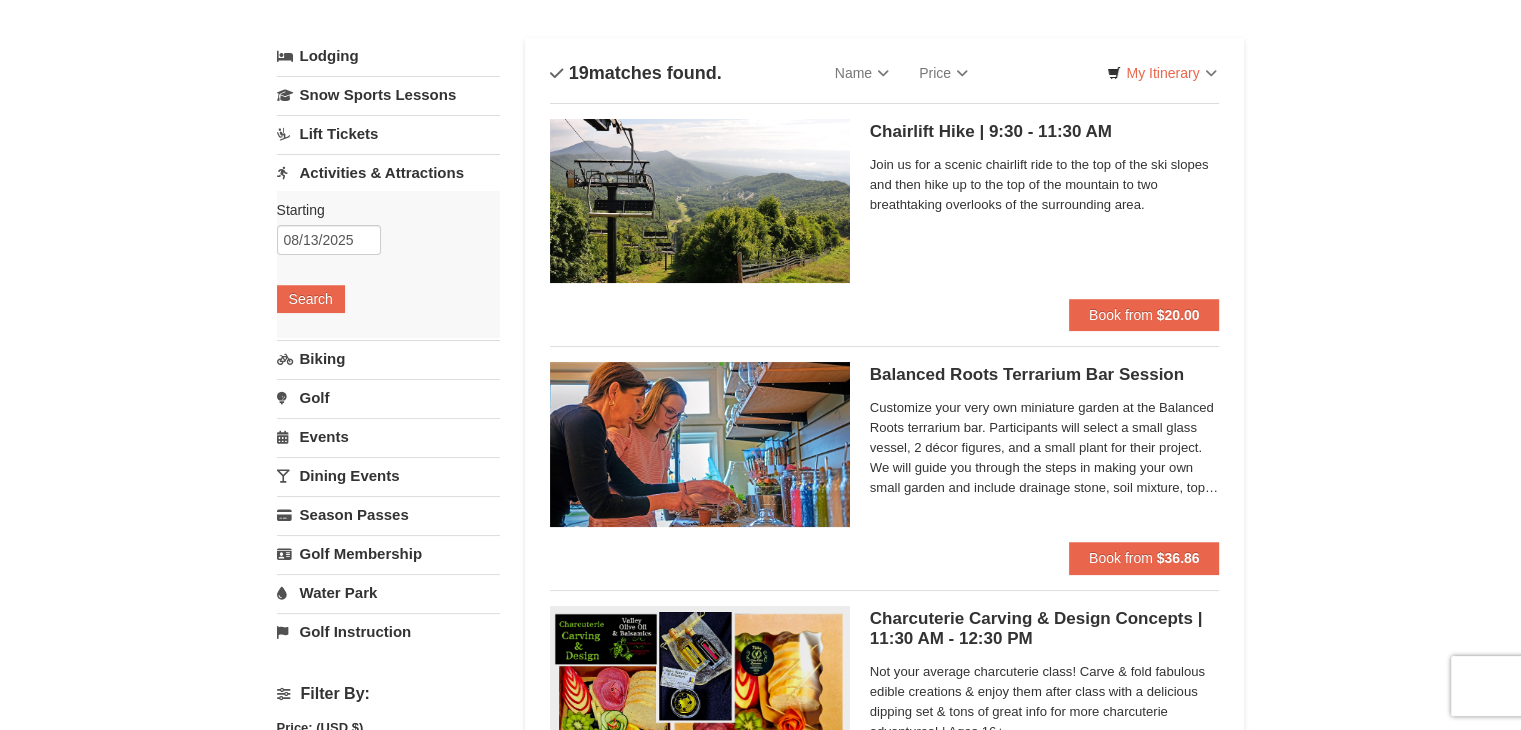 click on "Water Park" at bounding box center [388, 592] 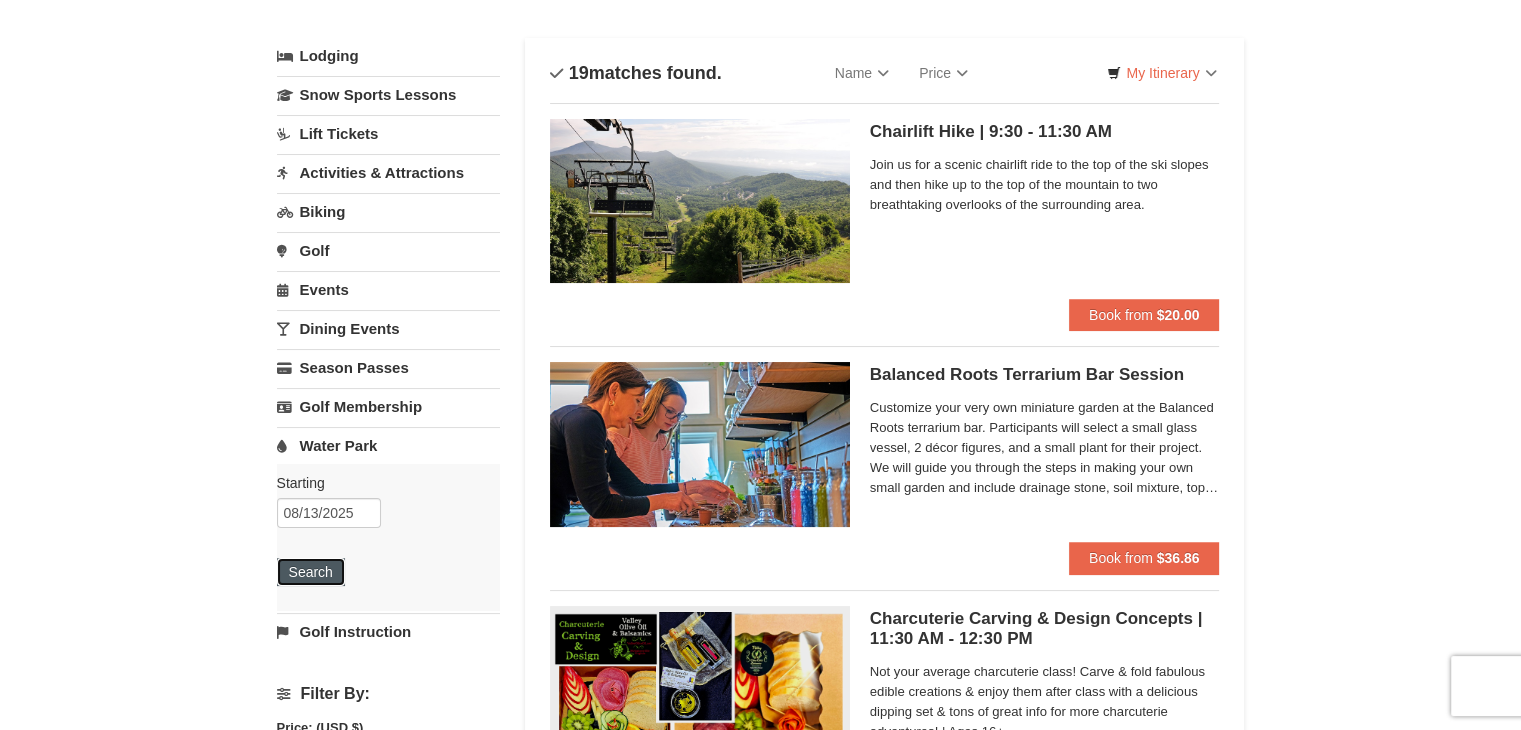 click on "Search" at bounding box center (311, 572) 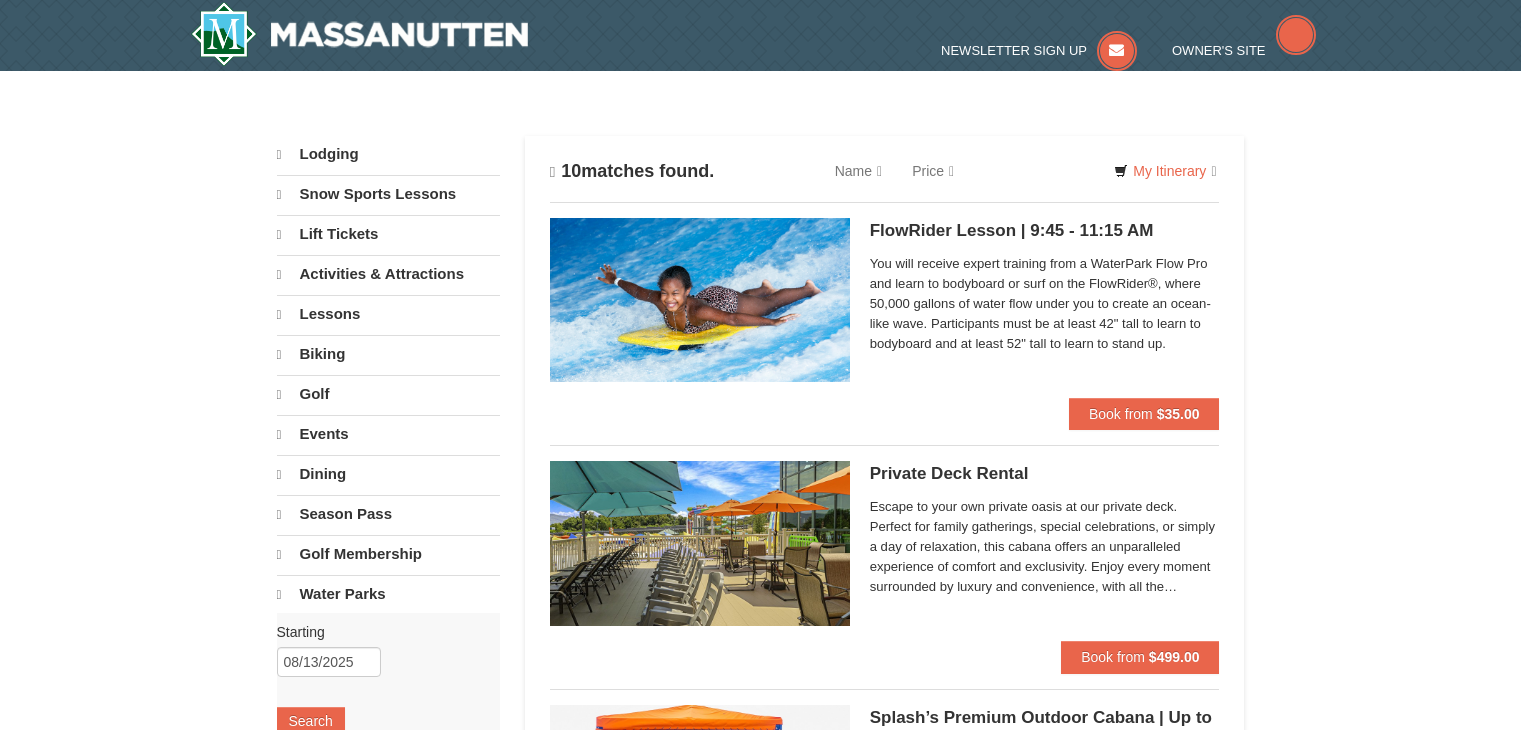 scroll, scrollTop: 0, scrollLeft: 0, axis: both 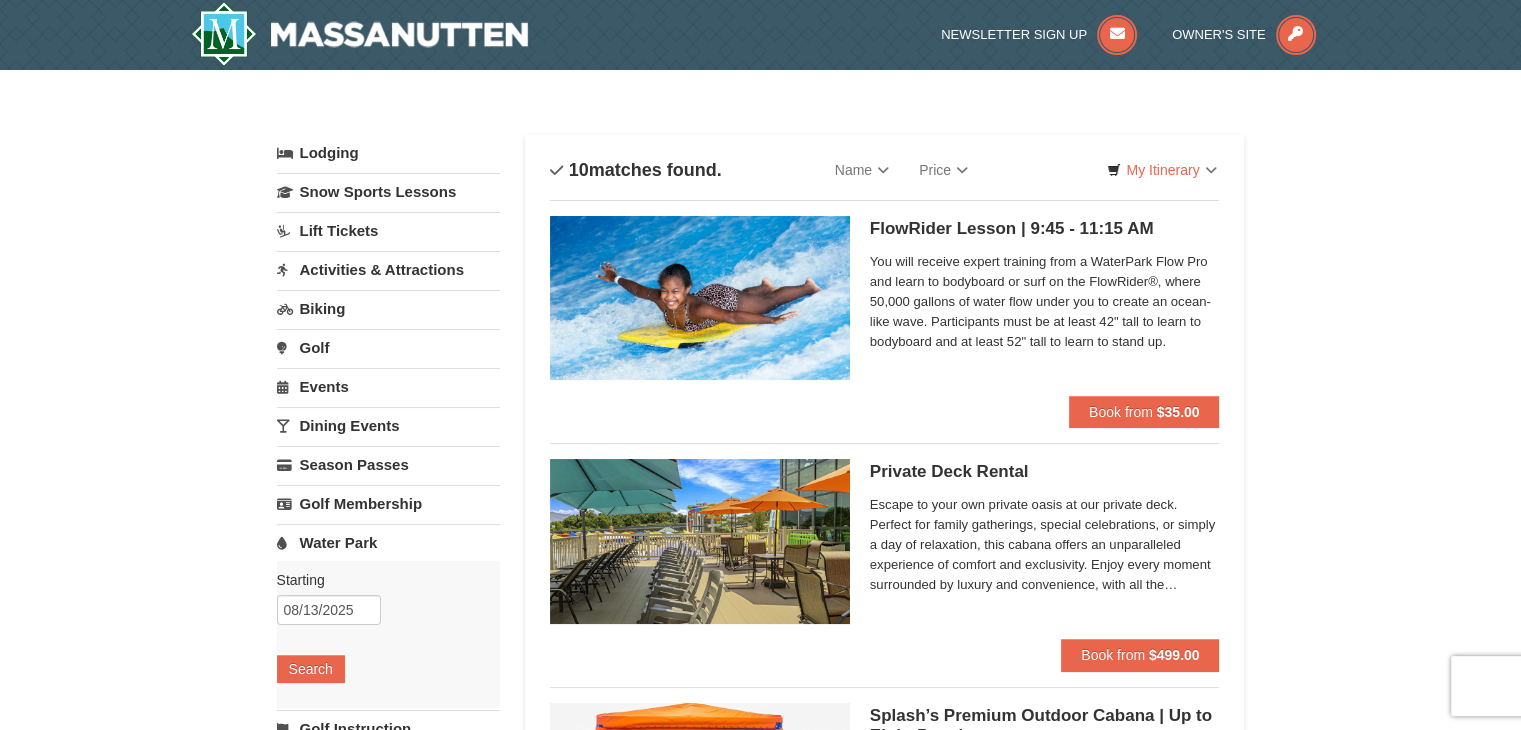 click on "Activities & Attractions" at bounding box center [388, 269] 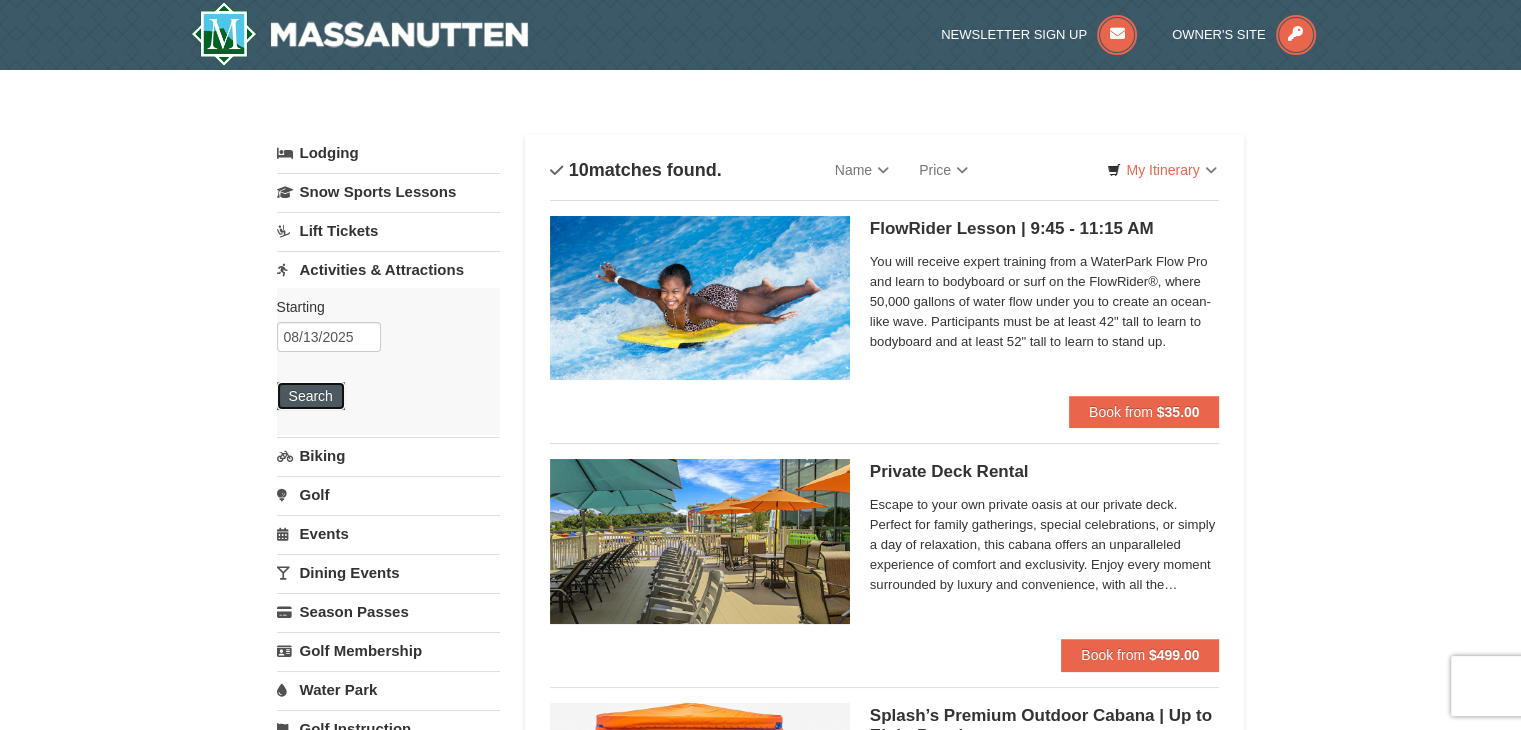 click on "Search" at bounding box center (311, 396) 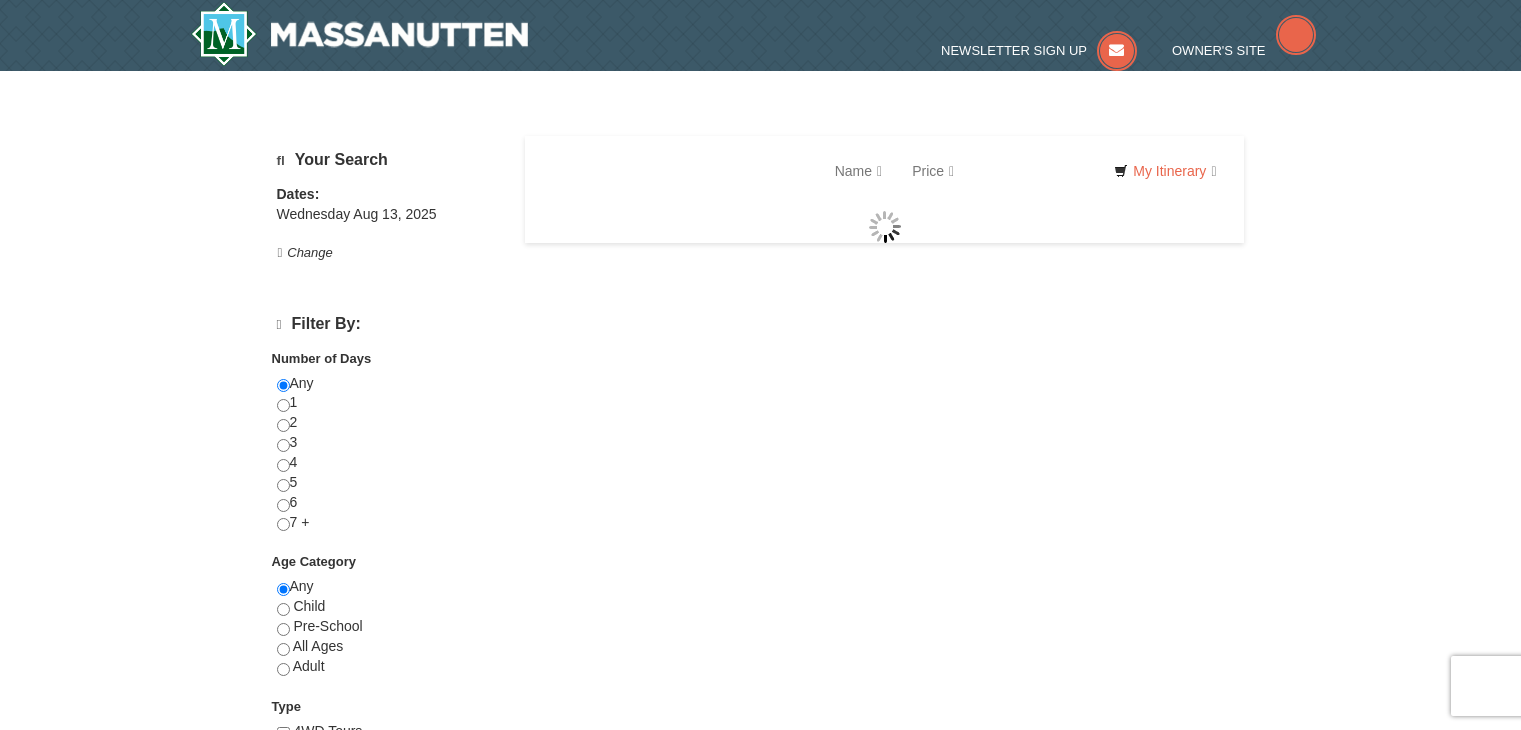 scroll, scrollTop: 0, scrollLeft: 0, axis: both 